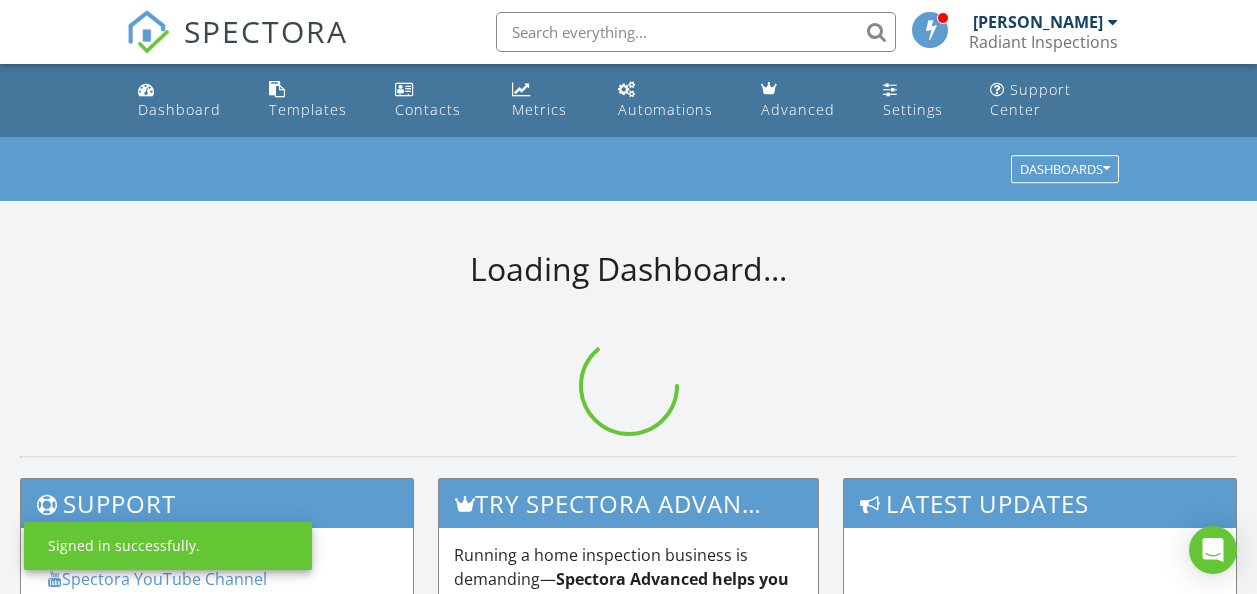 scroll, scrollTop: 0, scrollLeft: 0, axis: both 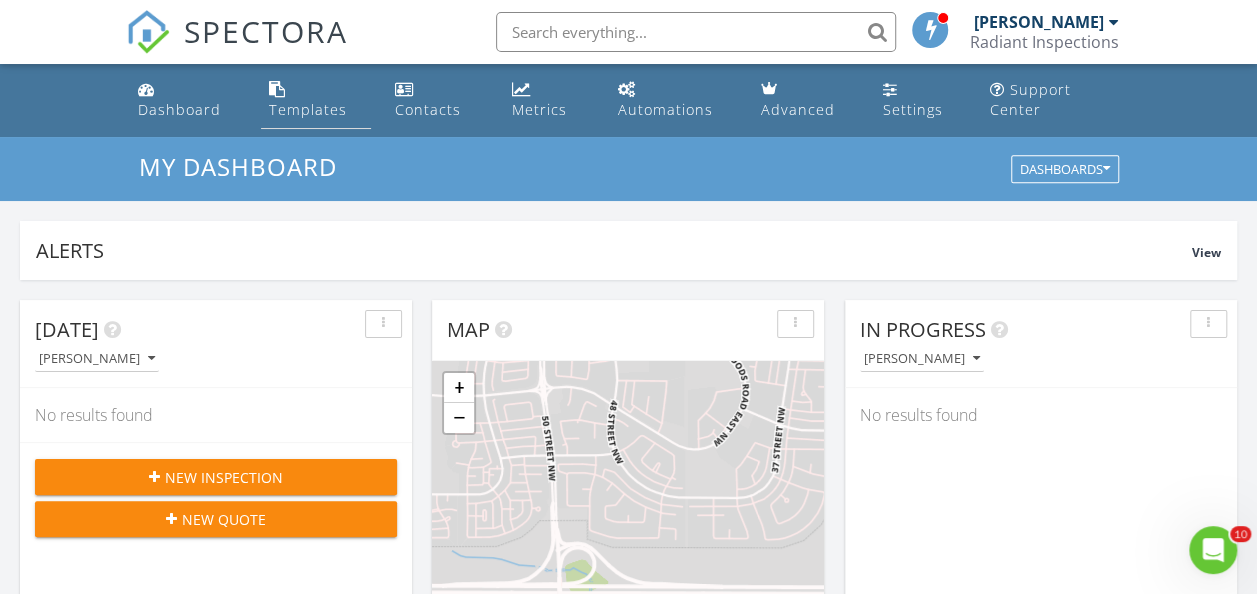 click on "Templates" at bounding box center (308, 109) 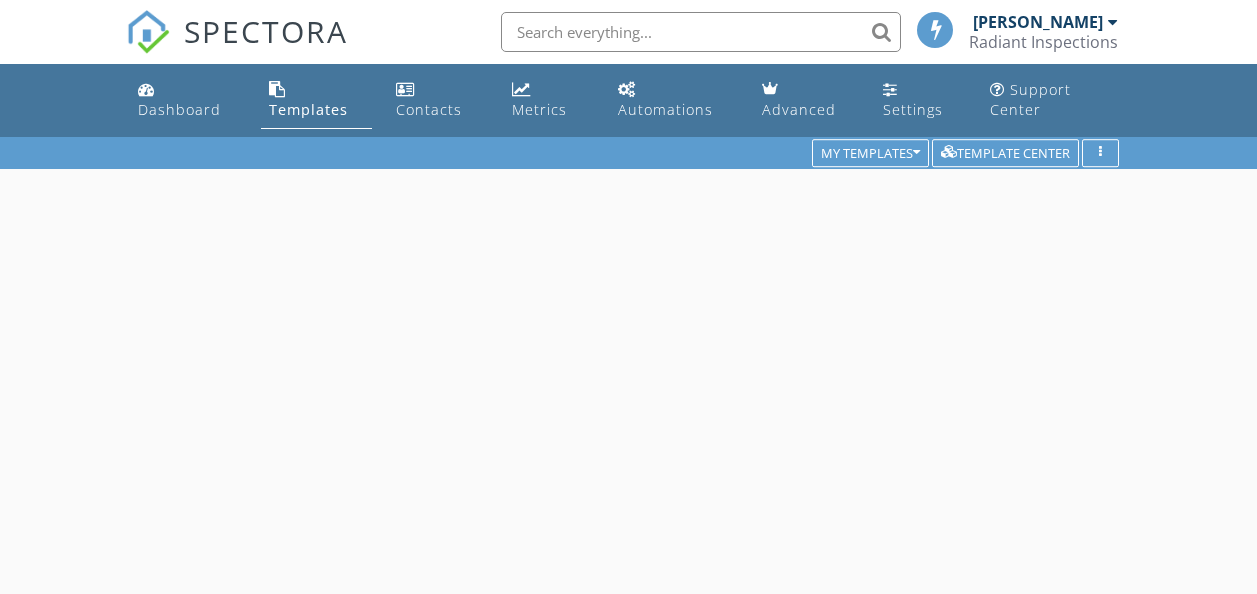 scroll, scrollTop: 0, scrollLeft: 0, axis: both 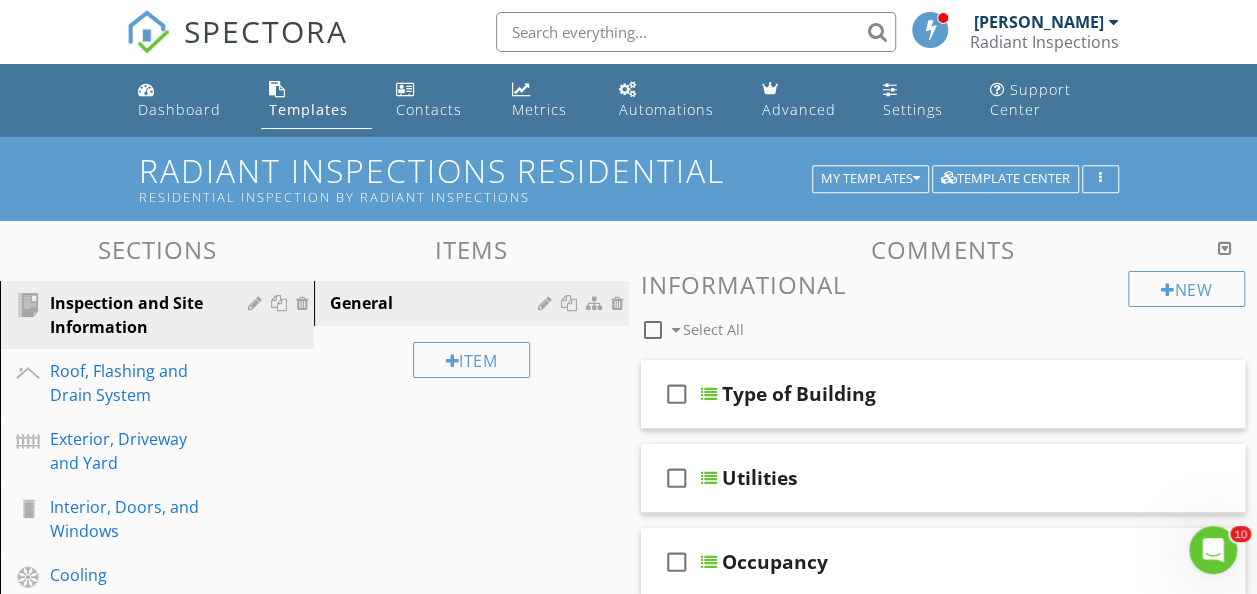 click on "Templates" at bounding box center (308, 109) 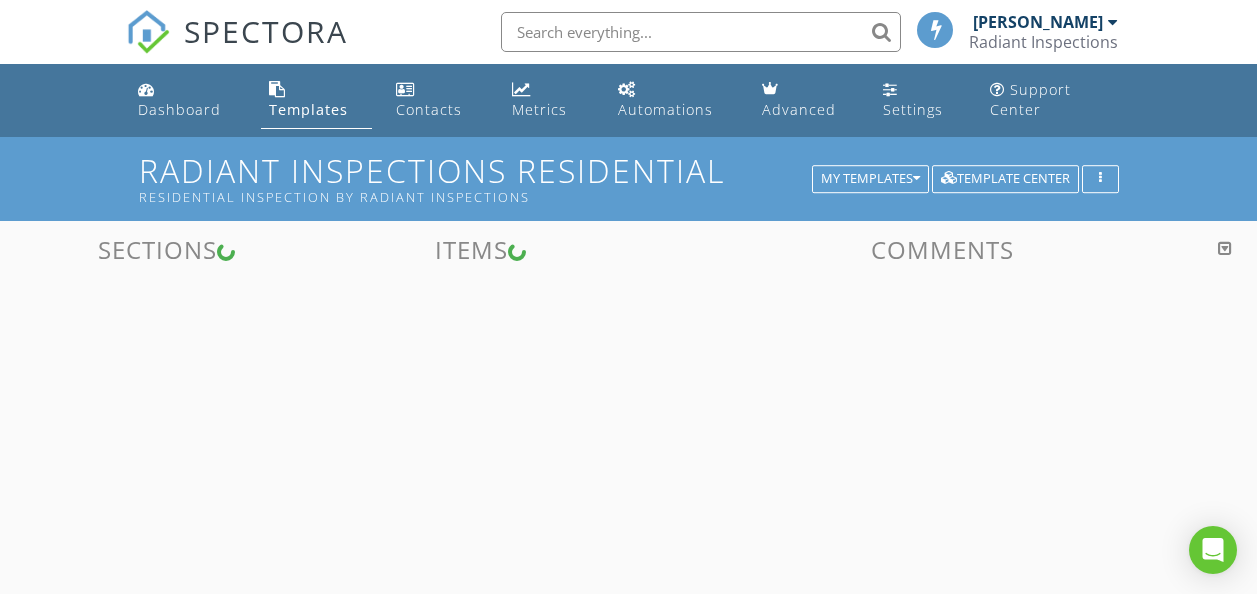 scroll, scrollTop: 0, scrollLeft: 0, axis: both 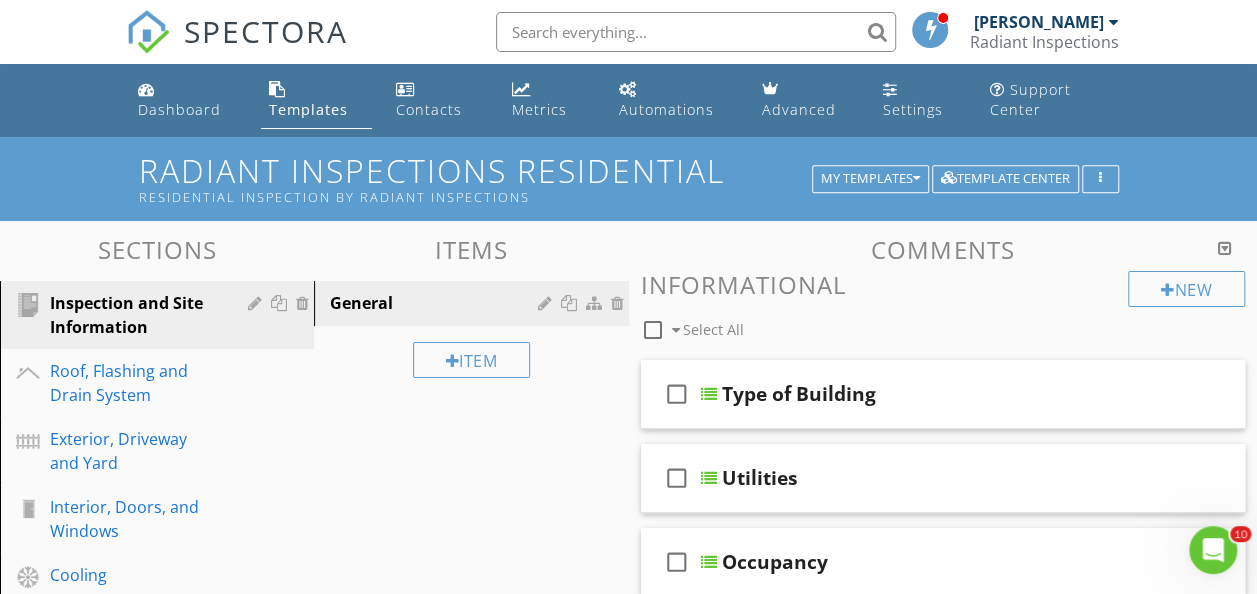 click on "Templates" at bounding box center (308, 109) 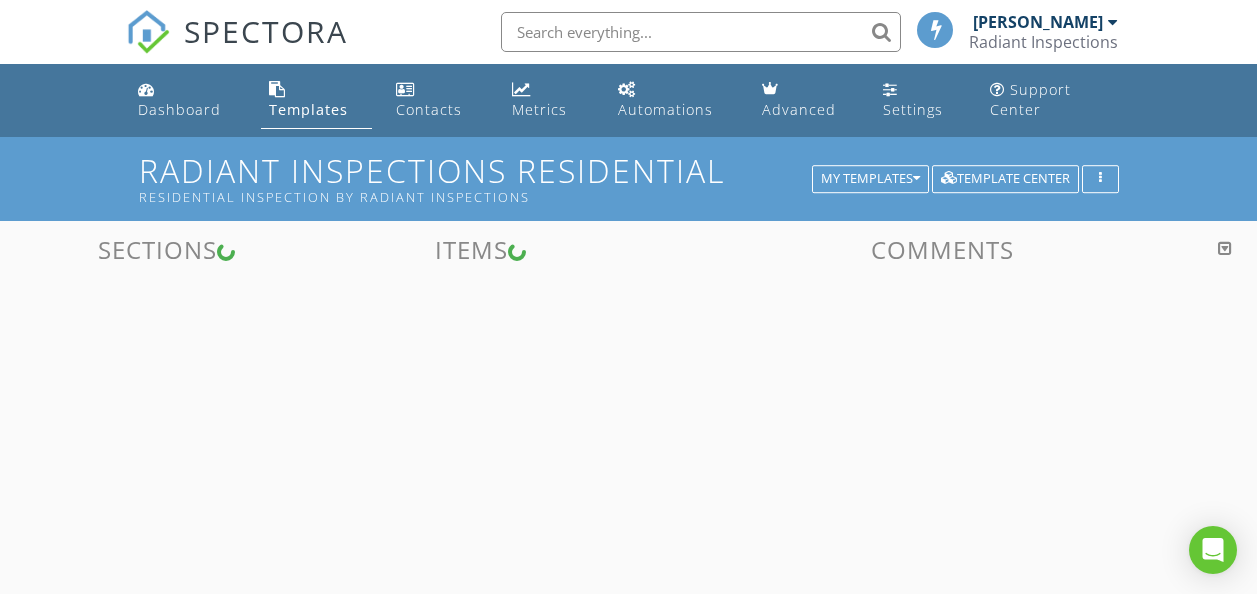 scroll, scrollTop: 0, scrollLeft: 0, axis: both 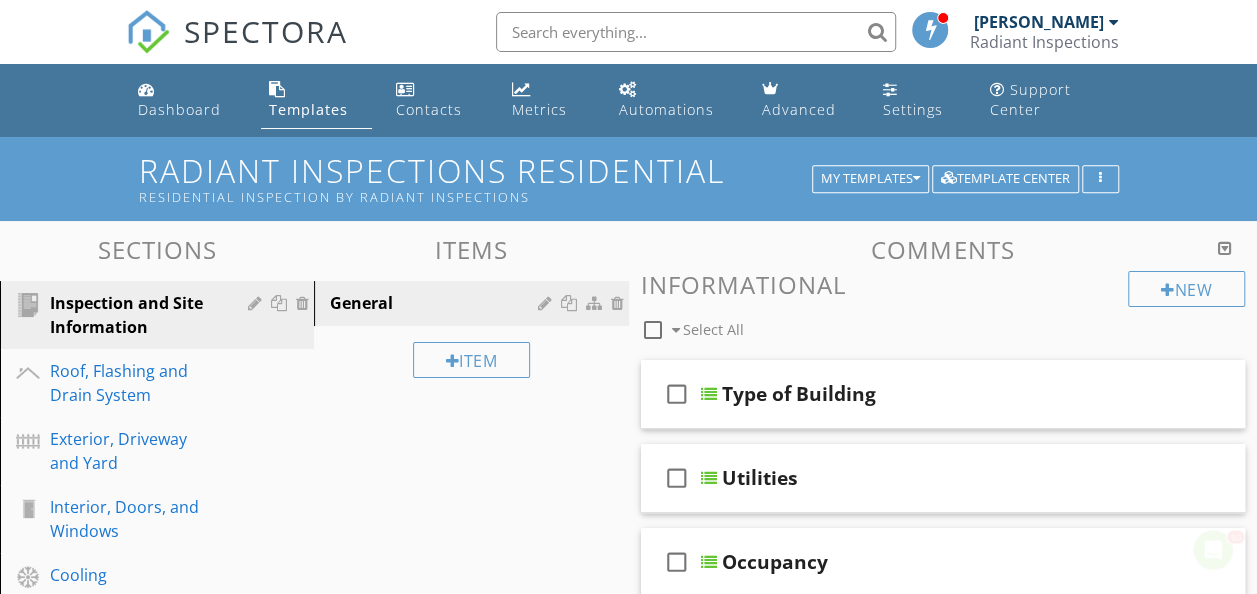 click on "Templates" at bounding box center (308, 109) 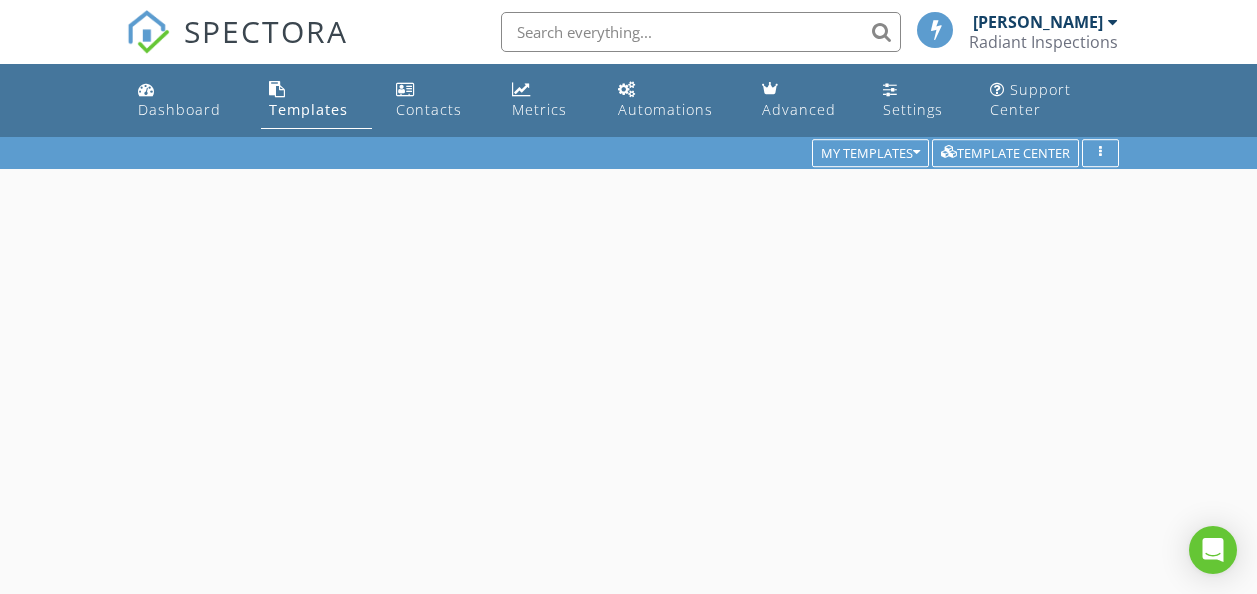 scroll, scrollTop: 0, scrollLeft: 0, axis: both 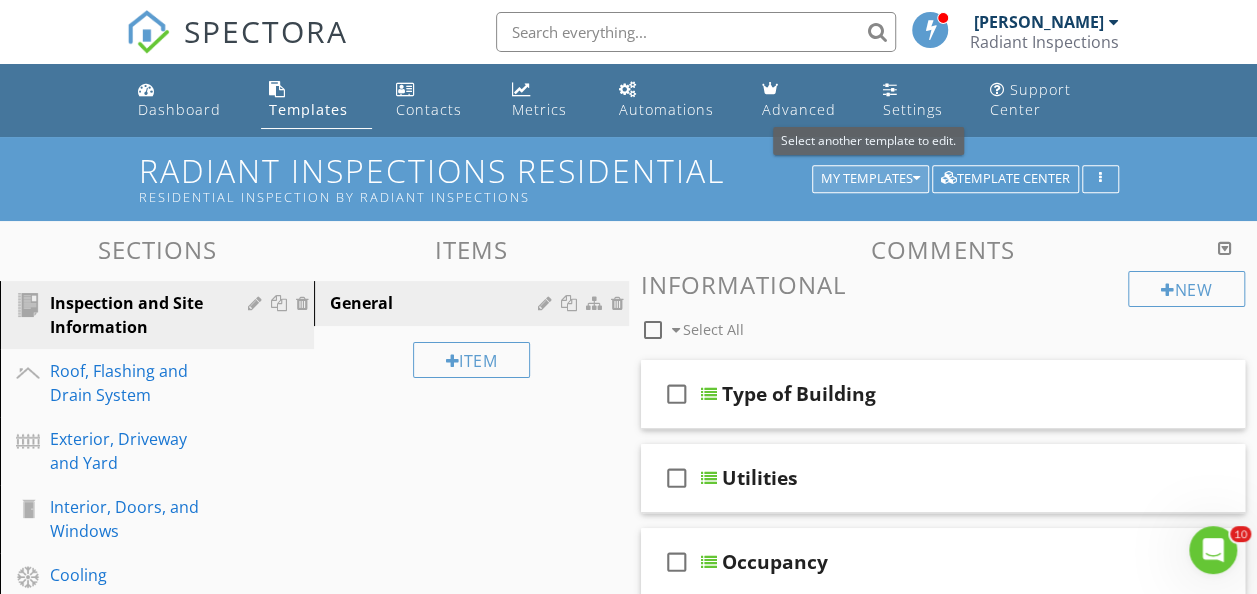 click on "My Templates" at bounding box center (870, 179) 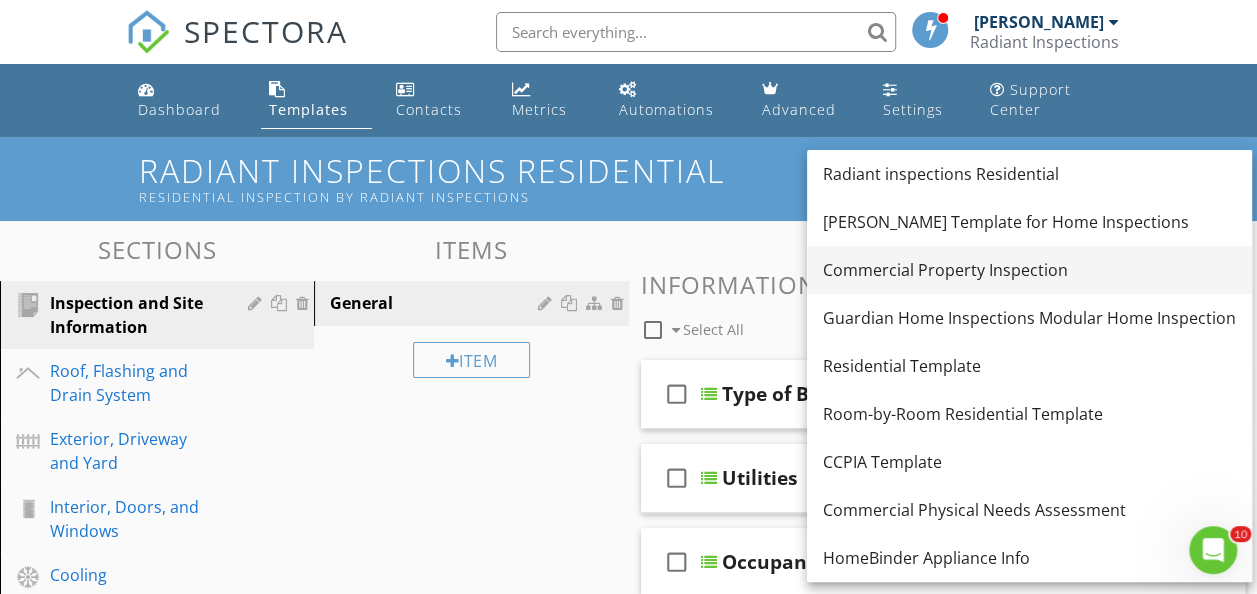 click on "Commercial Property Inspection" at bounding box center (1029, 270) 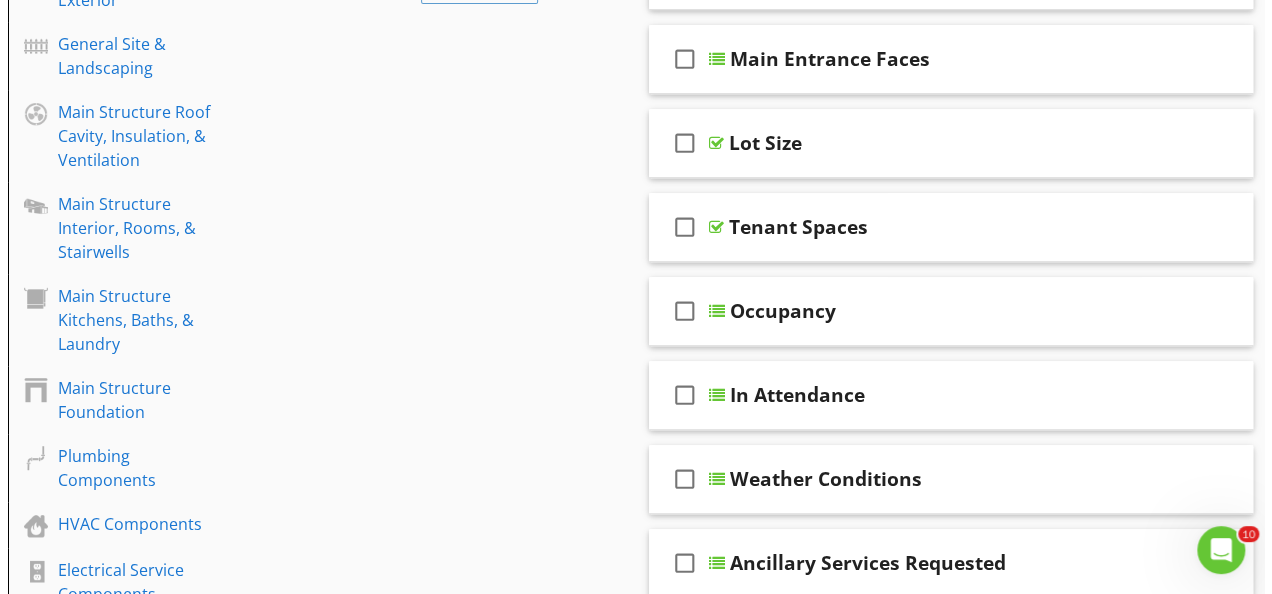 scroll, scrollTop: 0, scrollLeft: 0, axis: both 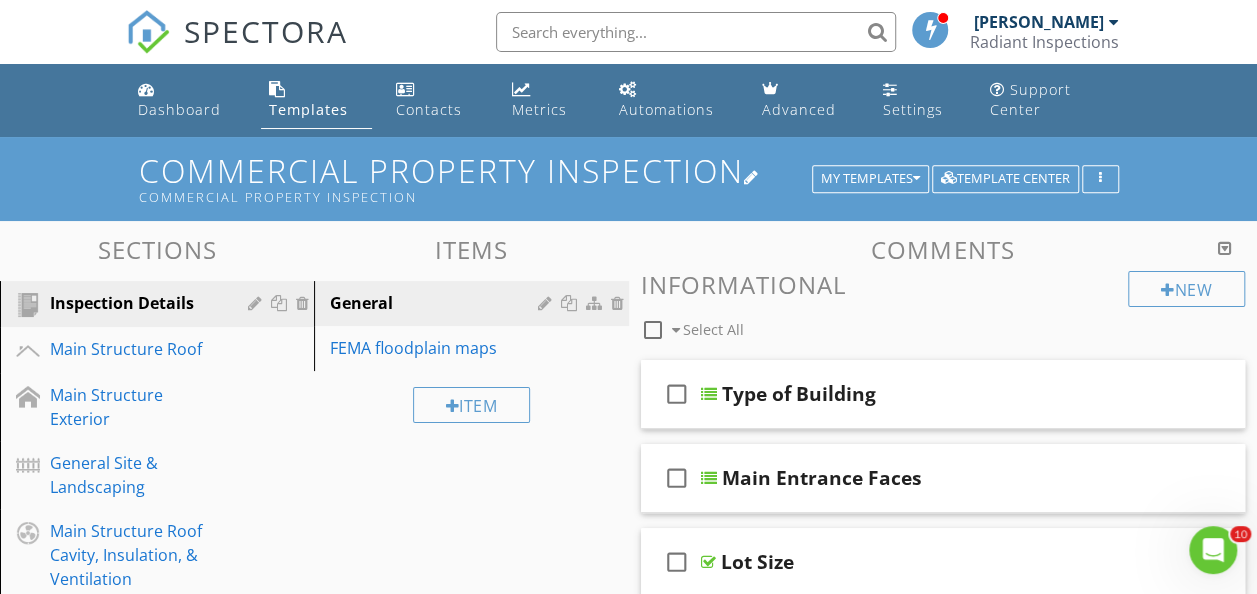 click on "Commercial Property Inspection
Commercial Property Inspection" at bounding box center (629, 178) 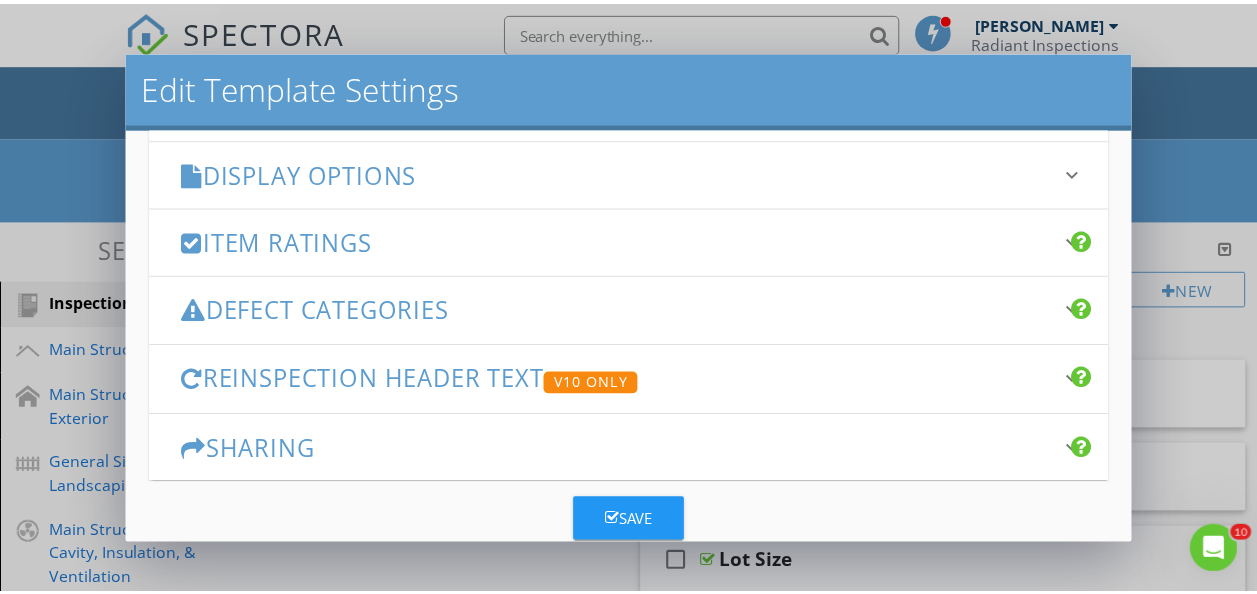scroll, scrollTop: 372, scrollLeft: 0, axis: vertical 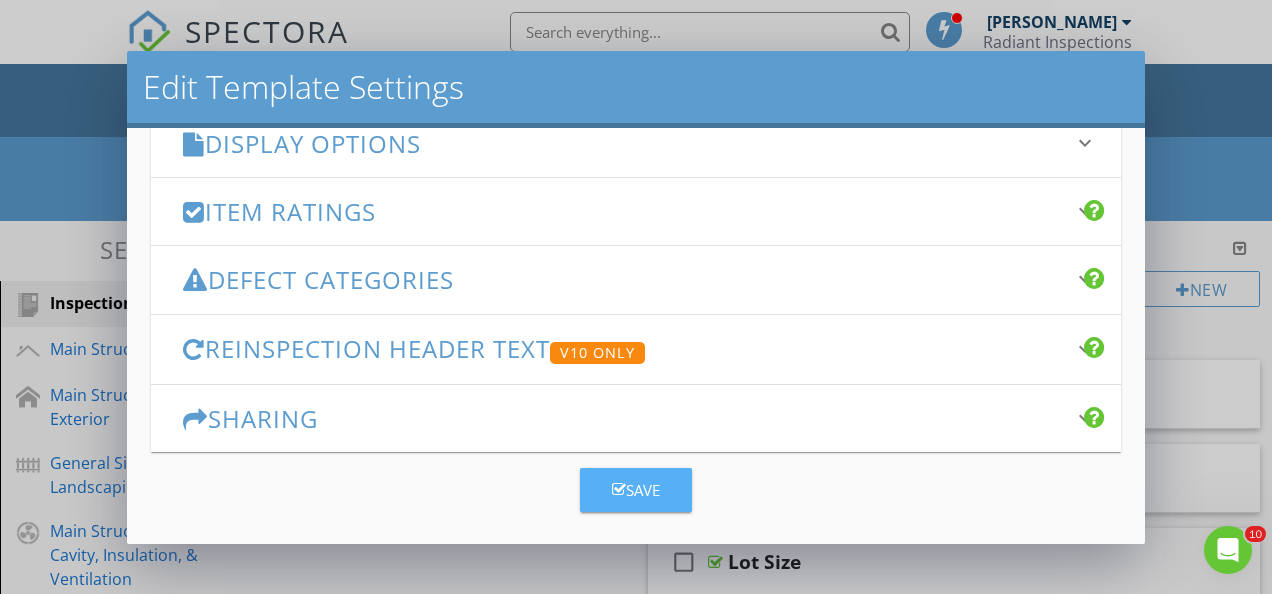 click on "Save" at bounding box center (636, 490) 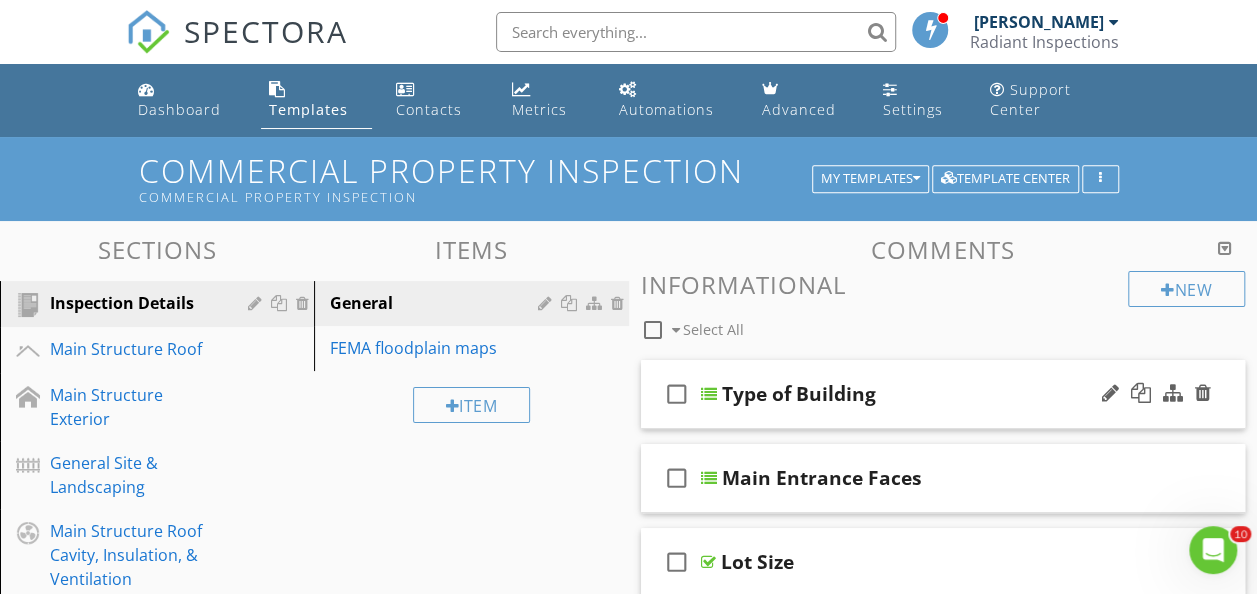 click on "Type of Building" at bounding box center (799, 394) 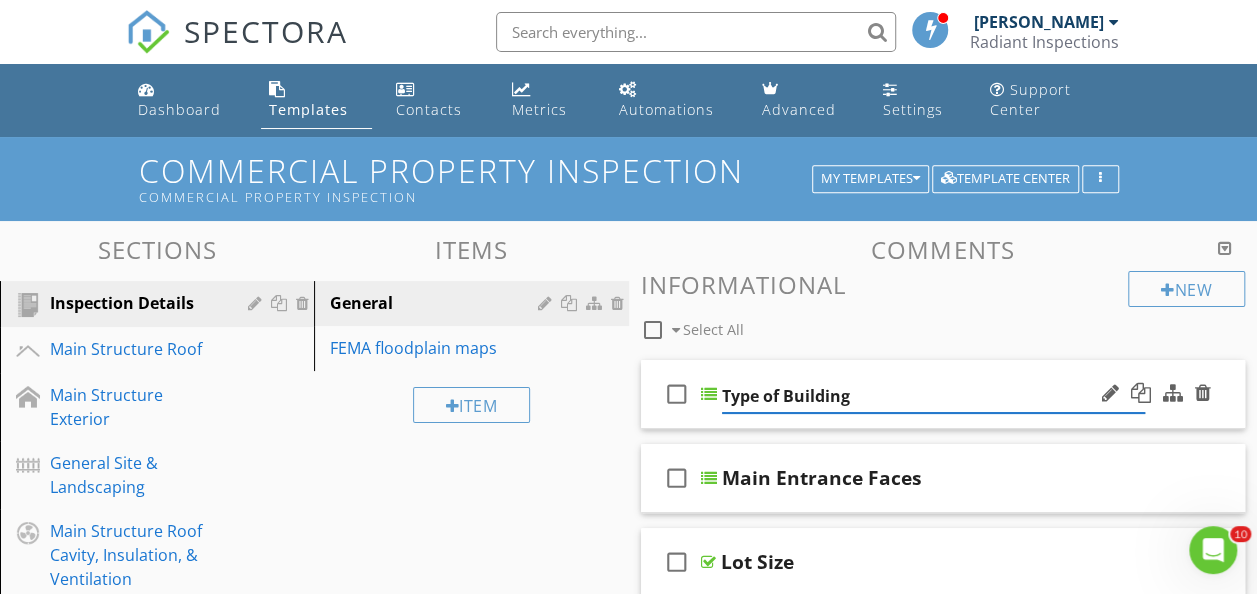 click on "New
Informational   check_box_outline_blank     Select All" at bounding box center (943, 308) 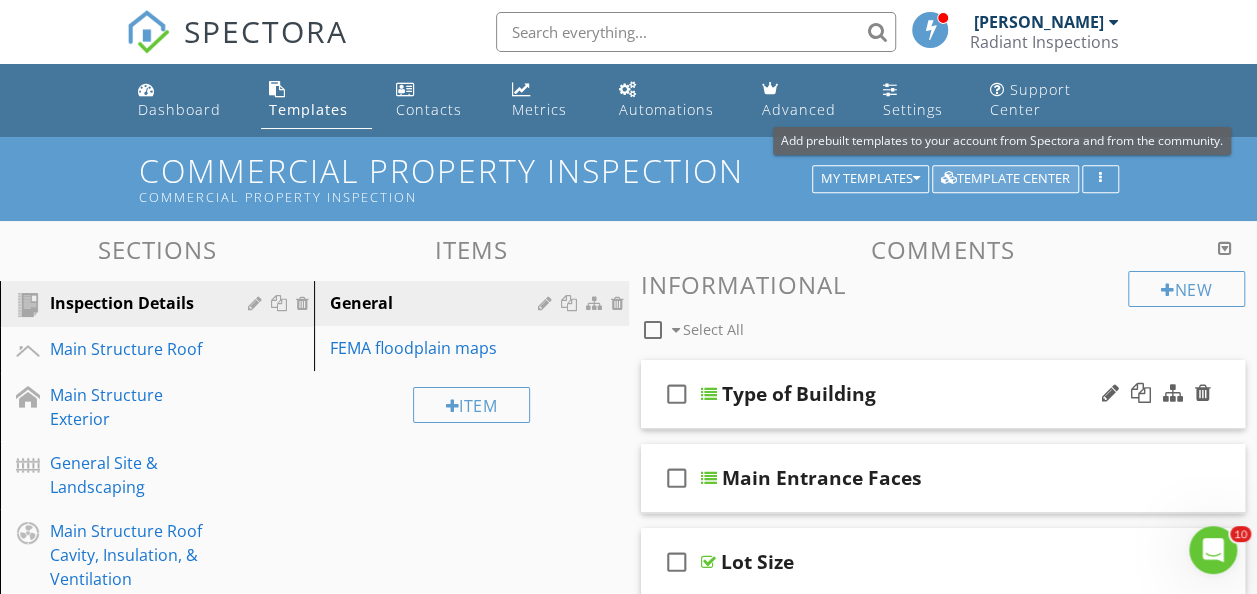 click on "Template Center" at bounding box center (1005, 179) 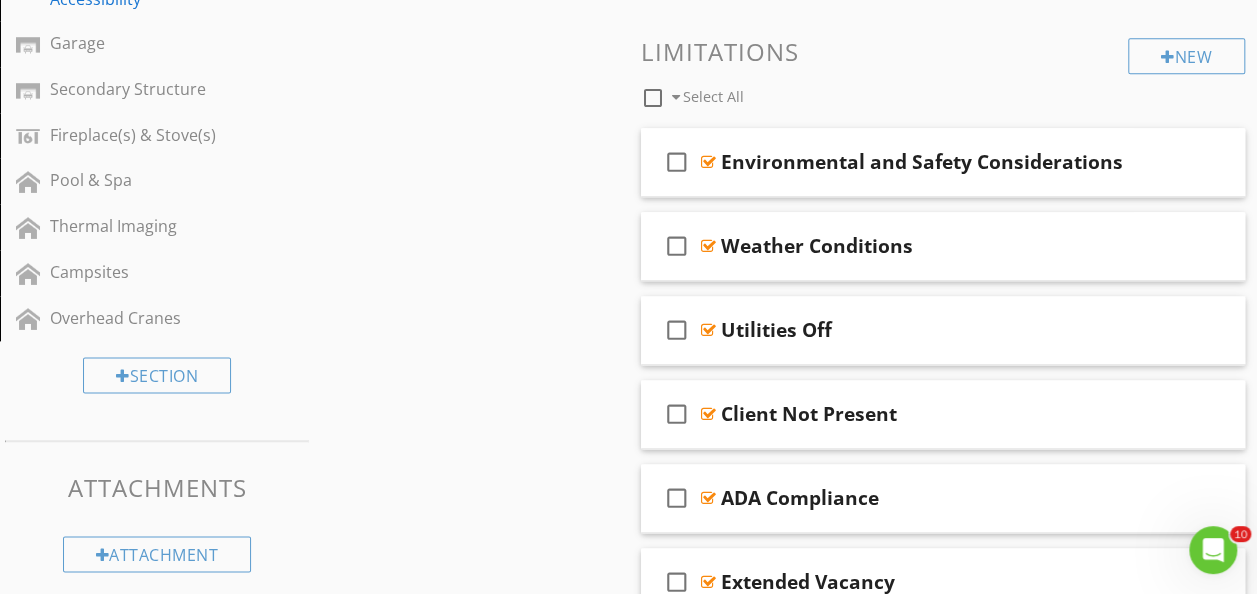 scroll, scrollTop: 1223, scrollLeft: 0, axis: vertical 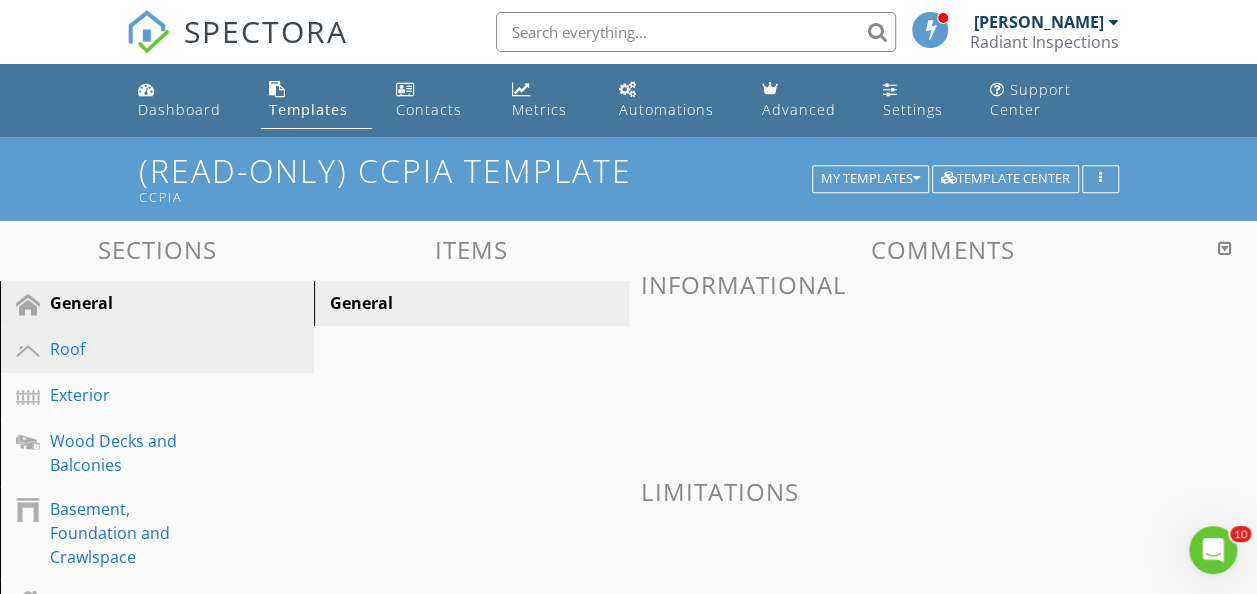 click on "Roof" at bounding box center [134, 349] 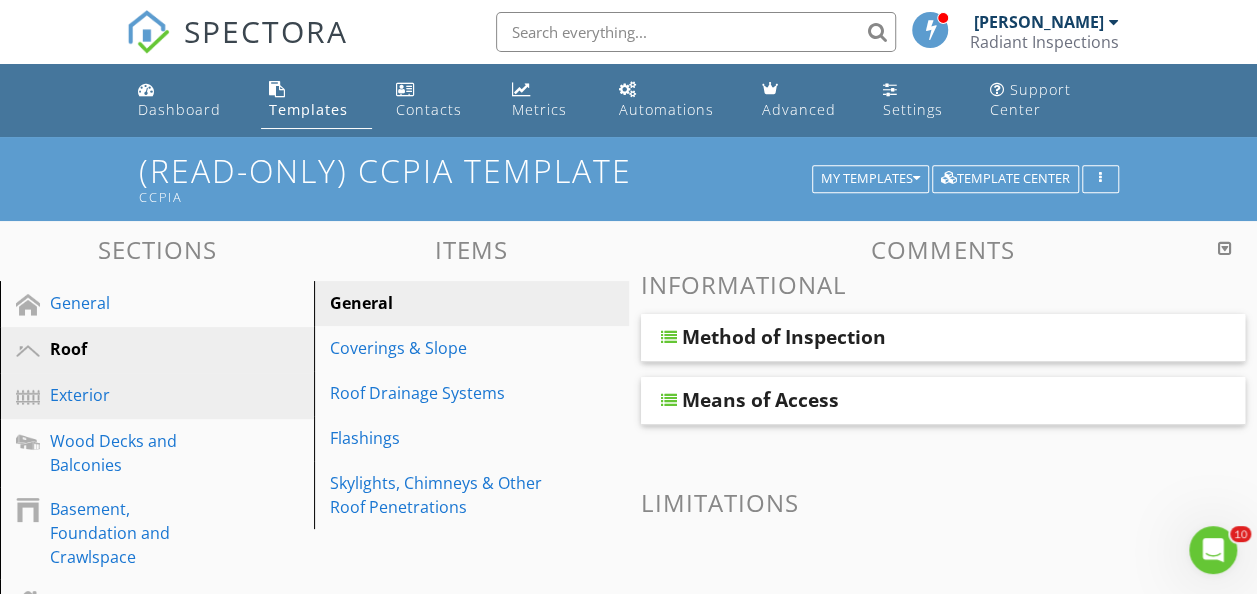 click on "Exterior" at bounding box center [172, 396] 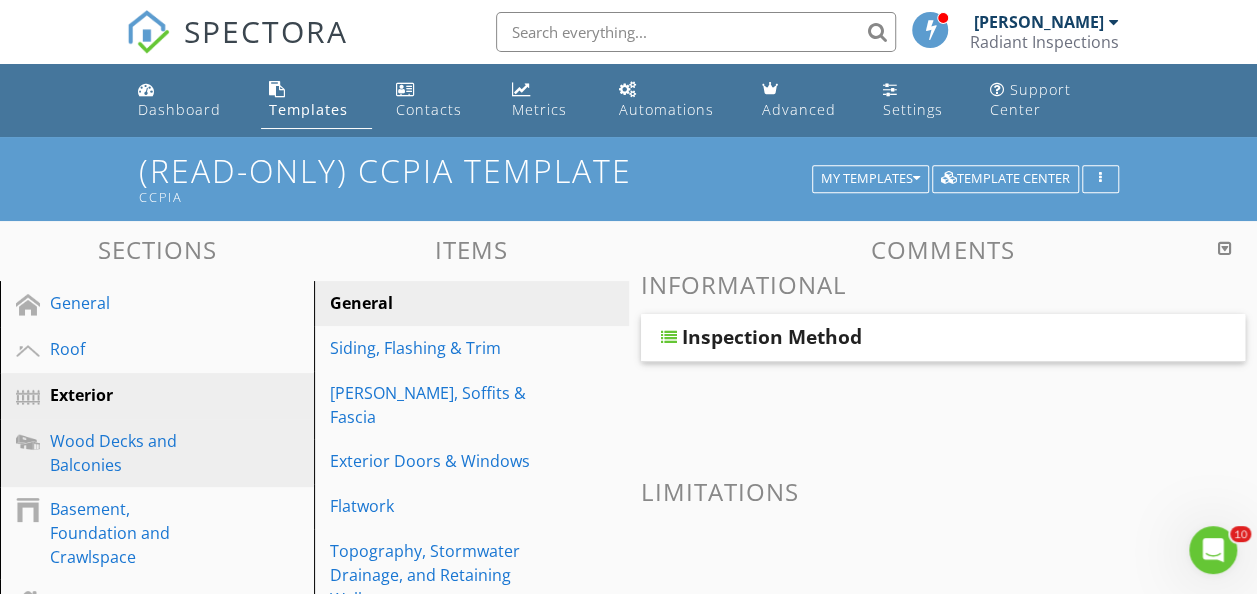 click on "Wood Decks and Balconies" at bounding box center (134, 453) 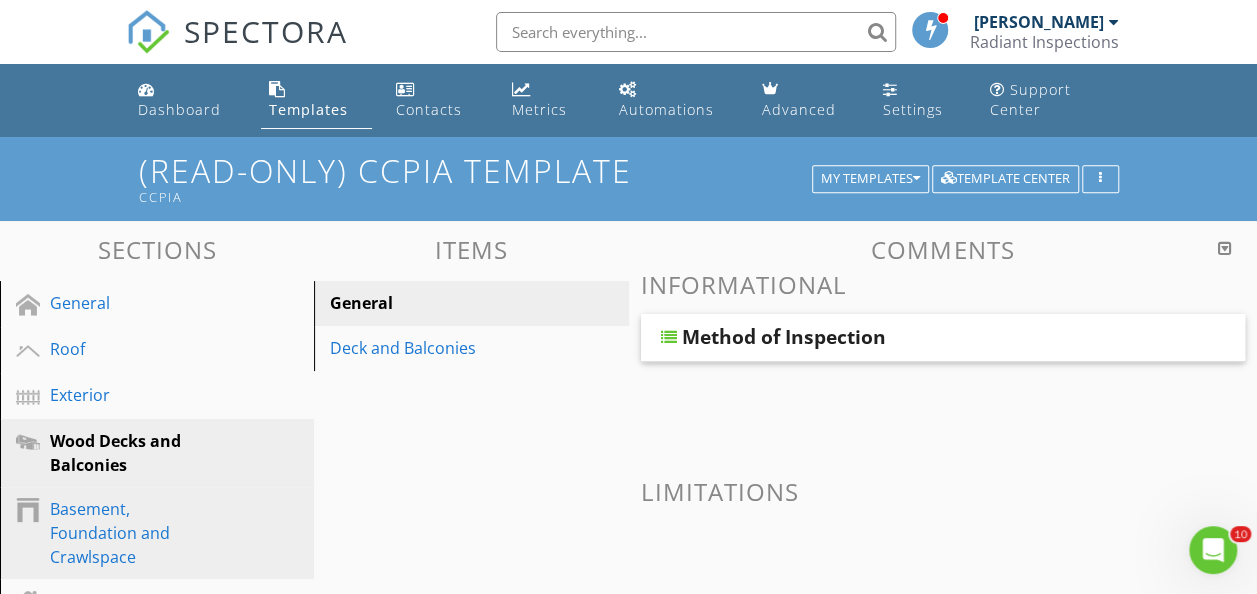 click on "Basement, Foundation and Crawlspace" at bounding box center (134, 533) 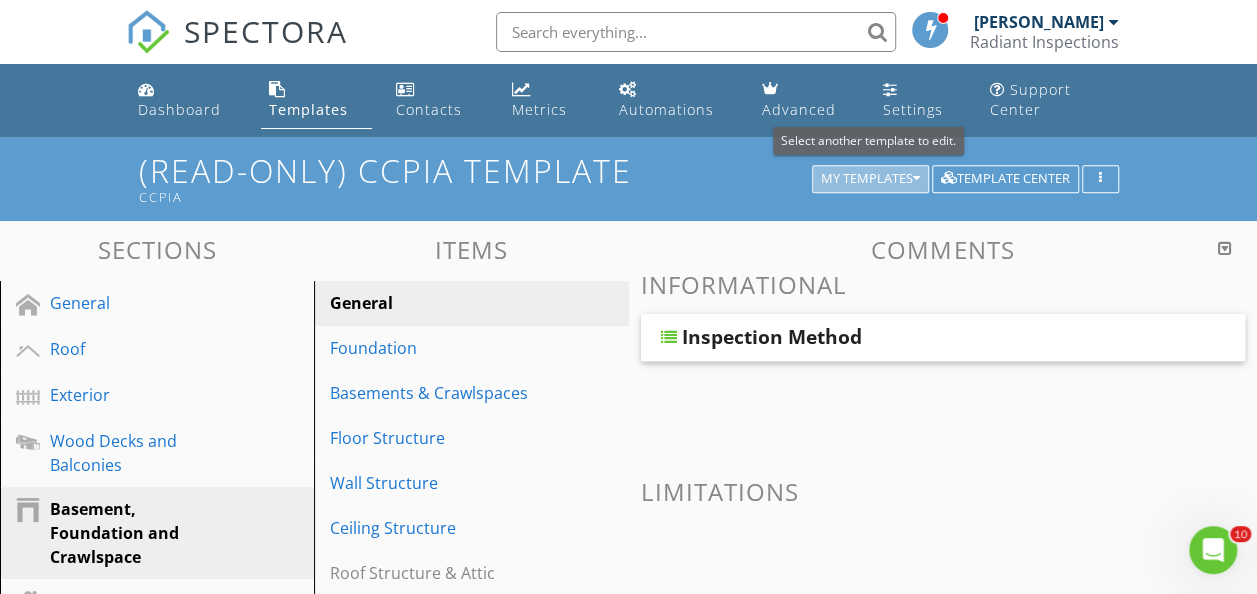 click on "My Templates" at bounding box center (870, 179) 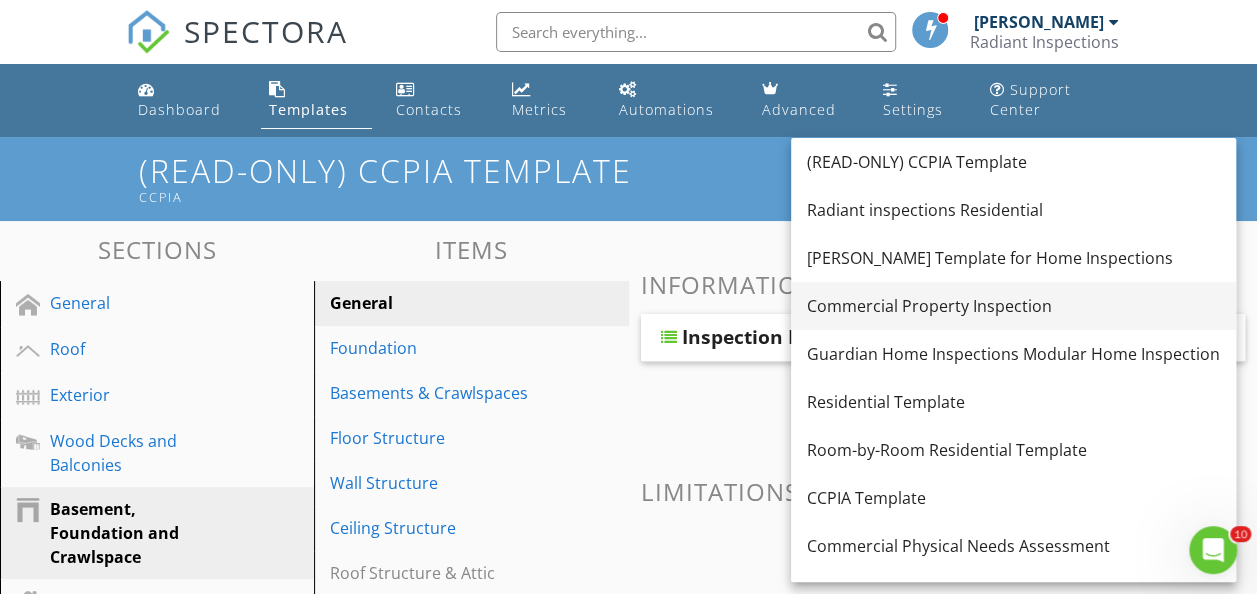 click on "Commercial Property Inspection" at bounding box center (1013, 306) 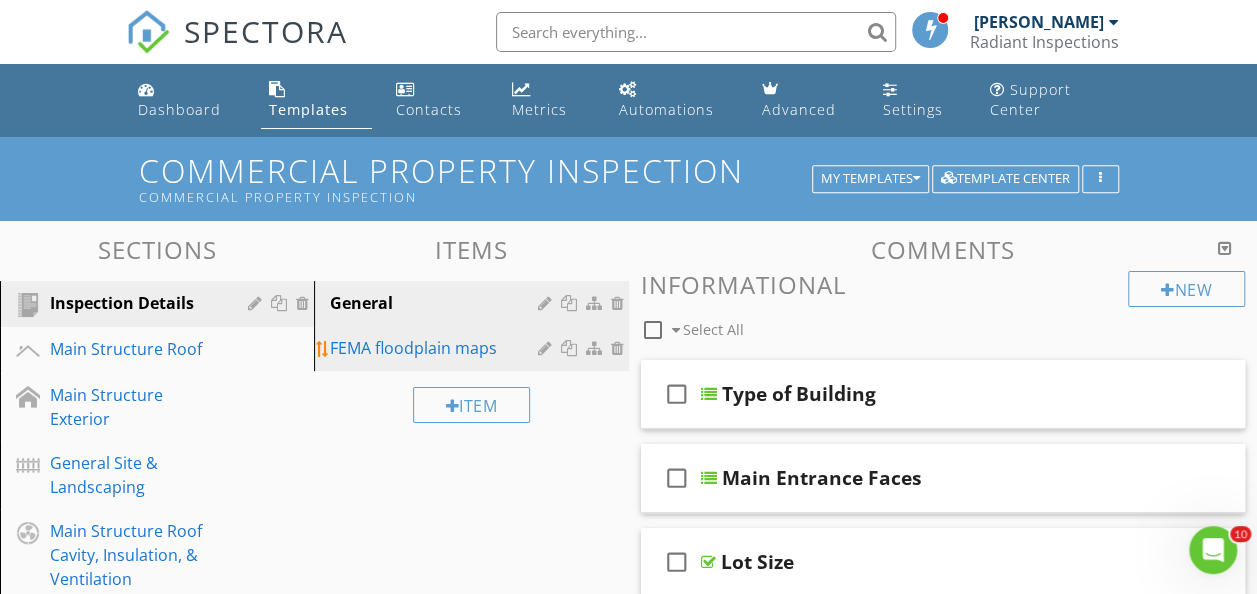 click on "FEMA floodplain maps" at bounding box center [436, 348] 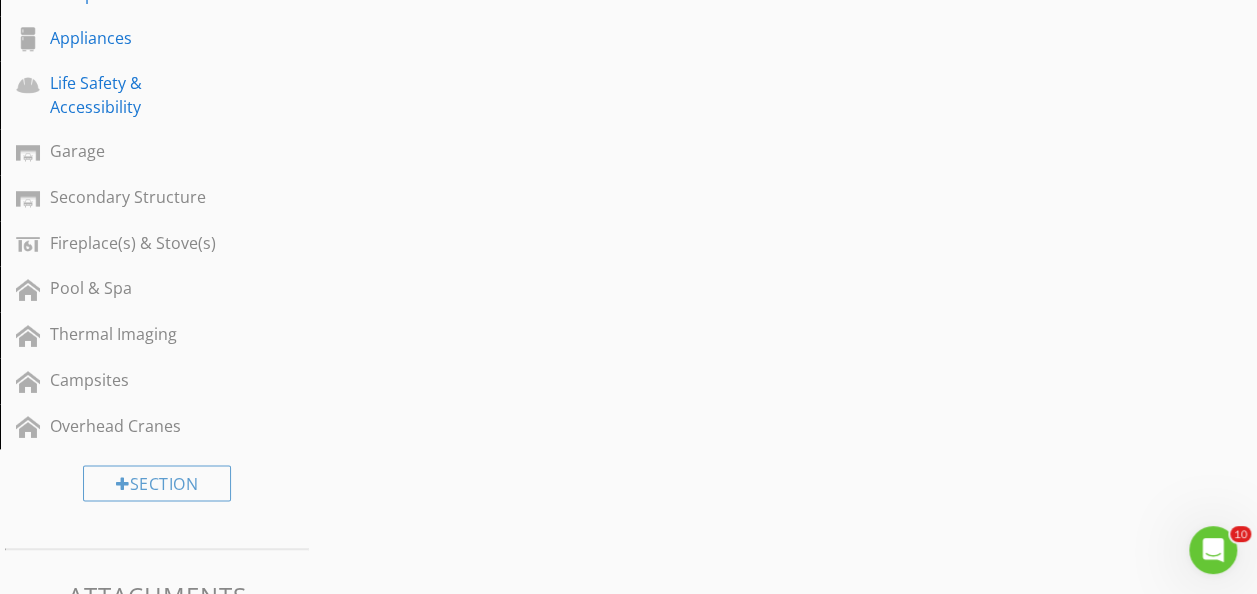 scroll, scrollTop: 1084, scrollLeft: 0, axis: vertical 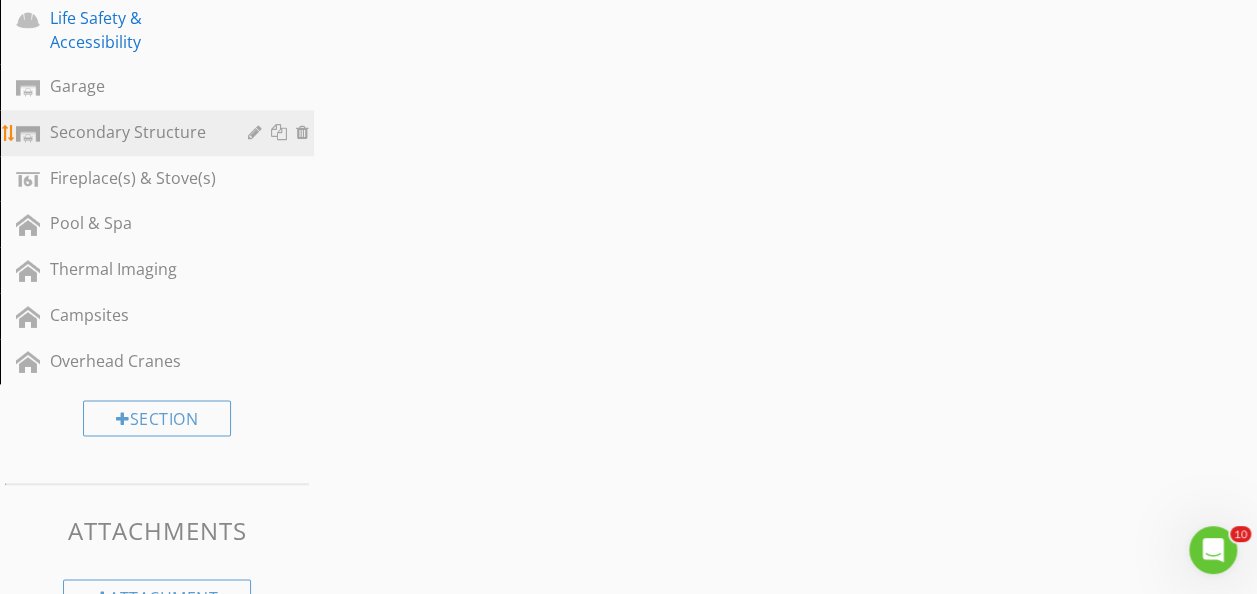 click on "Secondary Structure" at bounding box center (134, 132) 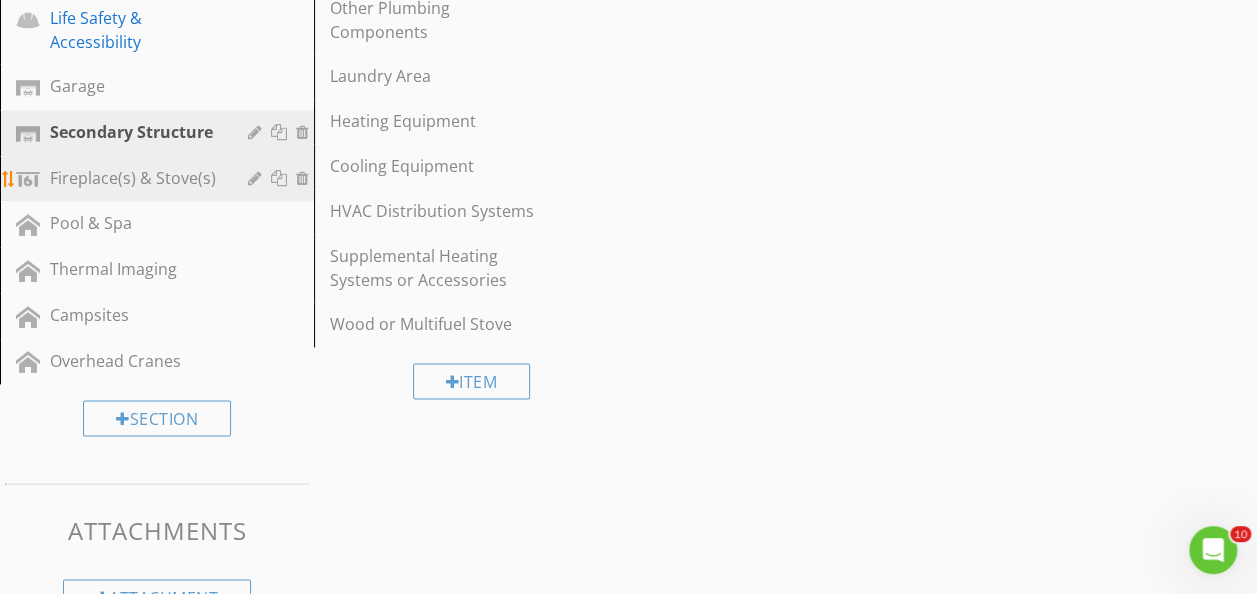 click on "Fireplace(s) & Stove(s)" at bounding box center (134, 178) 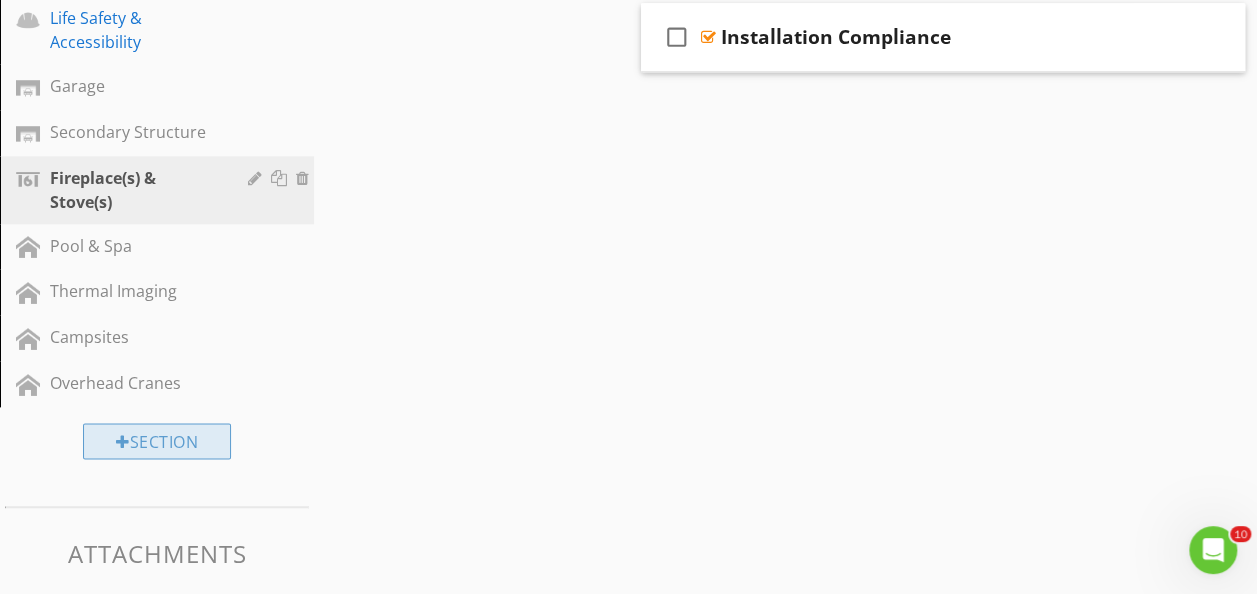 click on "Section" at bounding box center [157, 441] 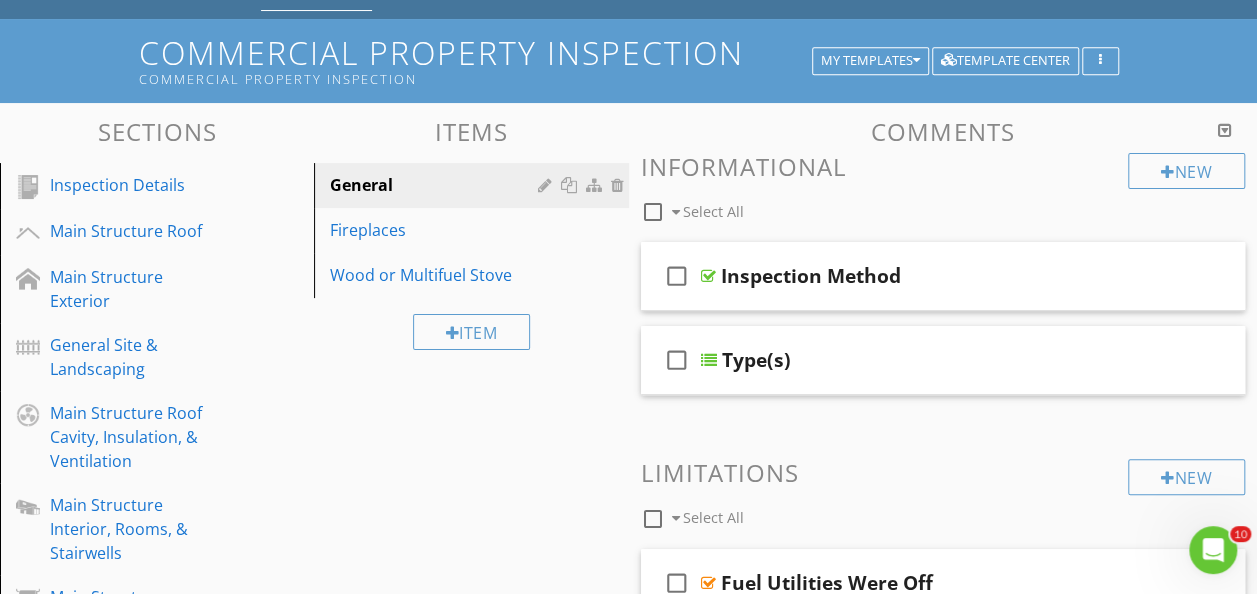 scroll, scrollTop: 113, scrollLeft: 0, axis: vertical 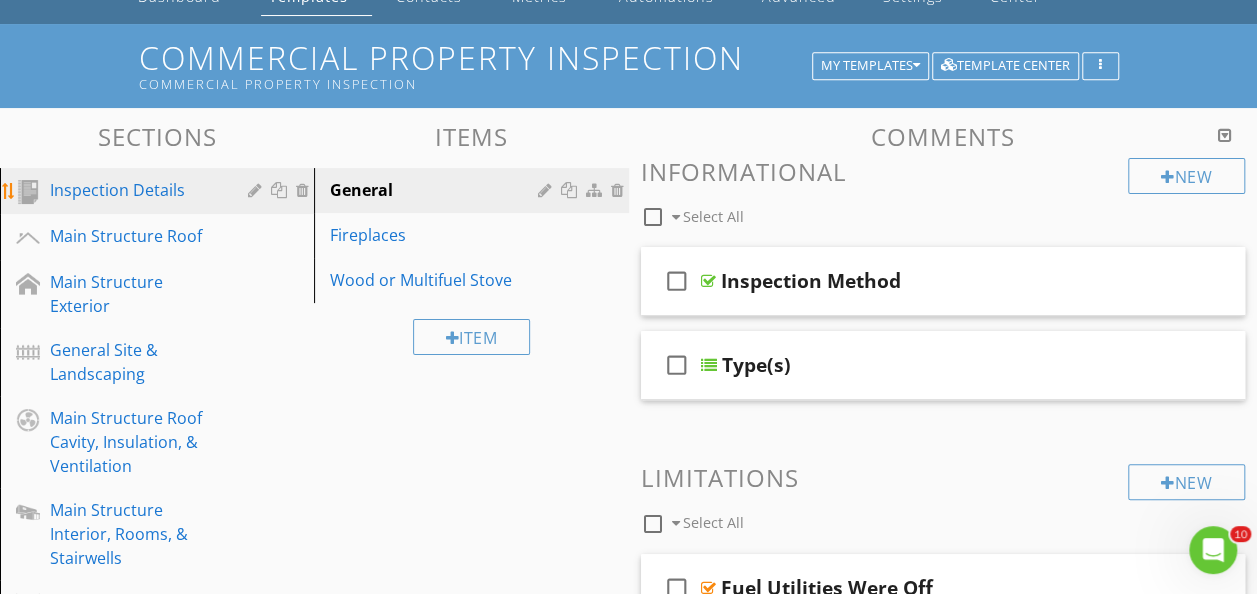 click on "Inspection Details" at bounding box center (134, 190) 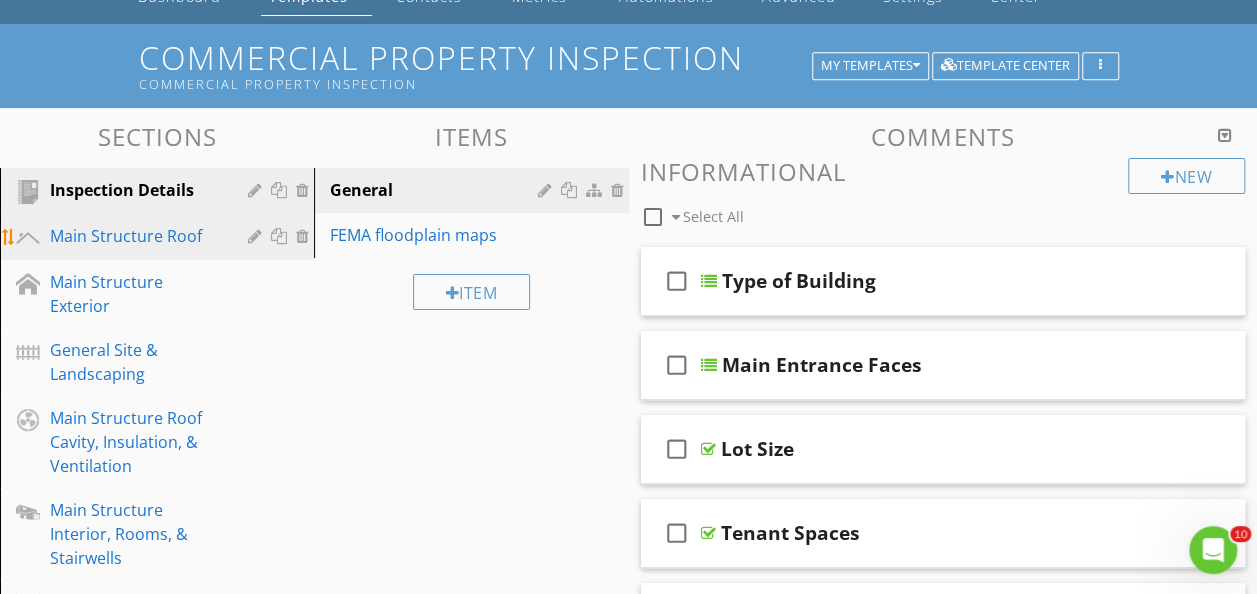 click on "Main Structure Roof" at bounding box center (160, 237) 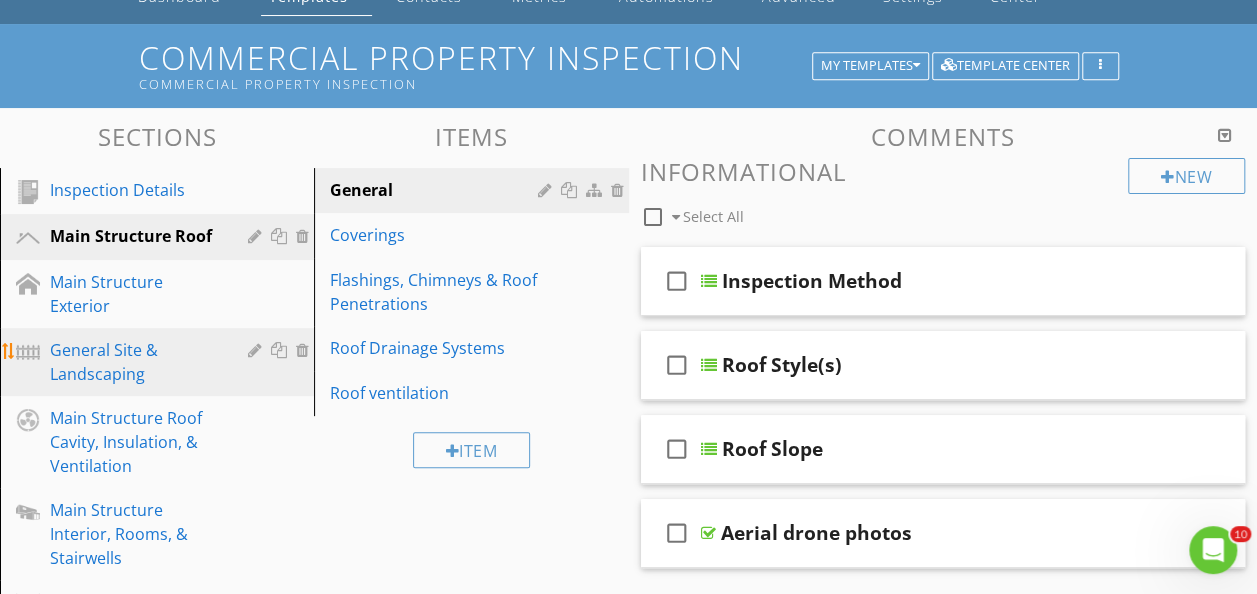 click on "General Site & Landscaping" at bounding box center (134, 362) 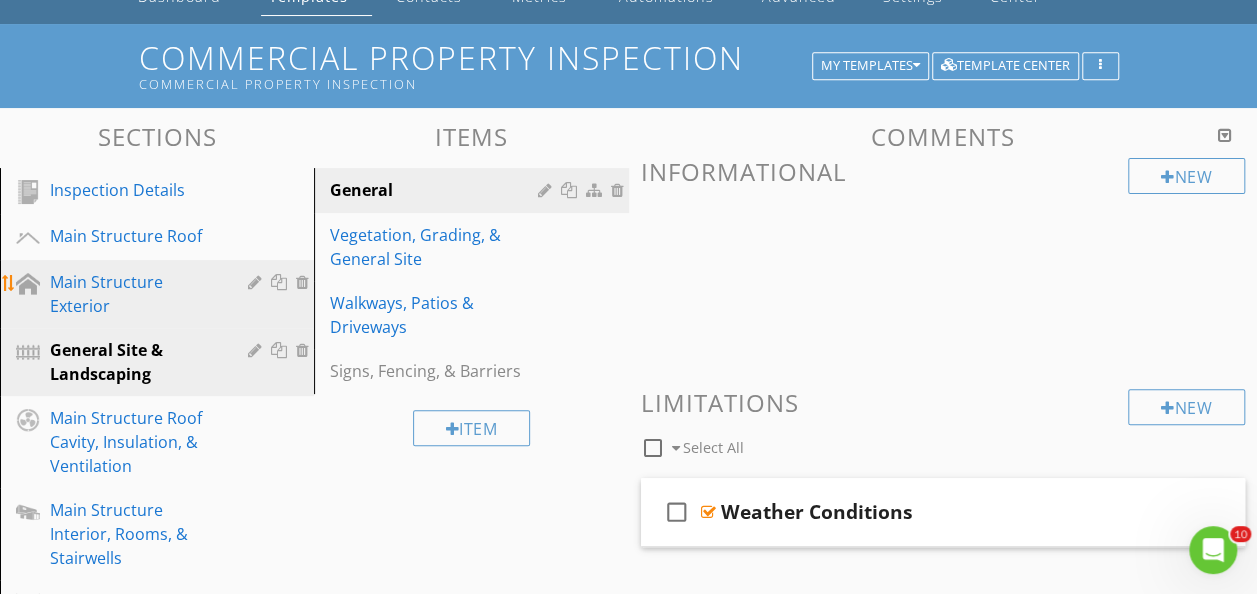 click on "Main Structure Exterior" at bounding box center [134, 294] 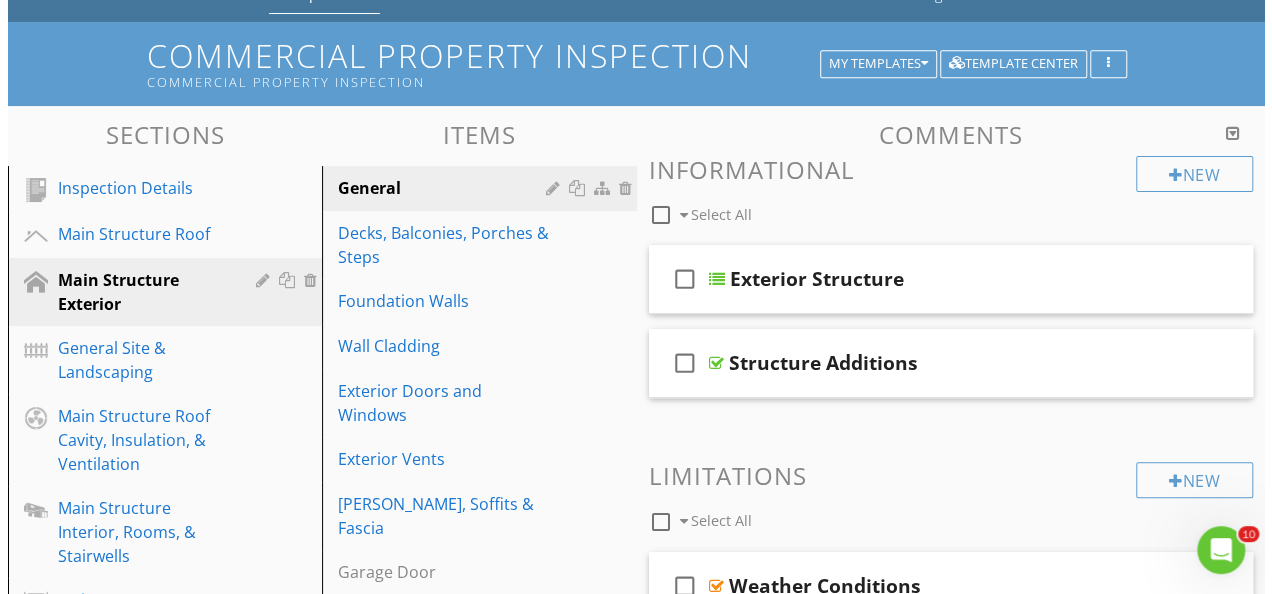 scroll, scrollTop: 0, scrollLeft: 0, axis: both 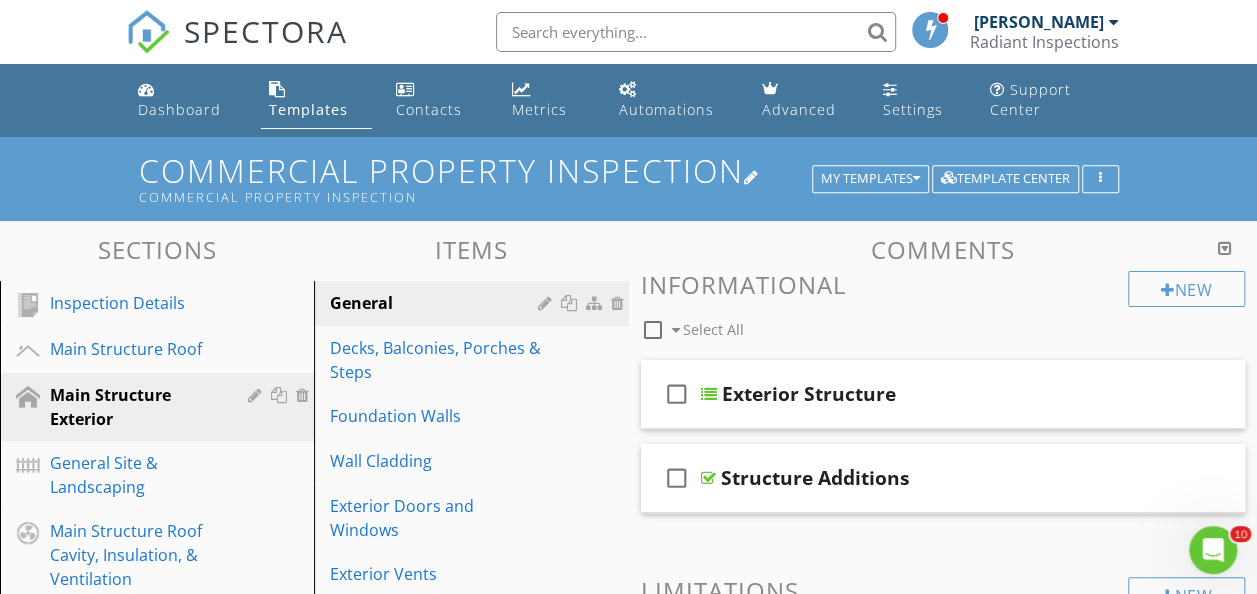 click at bounding box center (752, 177) 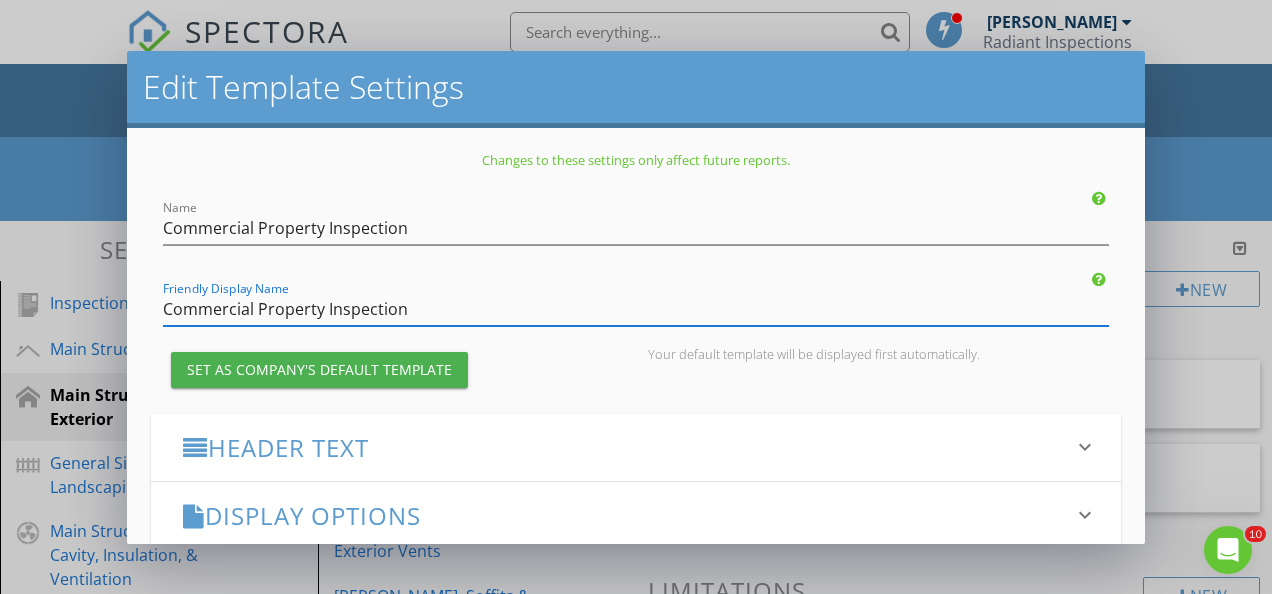 click on "Commercial Property Inspection" at bounding box center [636, 309] 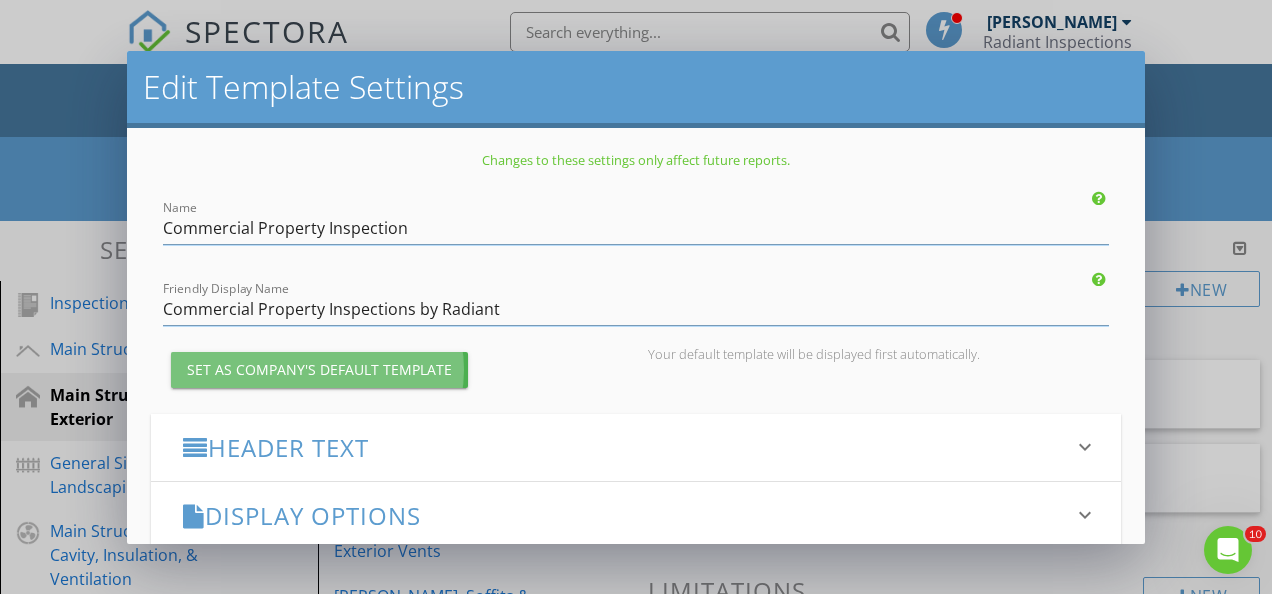 click on "Set as Company's Default Template" at bounding box center (319, 369) 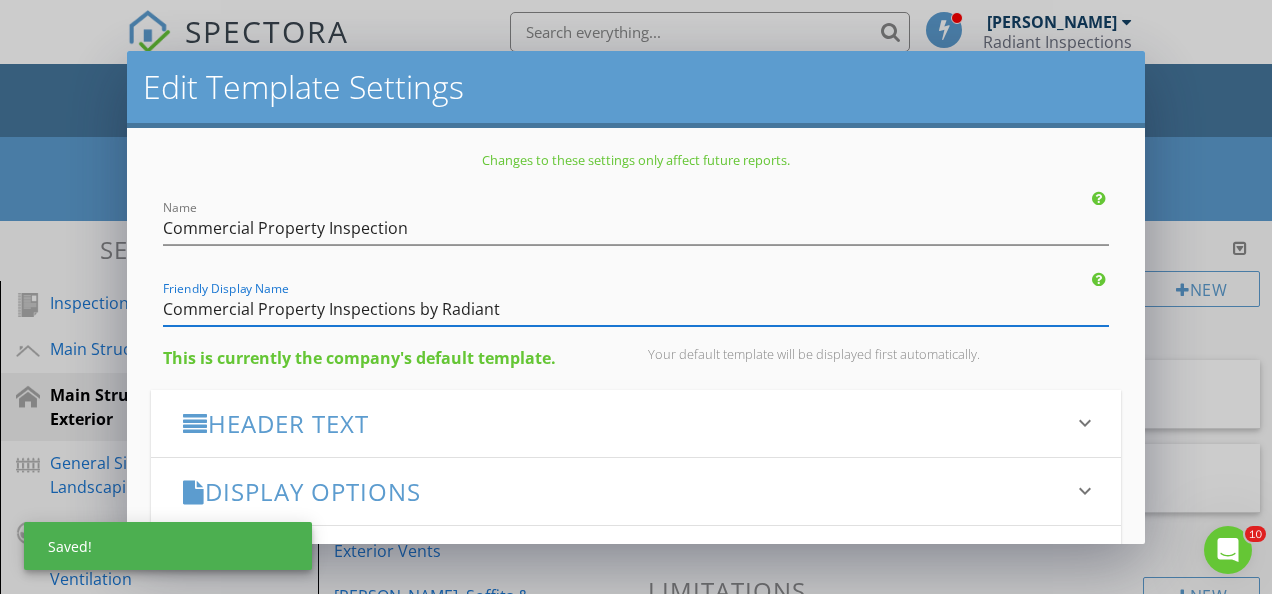 click on "Commercial Property Inspections by Radiant" at bounding box center (636, 309) 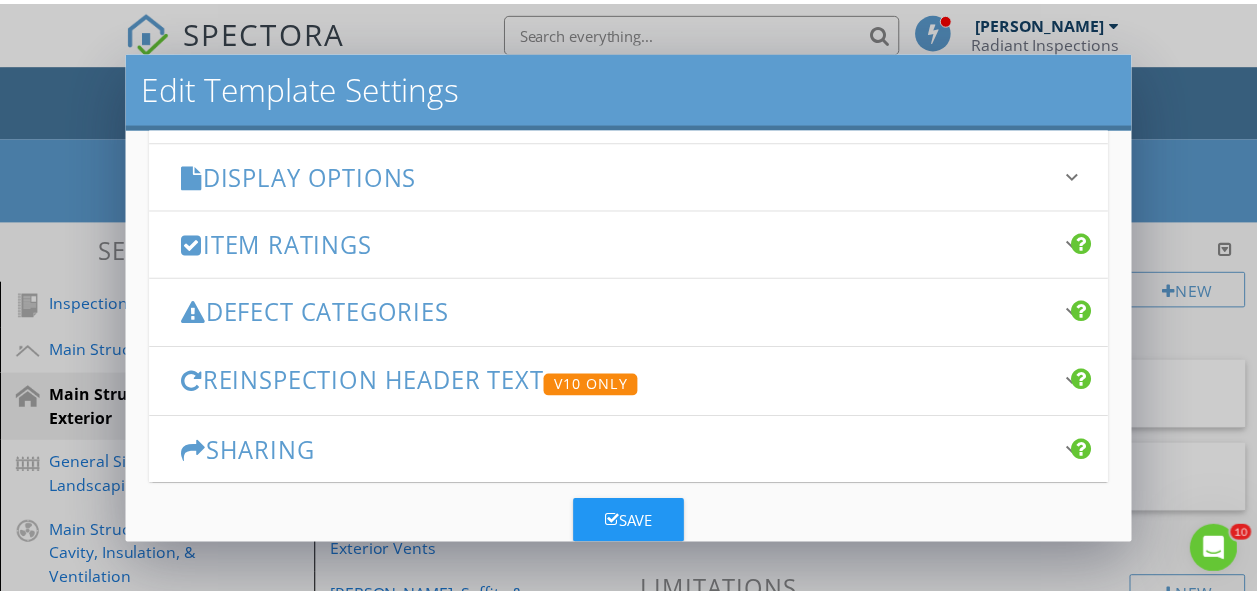 scroll, scrollTop: 356, scrollLeft: 0, axis: vertical 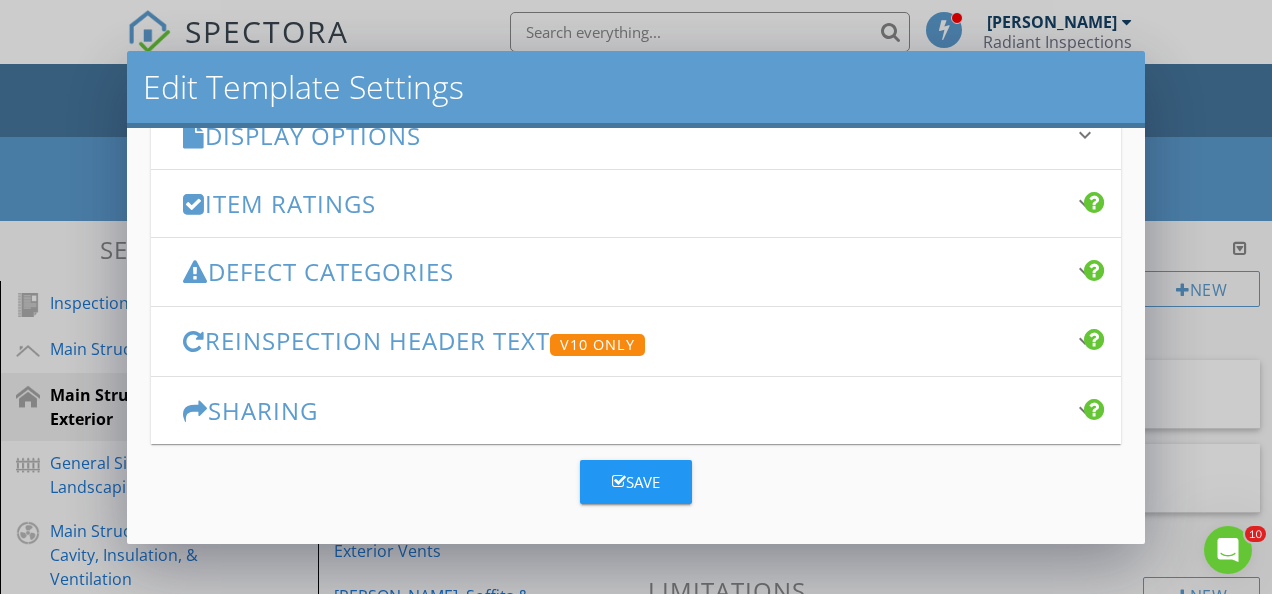 type on "Commercial Property Inspections by Radiant Inspections" 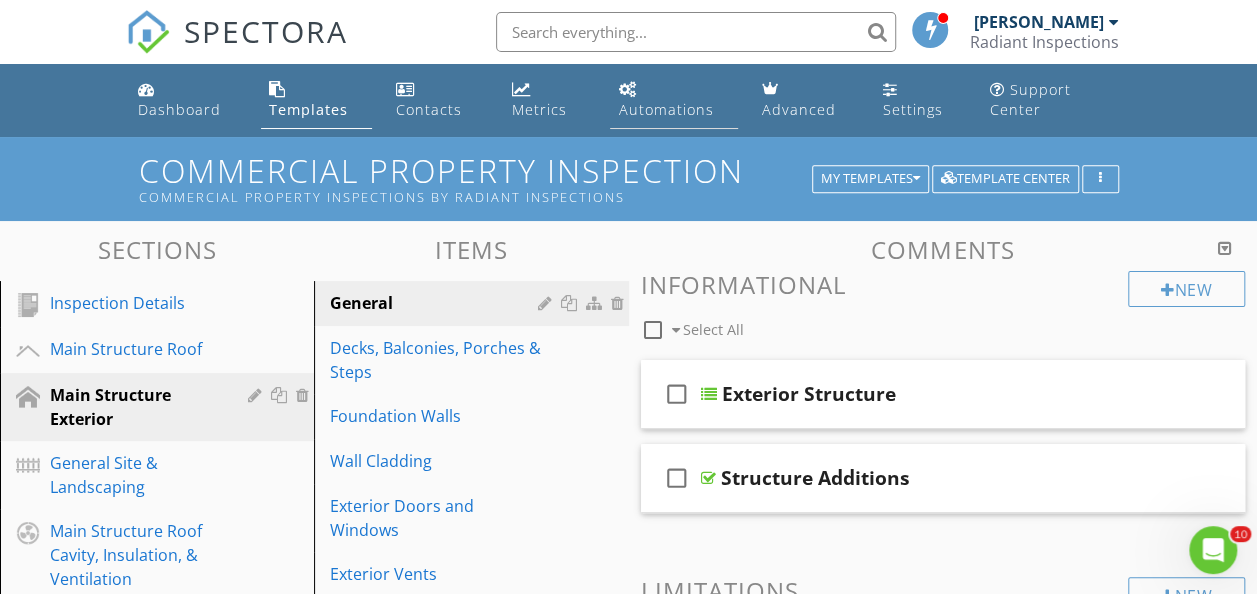 click on "Automations" at bounding box center [665, 109] 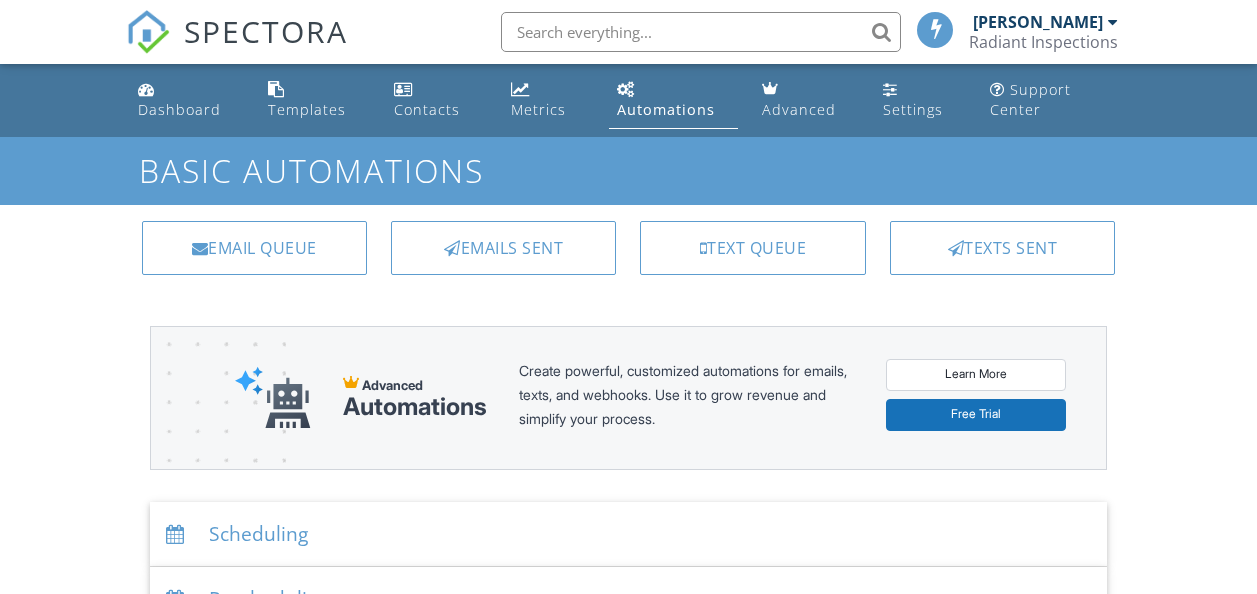 scroll, scrollTop: 0, scrollLeft: 0, axis: both 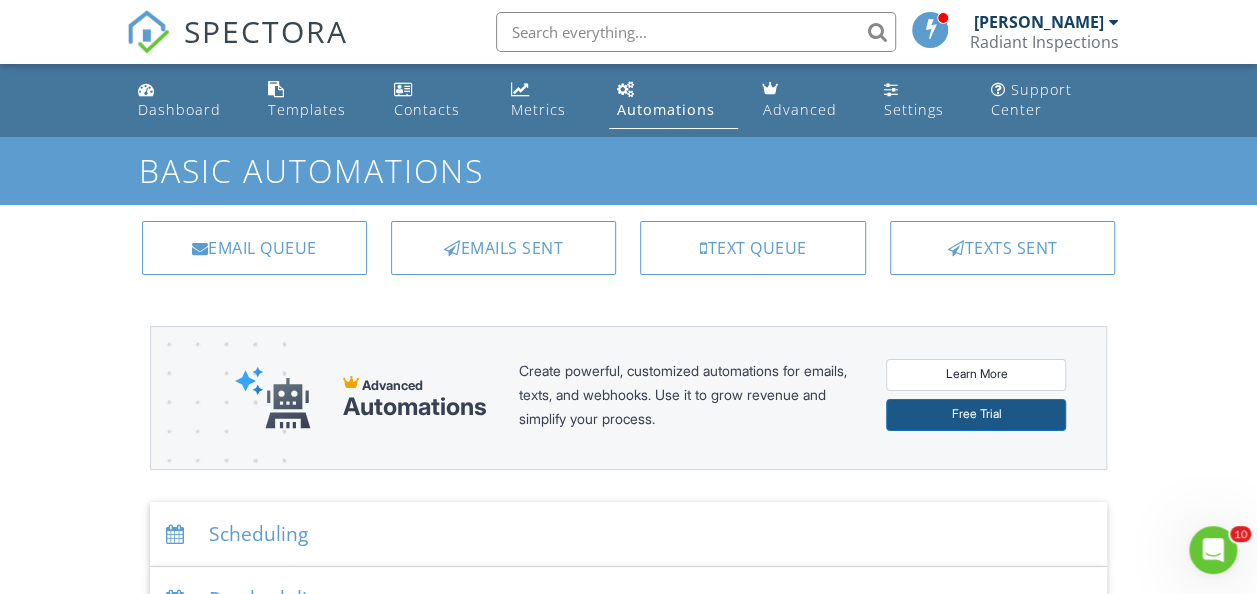 click on "Free Trial" at bounding box center (976, 415) 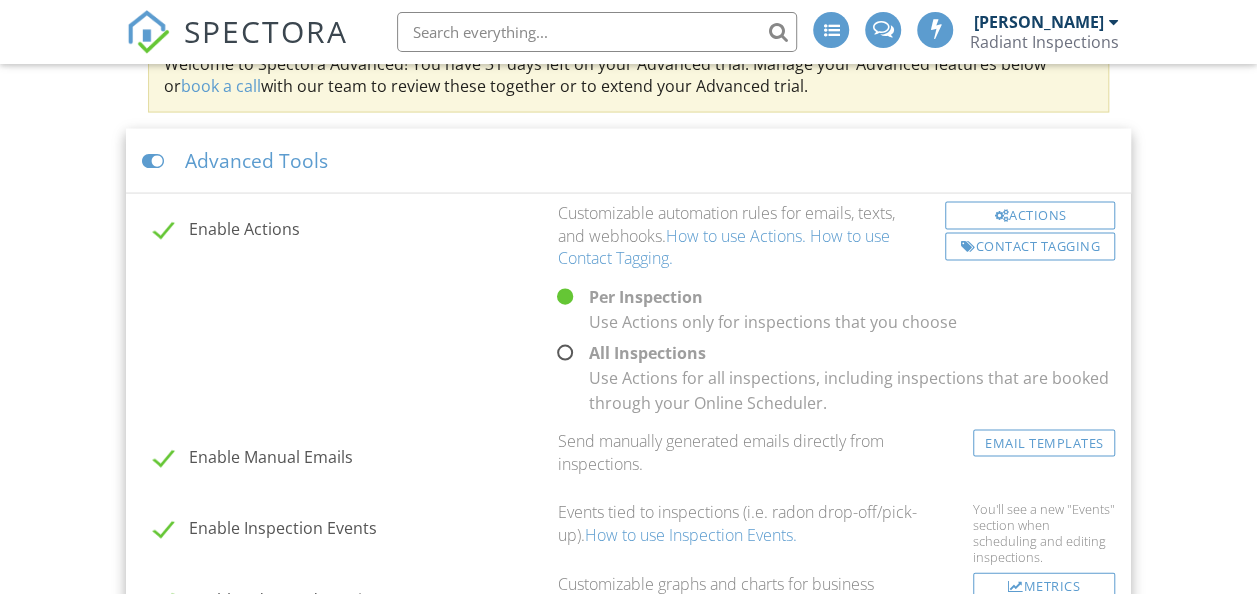 scroll, scrollTop: 0, scrollLeft: 0, axis: both 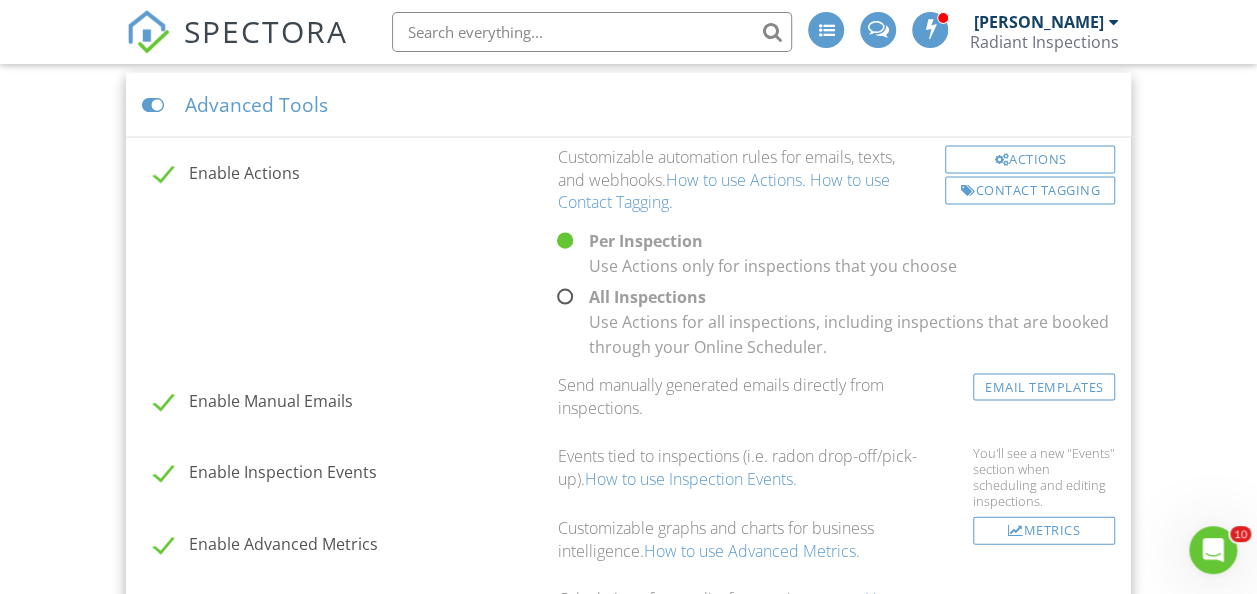 click on "All Inspections
Use Actions for all inspections, including inspections that are booked through your Online Scheduler." at bounding box center (840, 297) 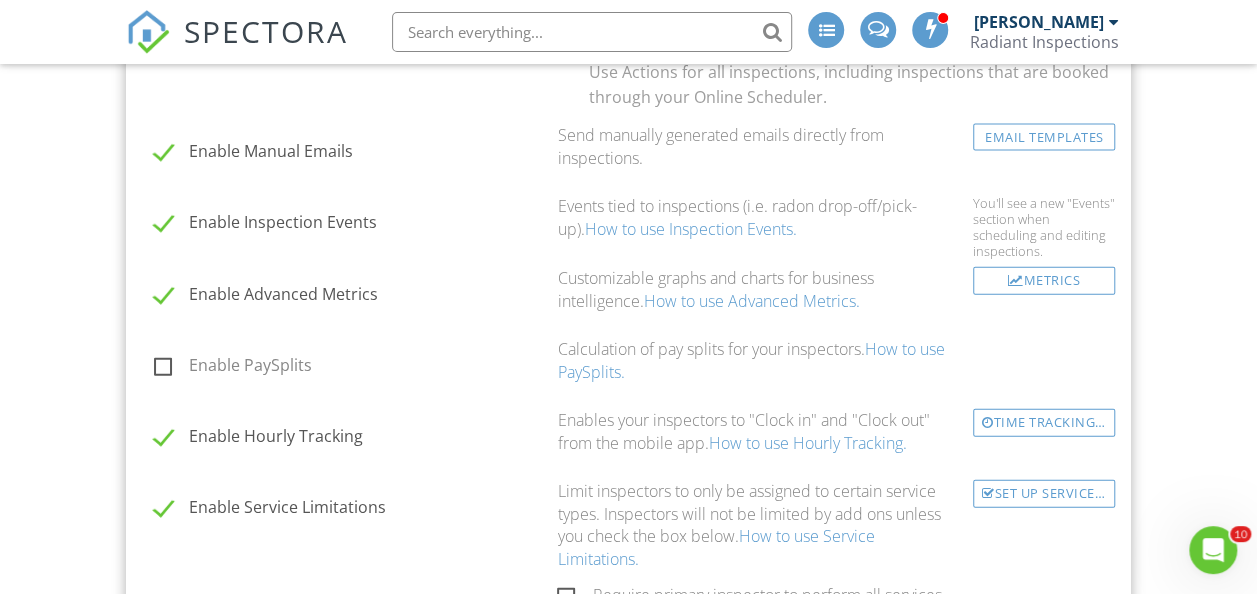 scroll, scrollTop: 2178, scrollLeft: 0, axis: vertical 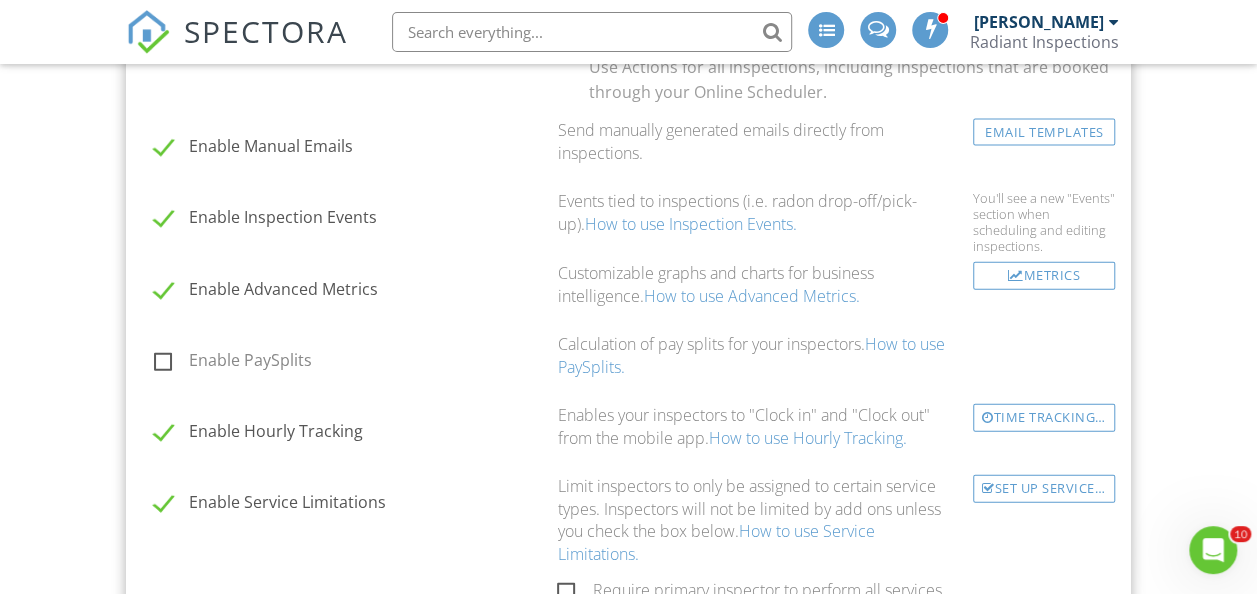 click on "Enable PaySplits" at bounding box center [350, 363] 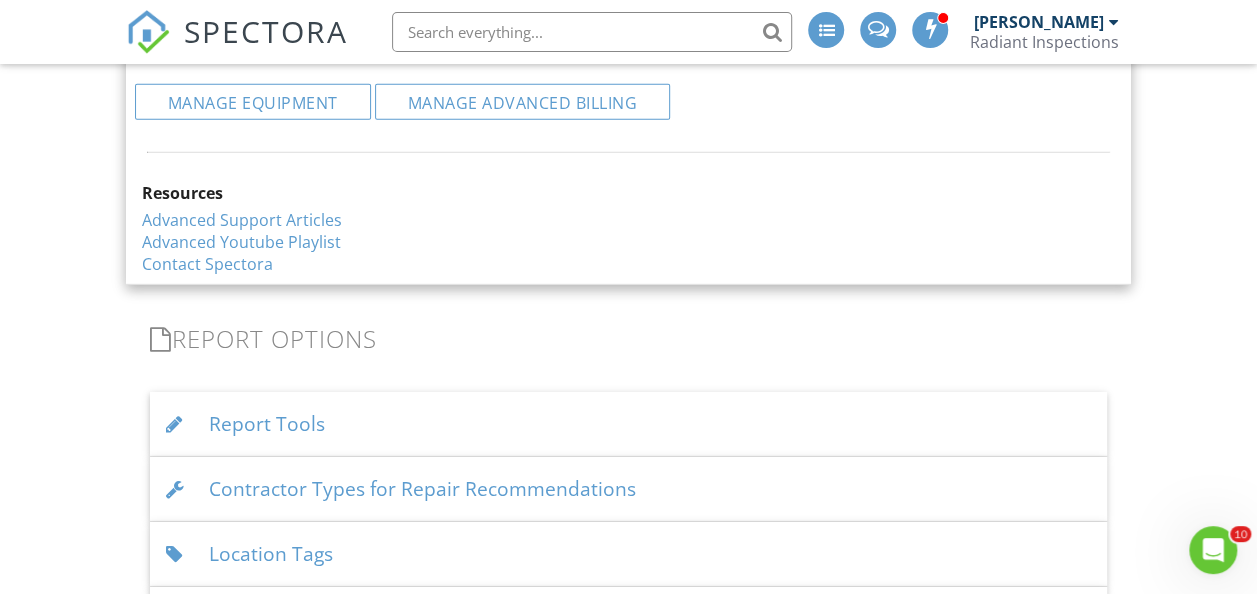 scroll, scrollTop: 2889, scrollLeft: 0, axis: vertical 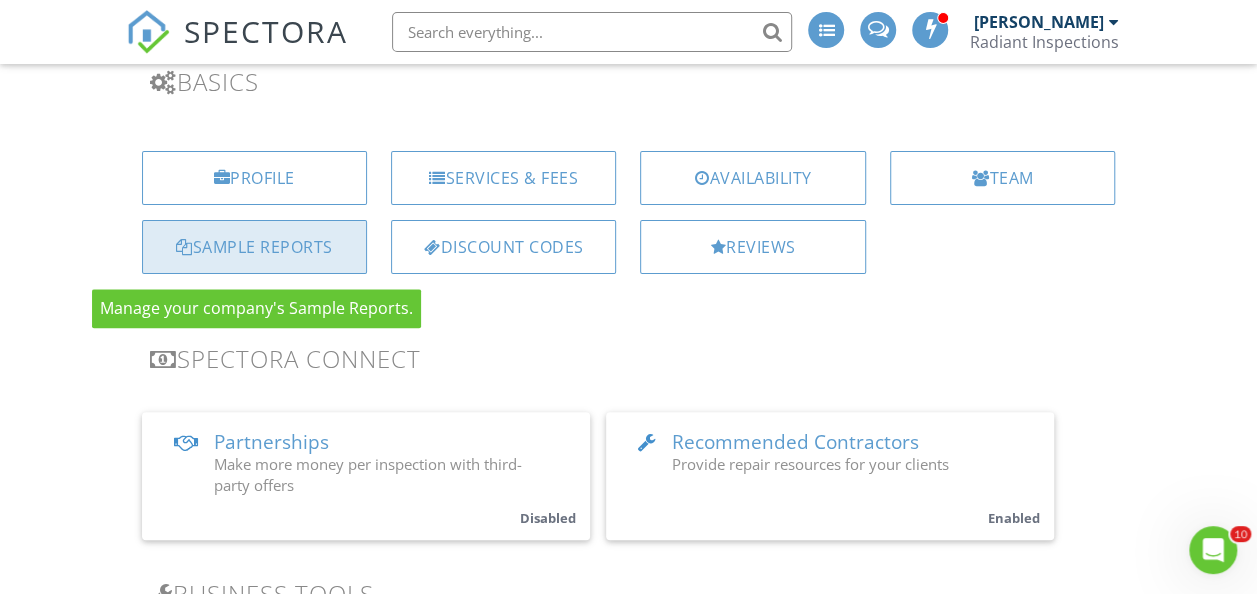 click on "Sample Reports" at bounding box center [254, 247] 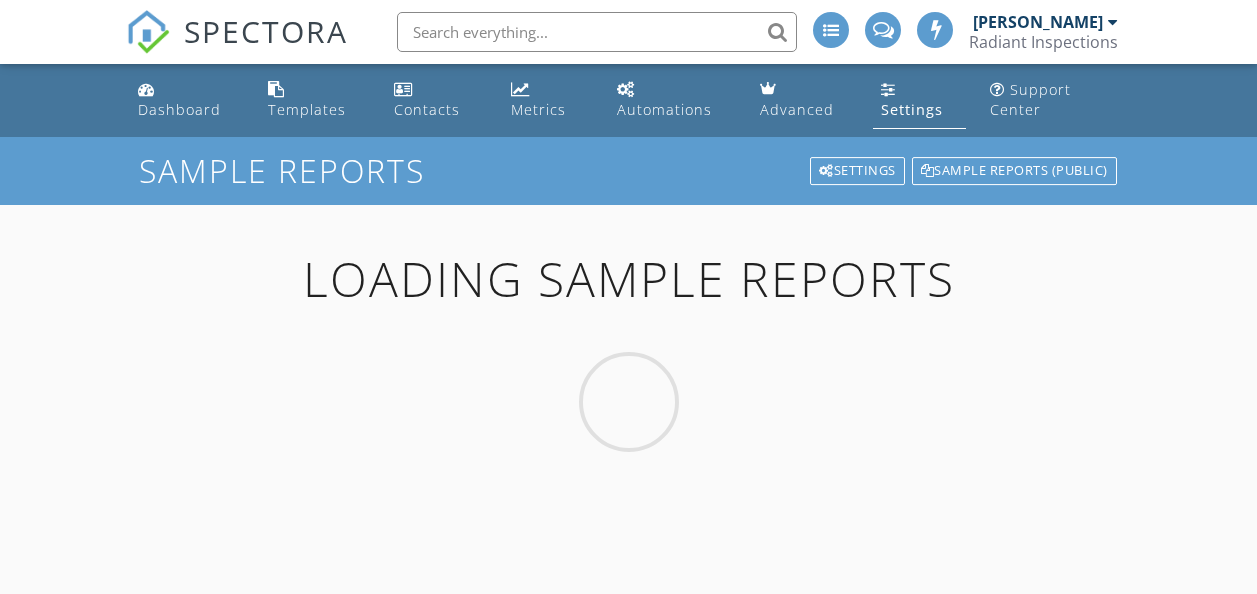 scroll, scrollTop: 0, scrollLeft: 0, axis: both 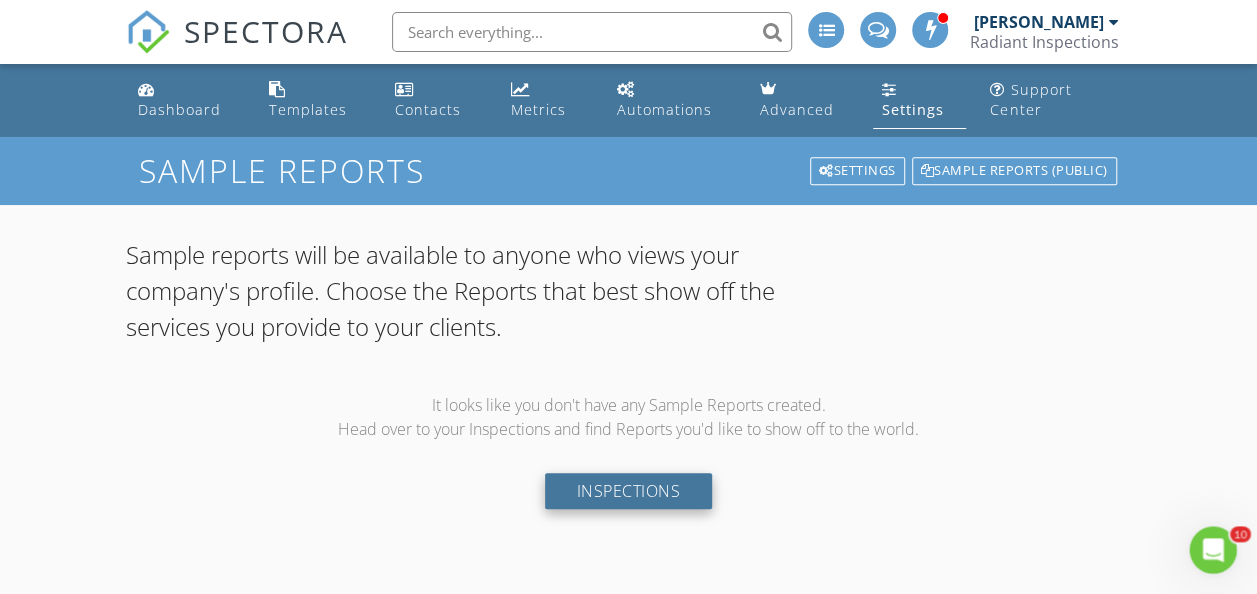 click on "Inspections" at bounding box center [629, 491] 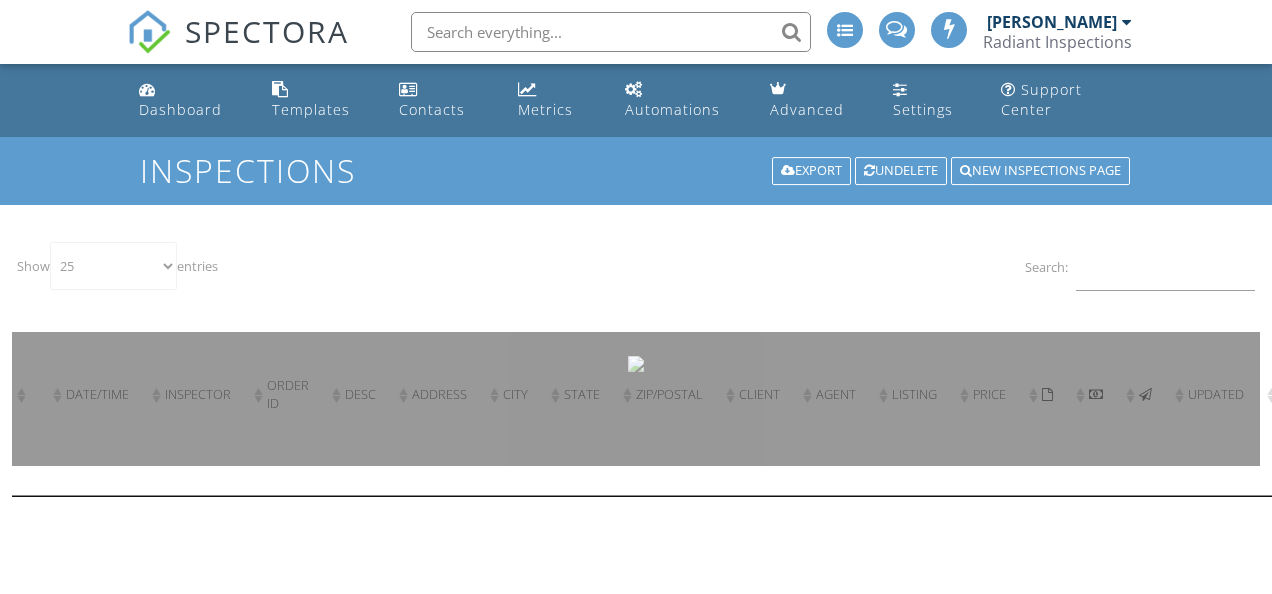 select on "25" 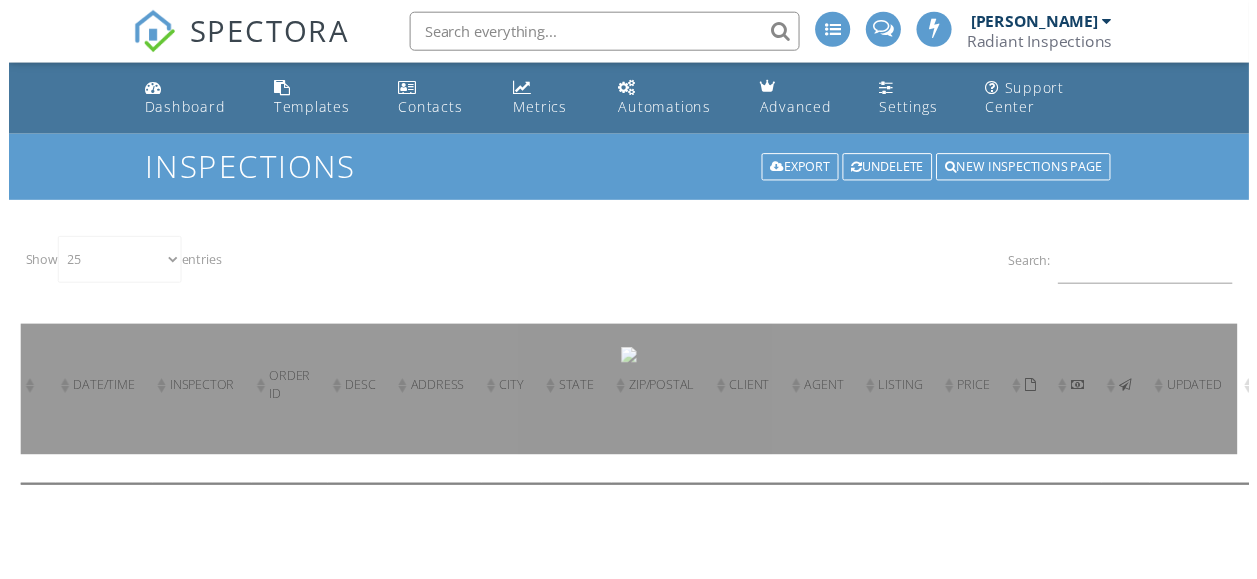 scroll, scrollTop: 0, scrollLeft: 0, axis: both 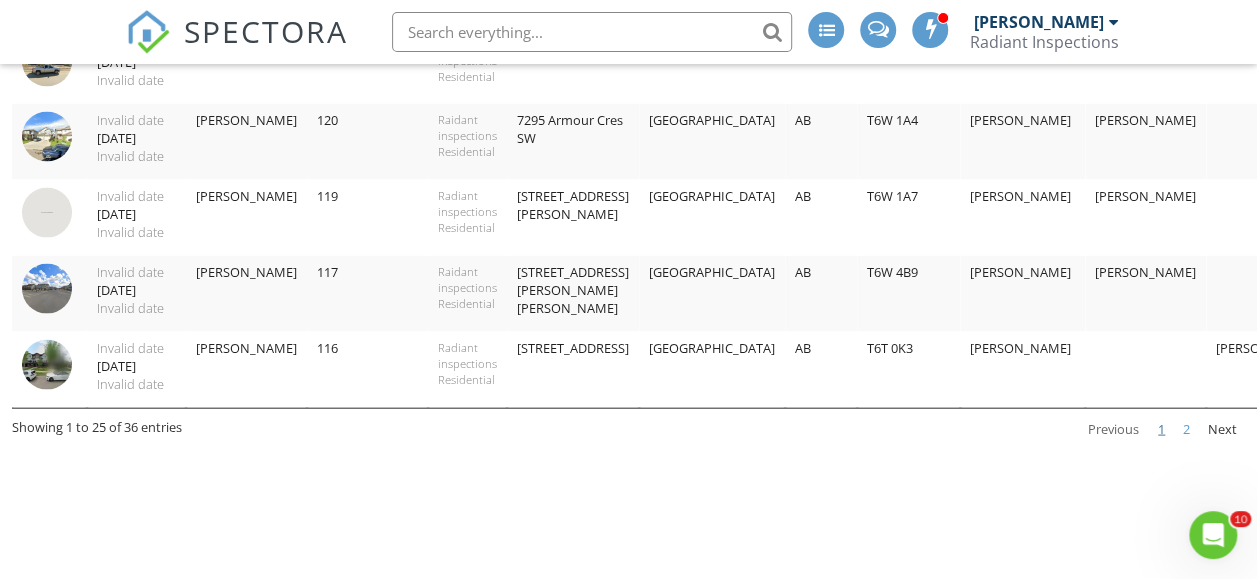 click on "2" at bounding box center [1186, 429] 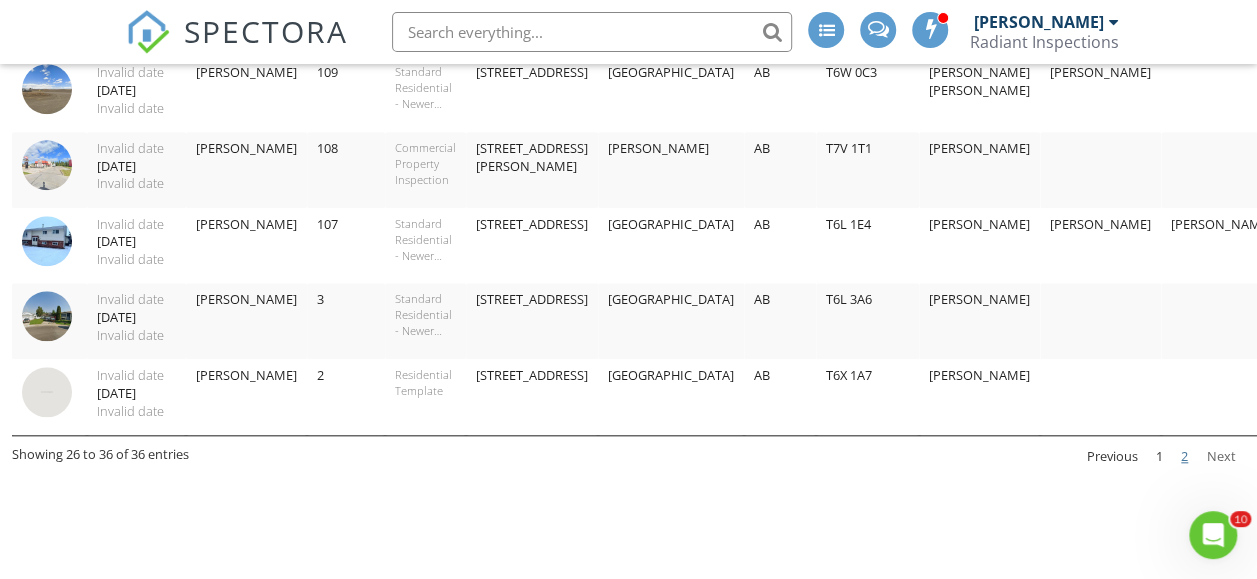 scroll, scrollTop: 787, scrollLeft: 0, axis: vertical 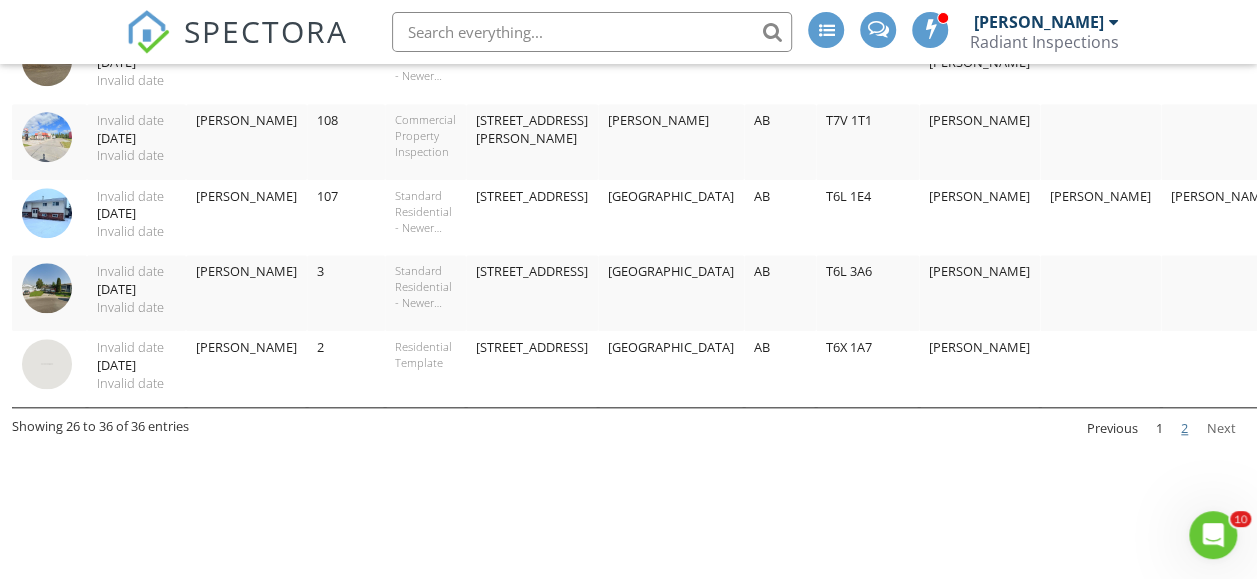 click at bounding box center [47, 213] 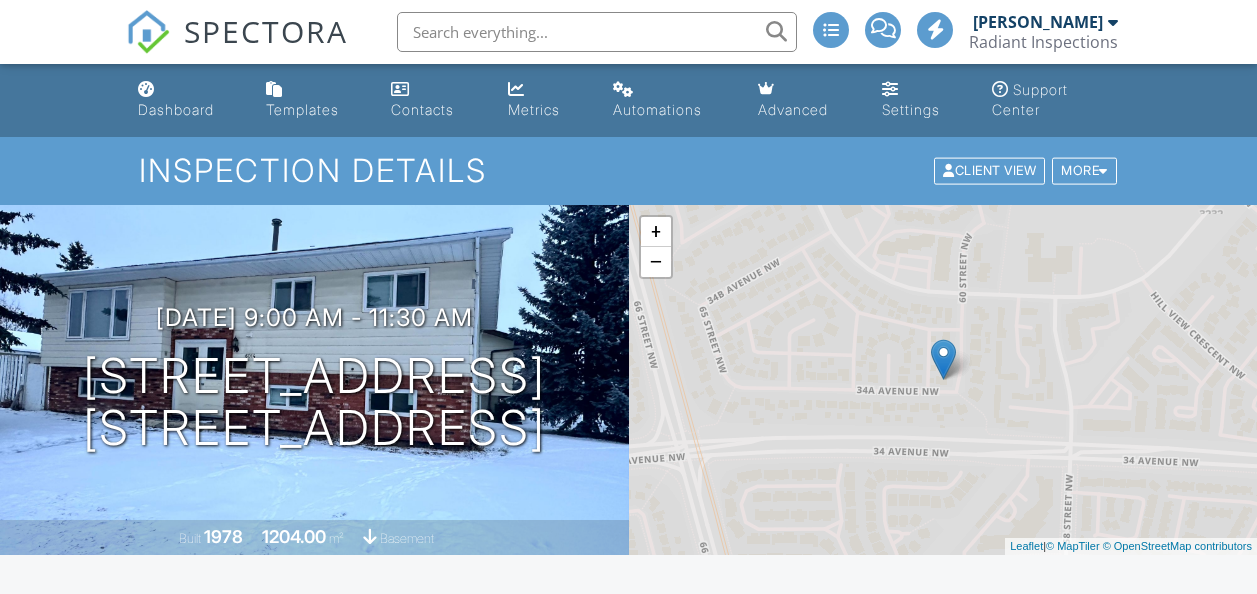 scroll, scrollTop: 0, scrollLeft: 0, axis: both 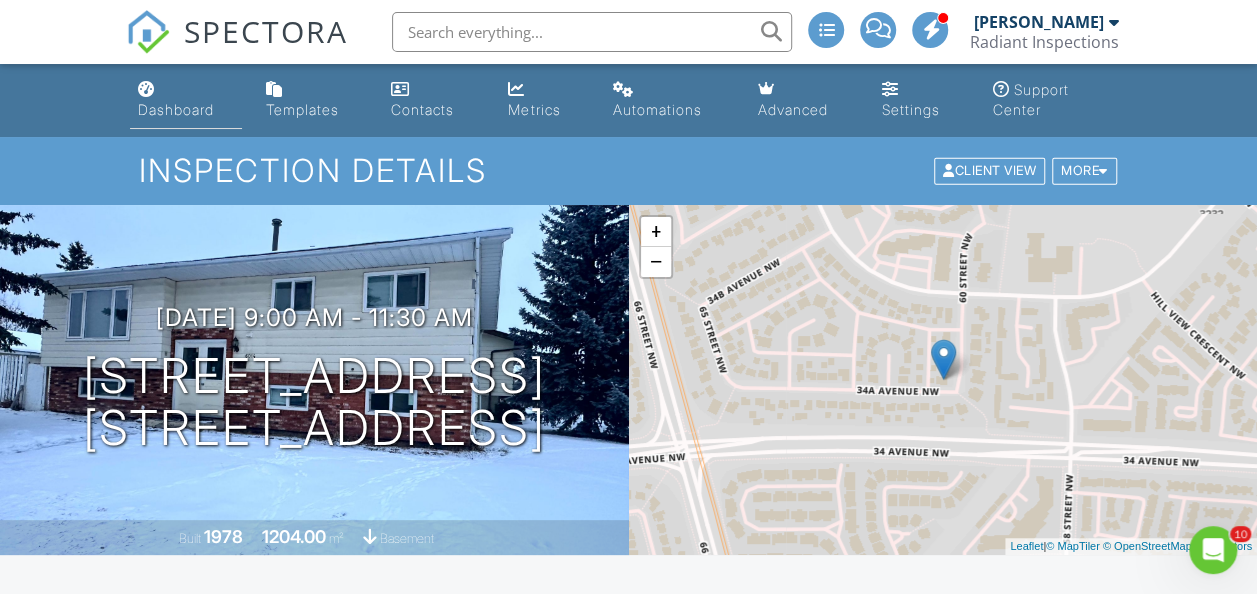 click on "Dashboard" at bounding box center (176, 109) 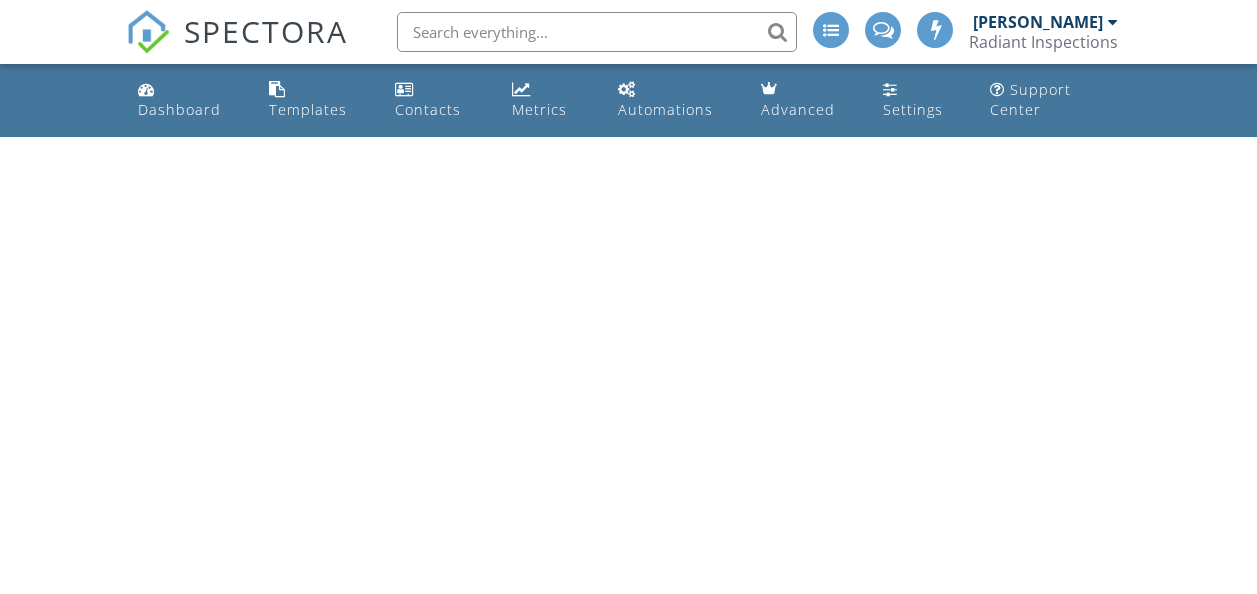 scroll, scrollTop: 0, scrollLeft: 0, axis: both 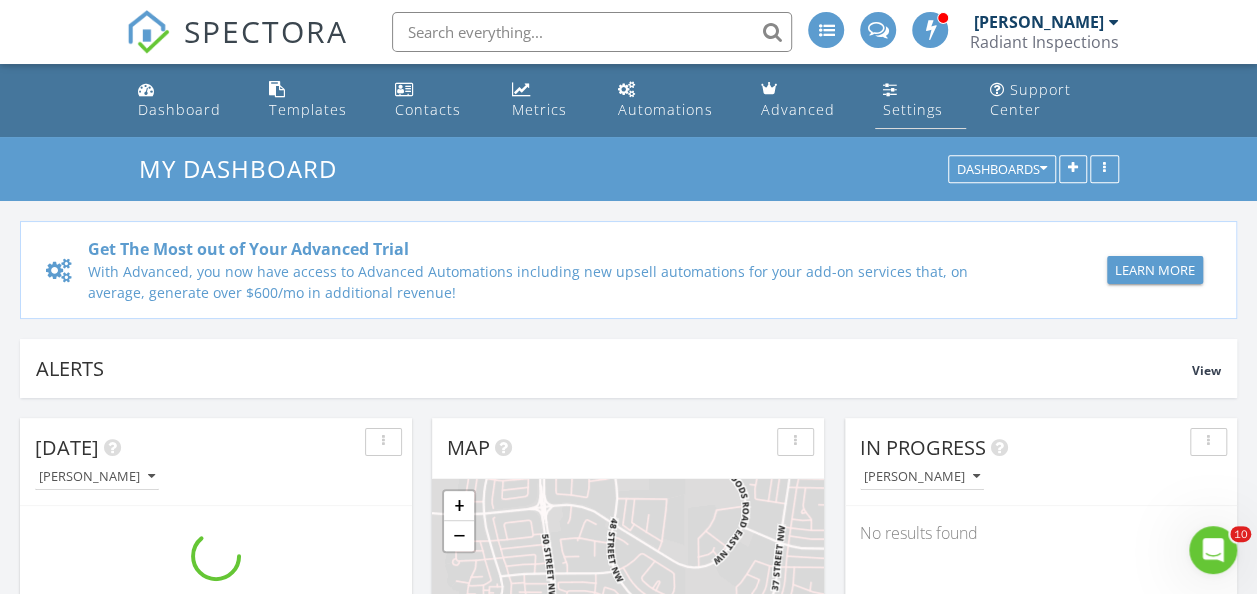 click on "Settings" at bounding box center [913, 109] 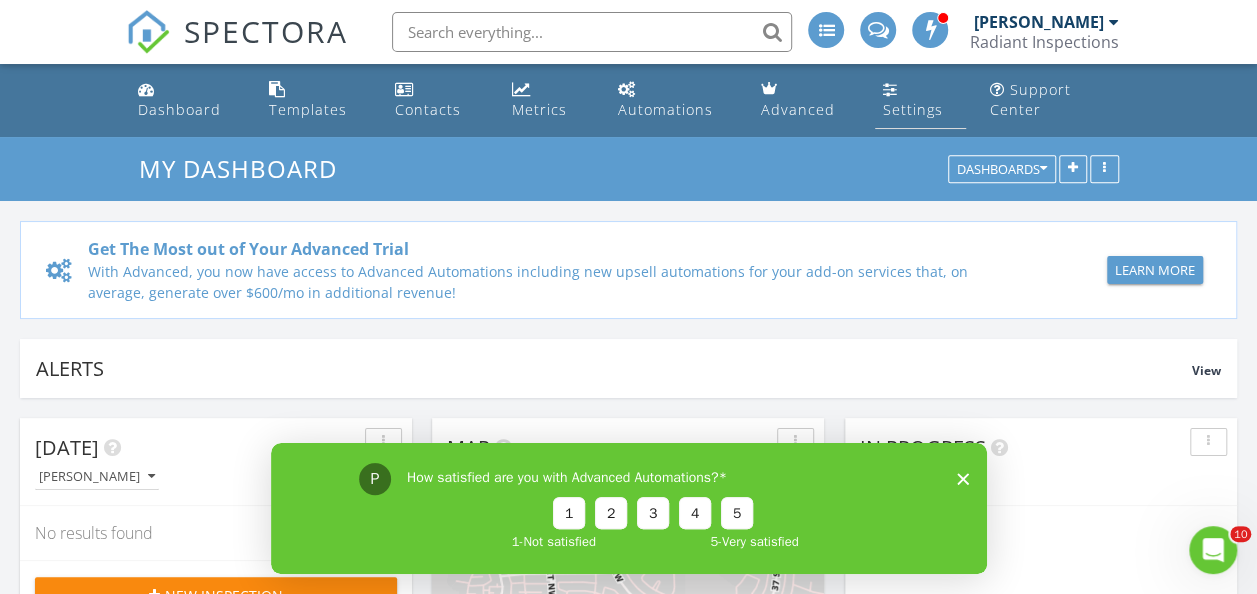 scroll, scrollTop: 0, scrollLeft: 0, axis: both 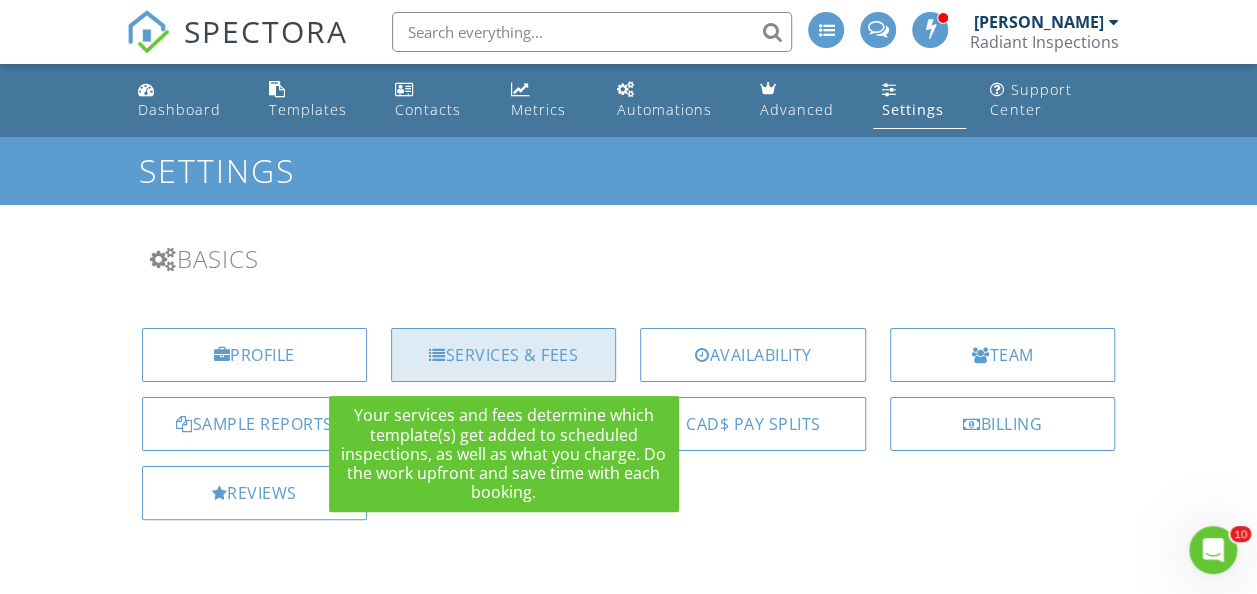 click on "Services & Fees" at bounding box center (503, 355) 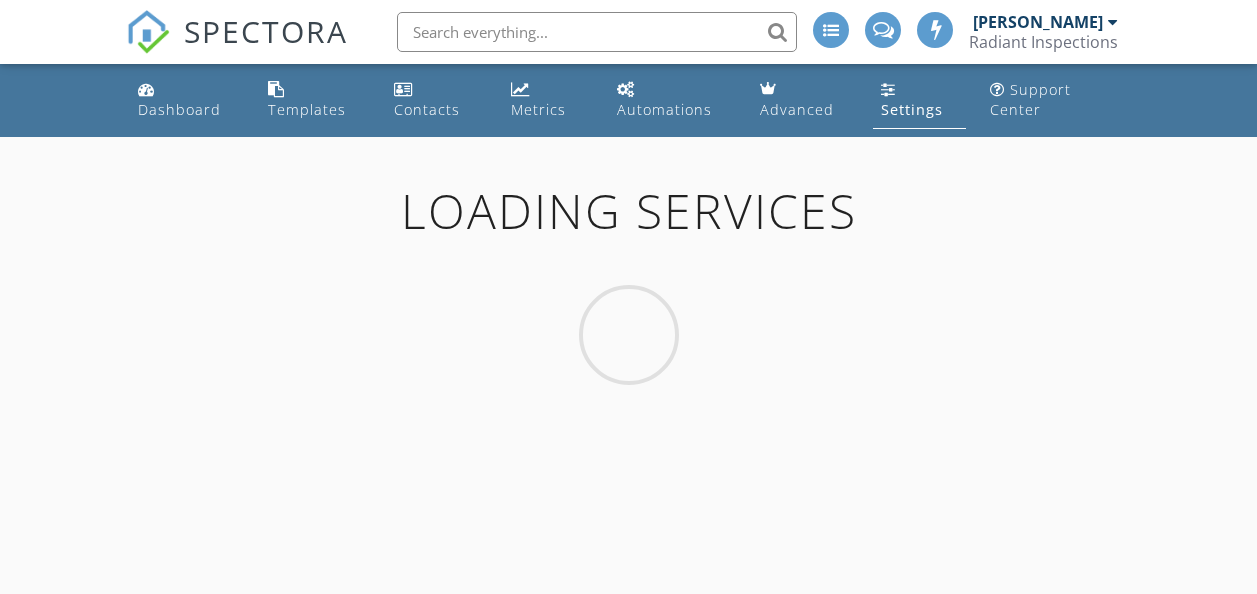 scroll, scrollTop: 0, scrollLeft: 0, axis: both 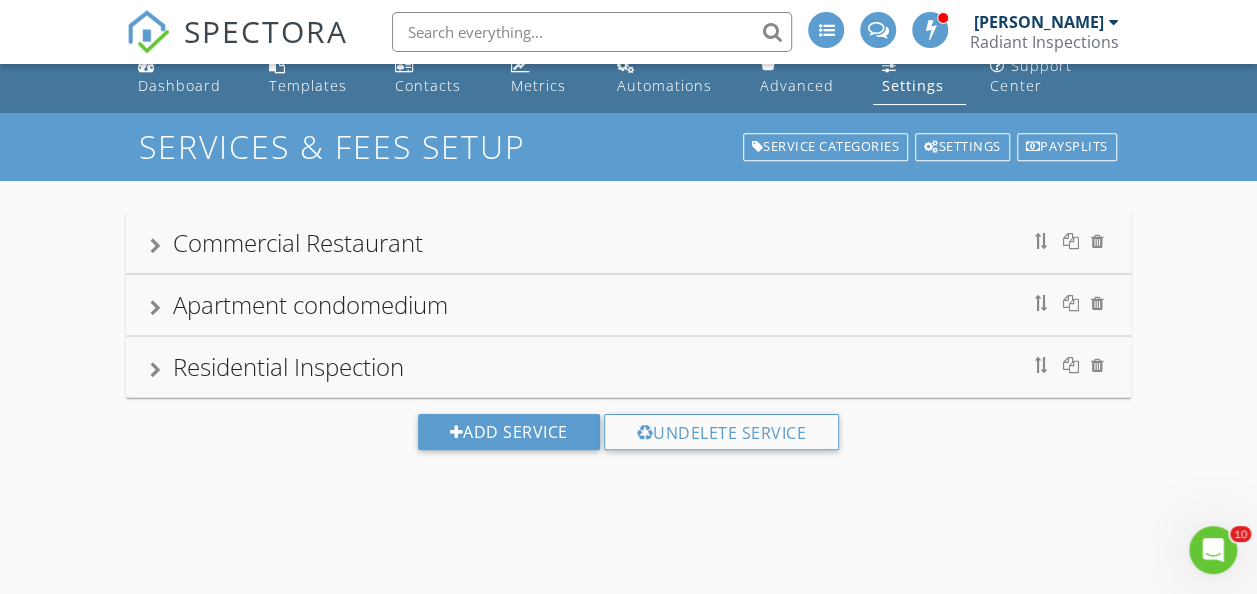 click on "Commercial Restaurant" at bounding box center [298, 242] 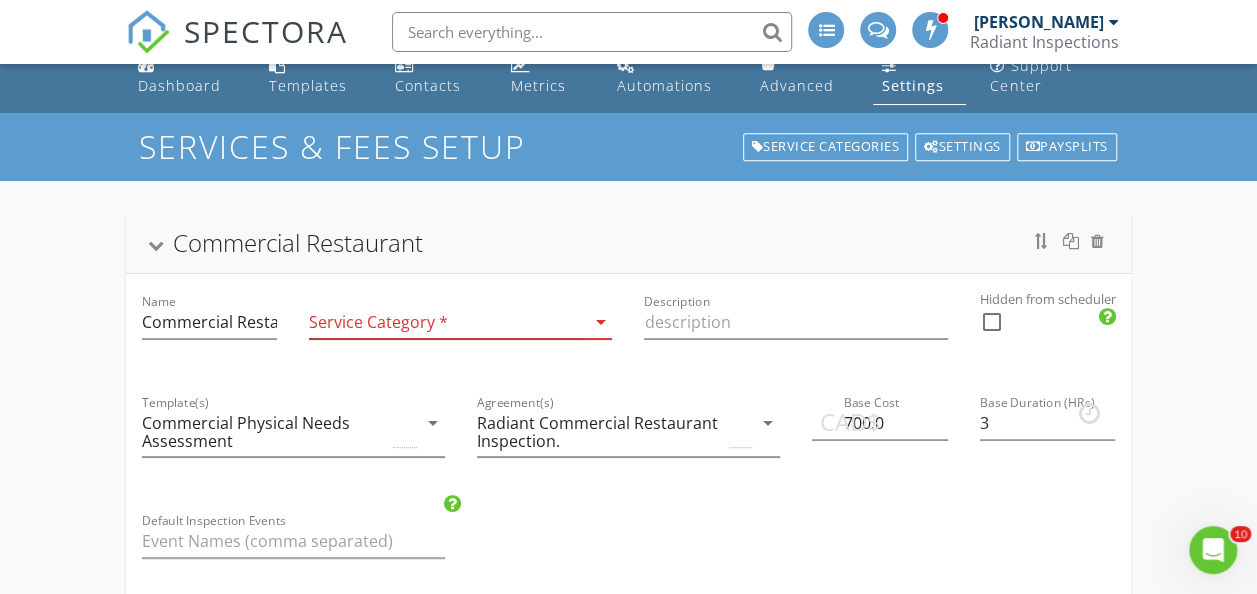 click on "Name Commercial Restaurant" at bounding box center (210, 324) 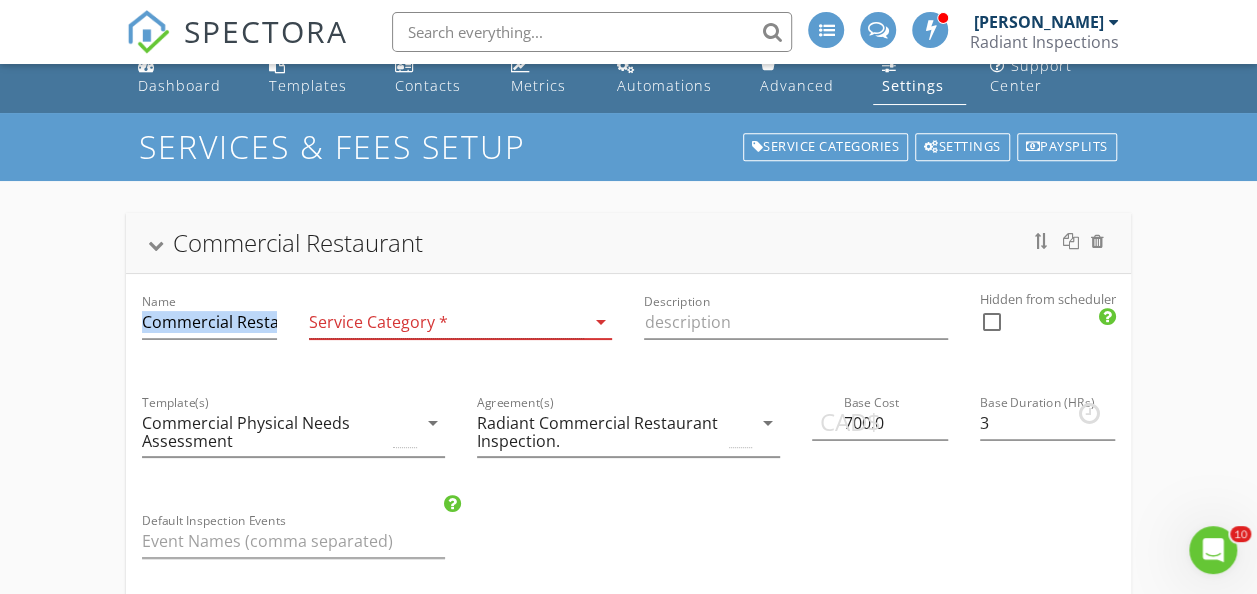 click on "Name Commercial Restaurant" at bounding box center (210, 324) 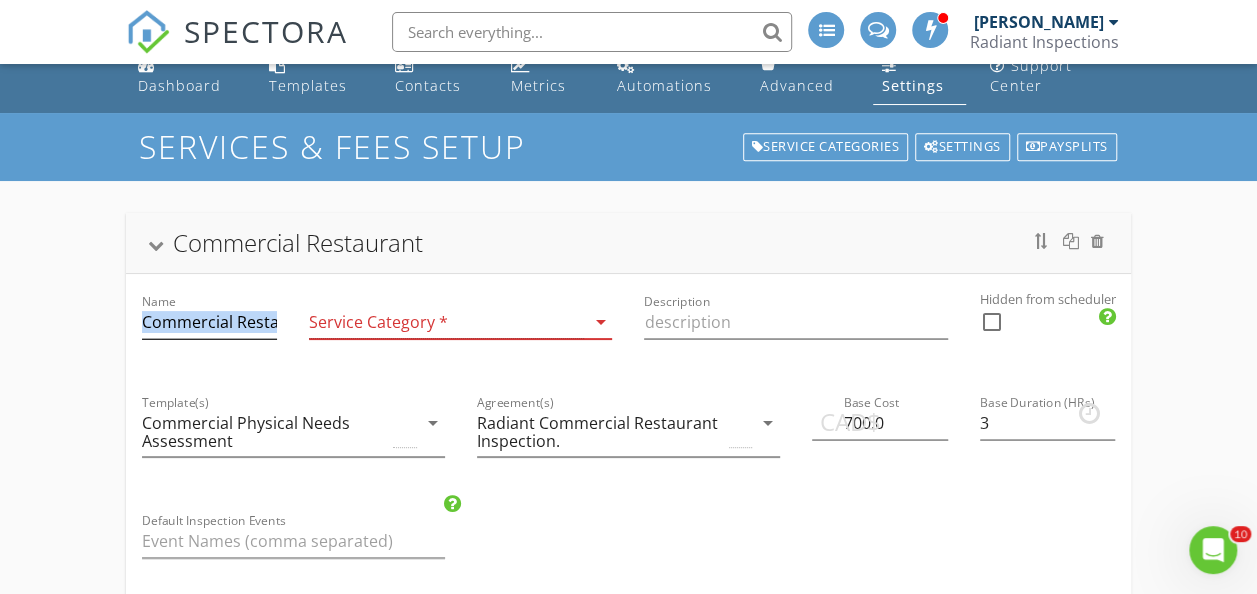 drag, startPoint x: 286, startPoint y: 332, endPoint x: 255, endPoint y: 318, distance: 34.0147 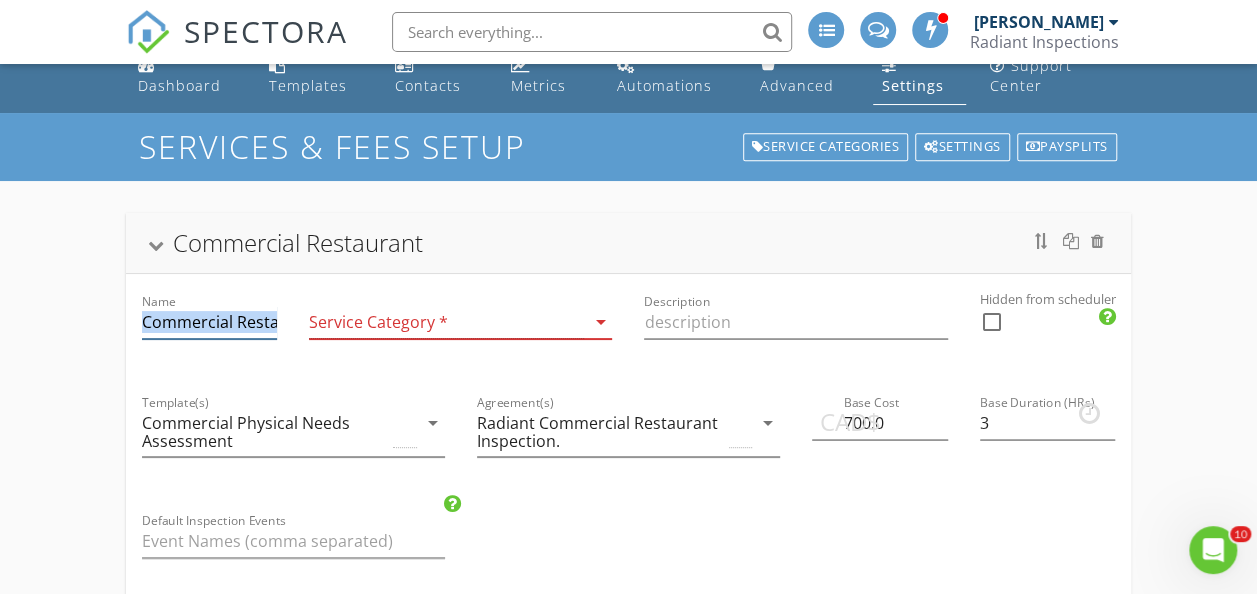 click on "Commercial Restaurant" at bounding box center (210, 322) 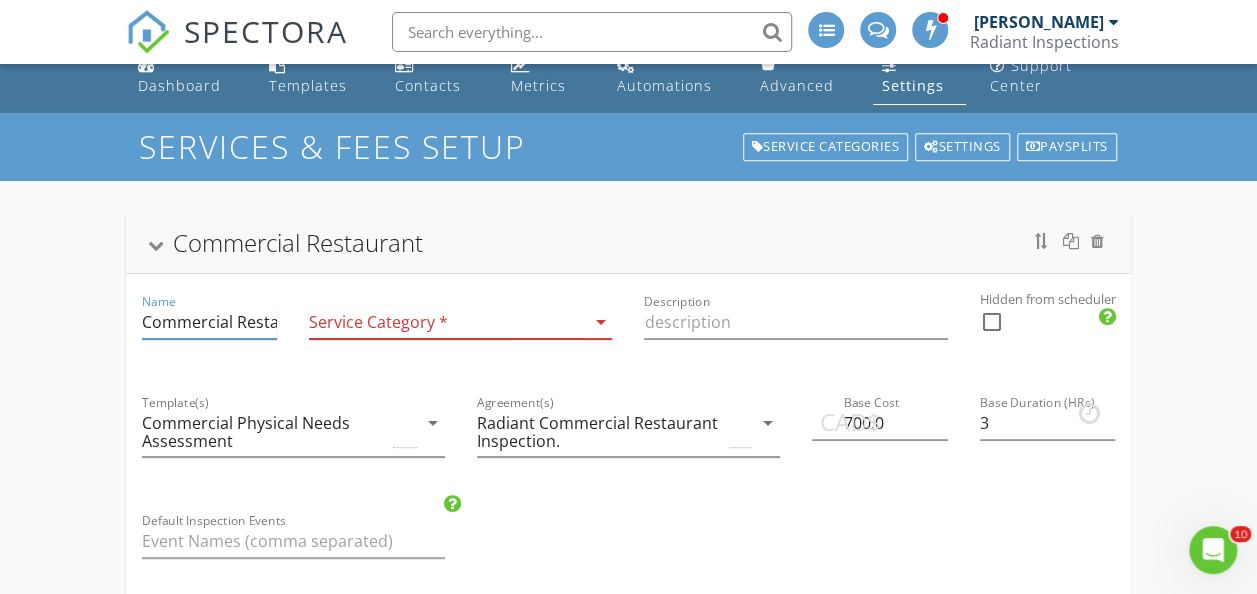 scroll, scrollTop: 0, scrollLeft: 44, axis: horizontal 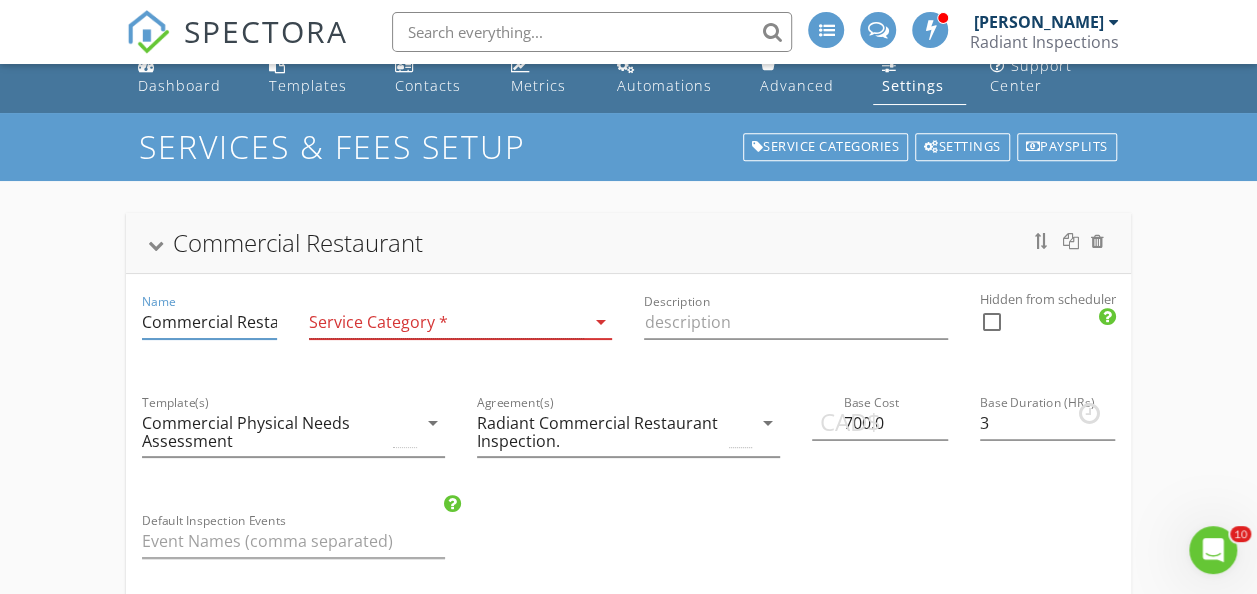 click on "Commercial Restaurant    Name Commercial Restaurant   Service Category * arrow_drop_down   Description   Hidden from scheduler   check_box_outline_blank     Template(s) Commercial Physical Needs Assessment arrow_drop_down   Agreement(s) Radiant Commercial Restaurant Inspection.  arrow_drop_down   CAD$   Base Cost 700.0   Base Duration (HRs) 3   Default Inspection Events         Integrations   check_box_outline_blank InterNACHI BuyBack: Inspections with this service will be submitted to InterNACHI BuyBack by default.       check_box_outline_blank RWS: This service will default to send to RWS the morning of the inspection.         Modifiers
Add additional fees & hours to your service when the
property matches certain criteria like square footage or age.
When Kilometers away from company address arrow_drop_down   Type Range arrow_drop_down   Greater than (>) 50   Less than or Equal to (<=) 500       Add Fee 35.0   Add Hours 1       Add-Ons         Taxes" at bounding box center (628, 870) 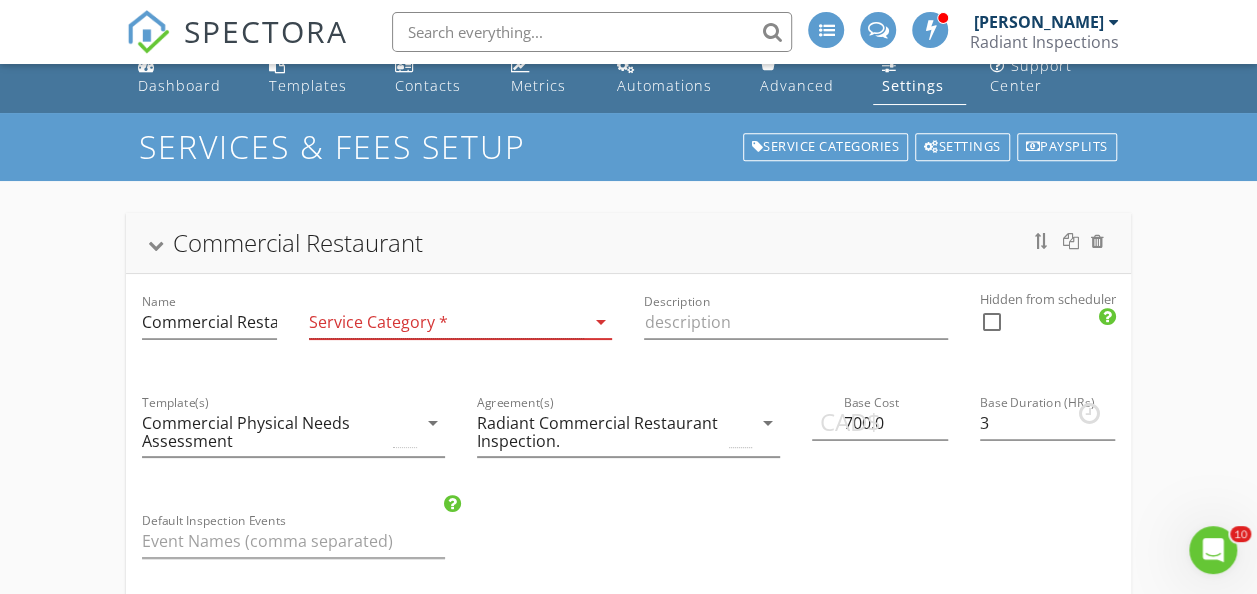 click at bounding box center (155, 245) 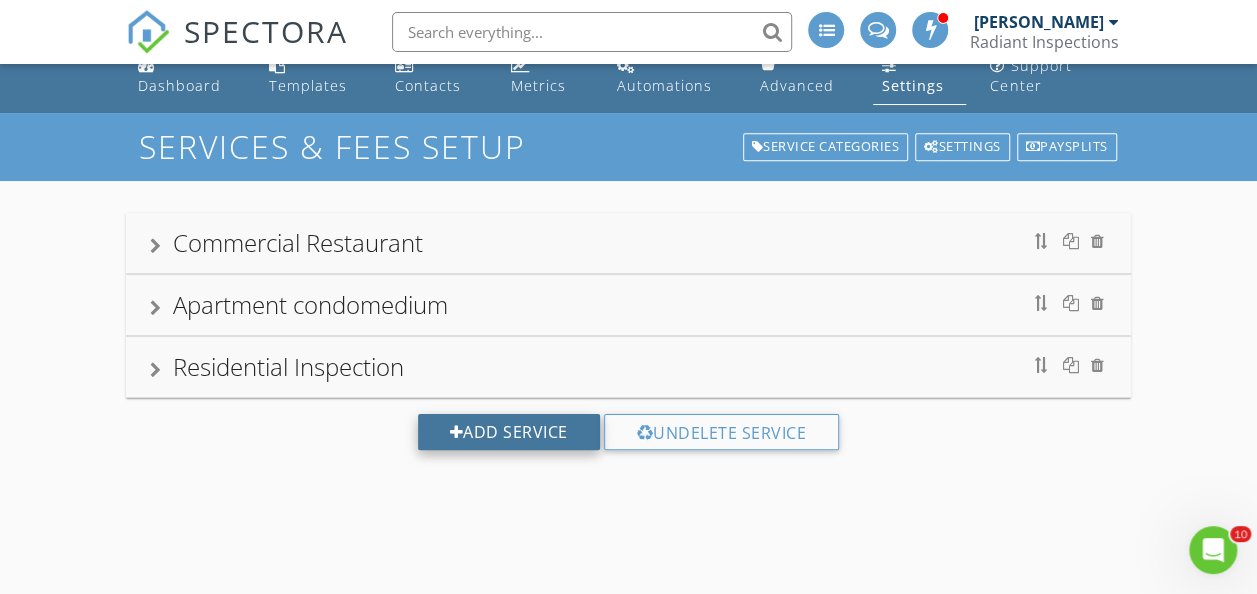 click on "Add Service" at bounding box center (509, 432) 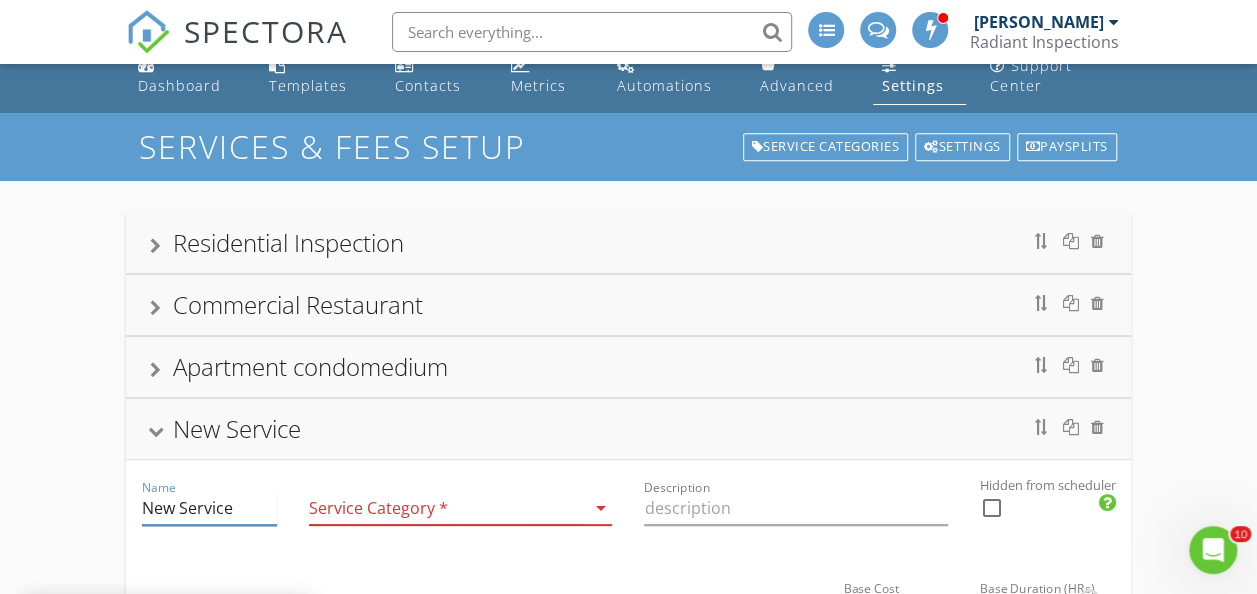 click on "New Service" at bounding box center (210, 508) 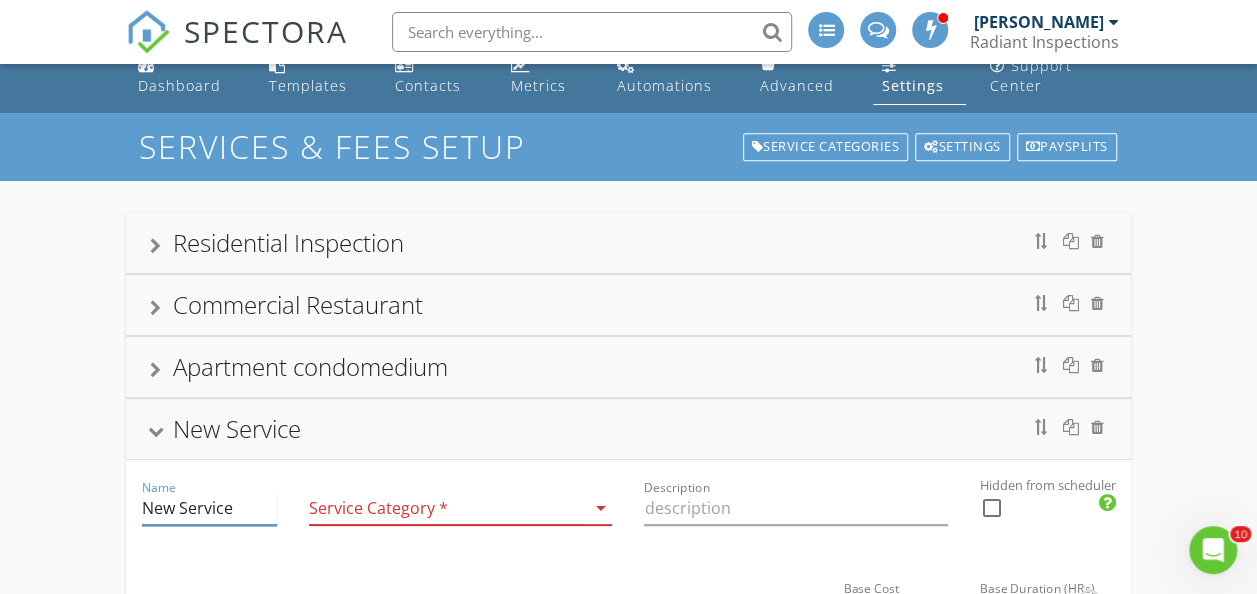 click on "New Service" at bounding box center [210, 508] 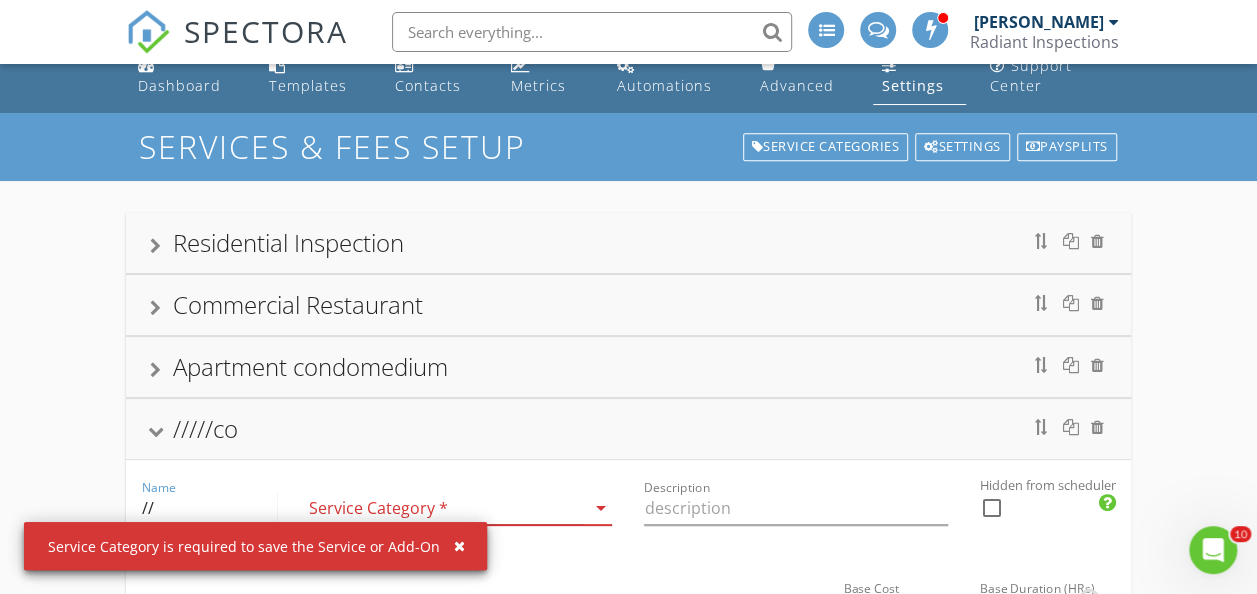 type on "/" 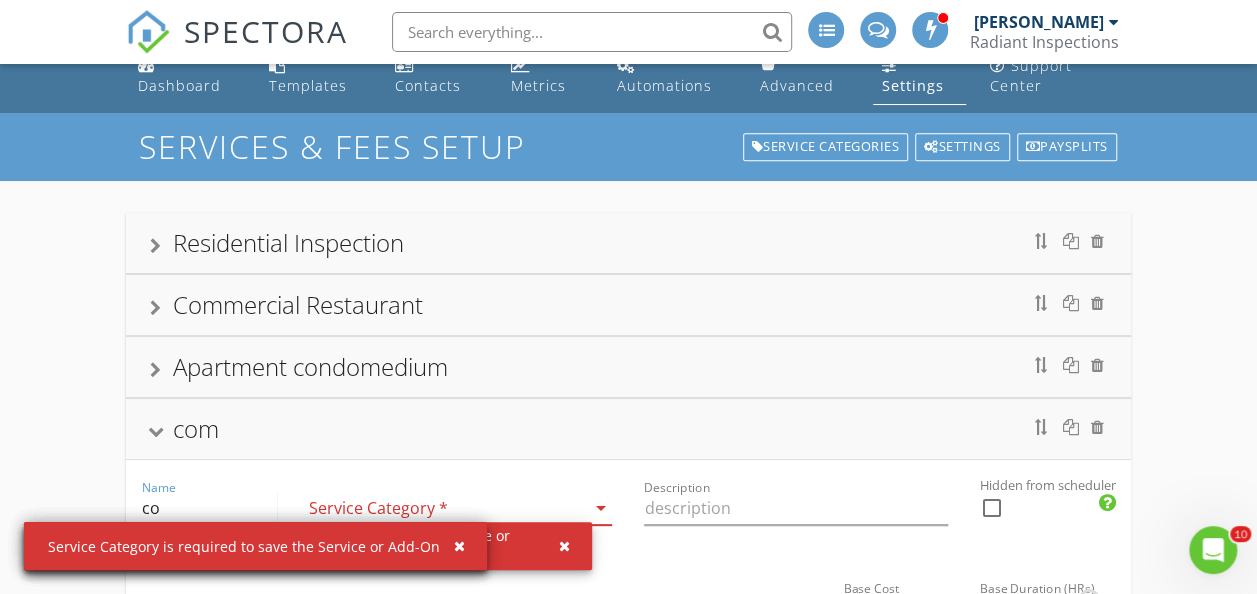 type on "c" 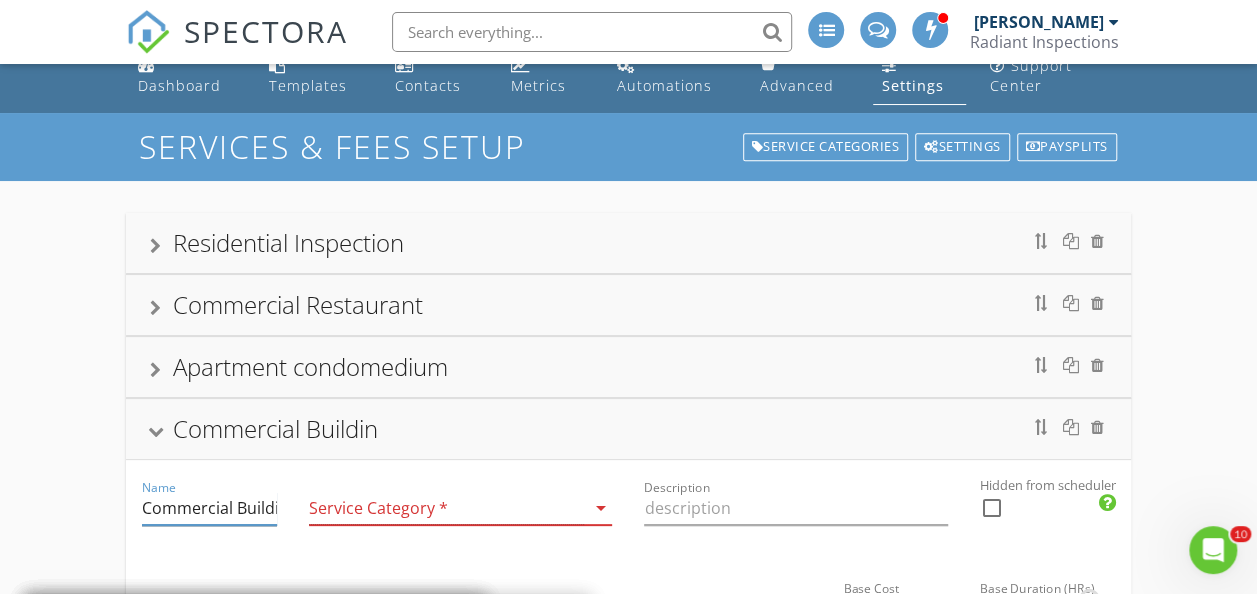 scroll, scrollTop: 0, scrollLeft: 18, axis: horizontal 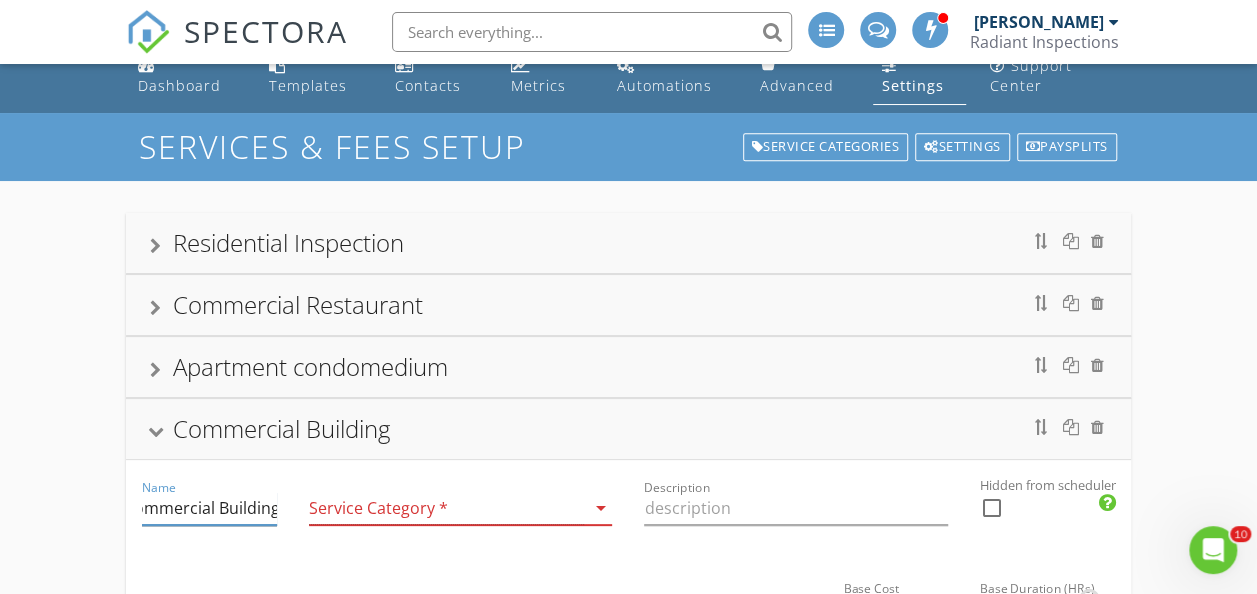 type on "Commercial Building" 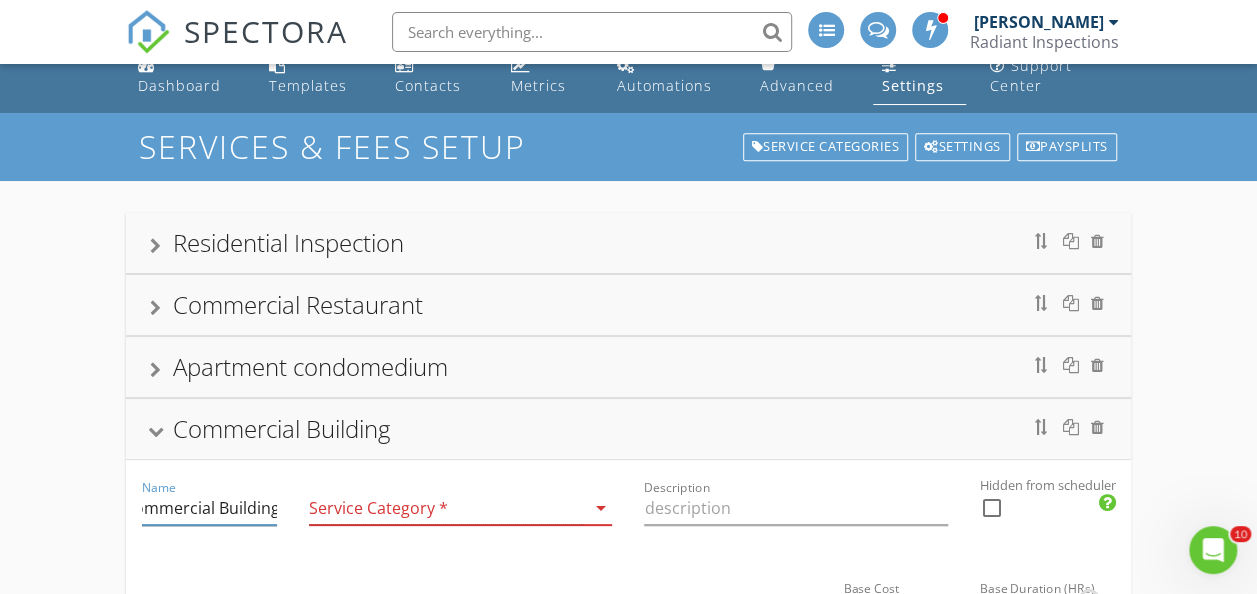 scroll, scrollTop: 0, scrollLeft: 0, axis: both 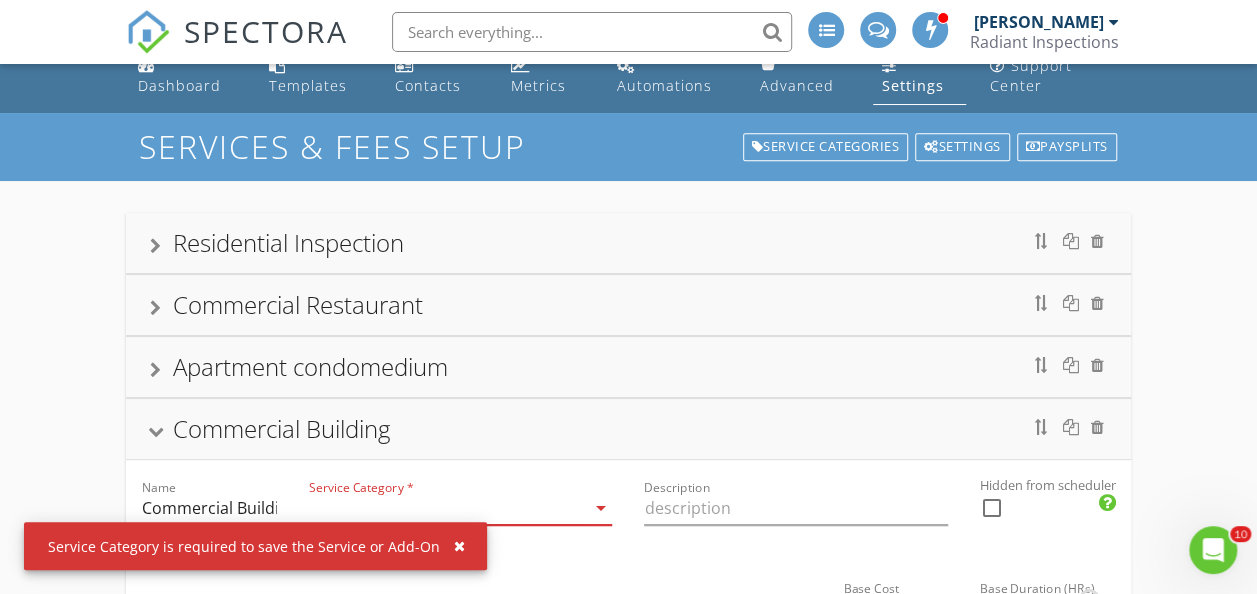 click on "arrow_drop_down" at bounding box center [600, 508] 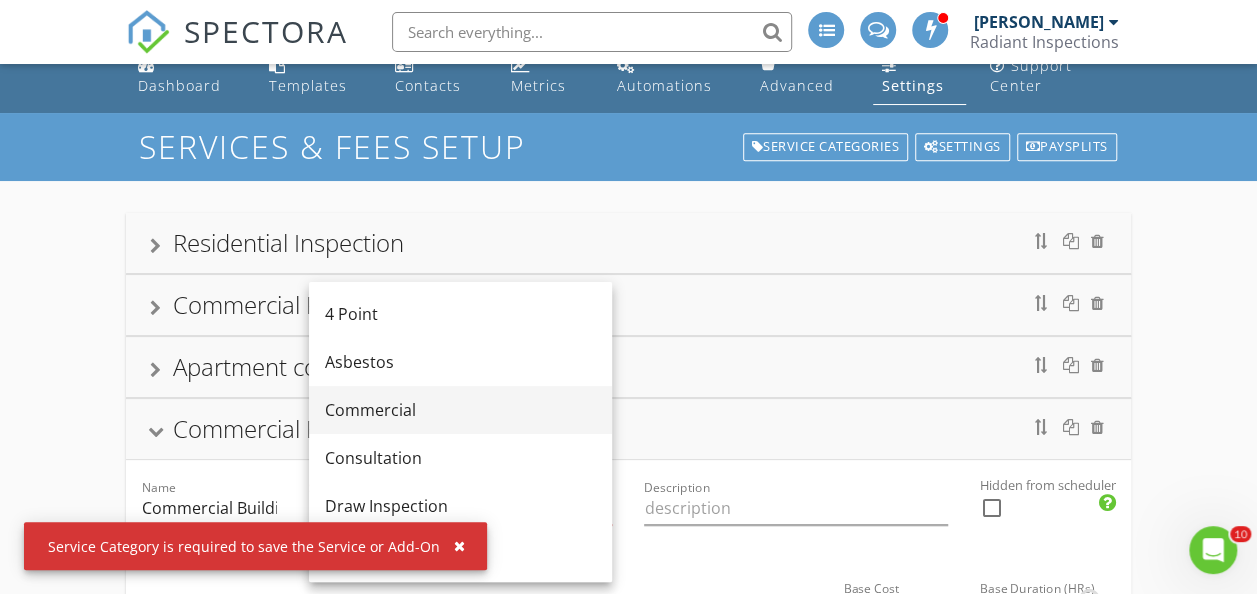 click on "Commercial" at bounding box center [460, 410] 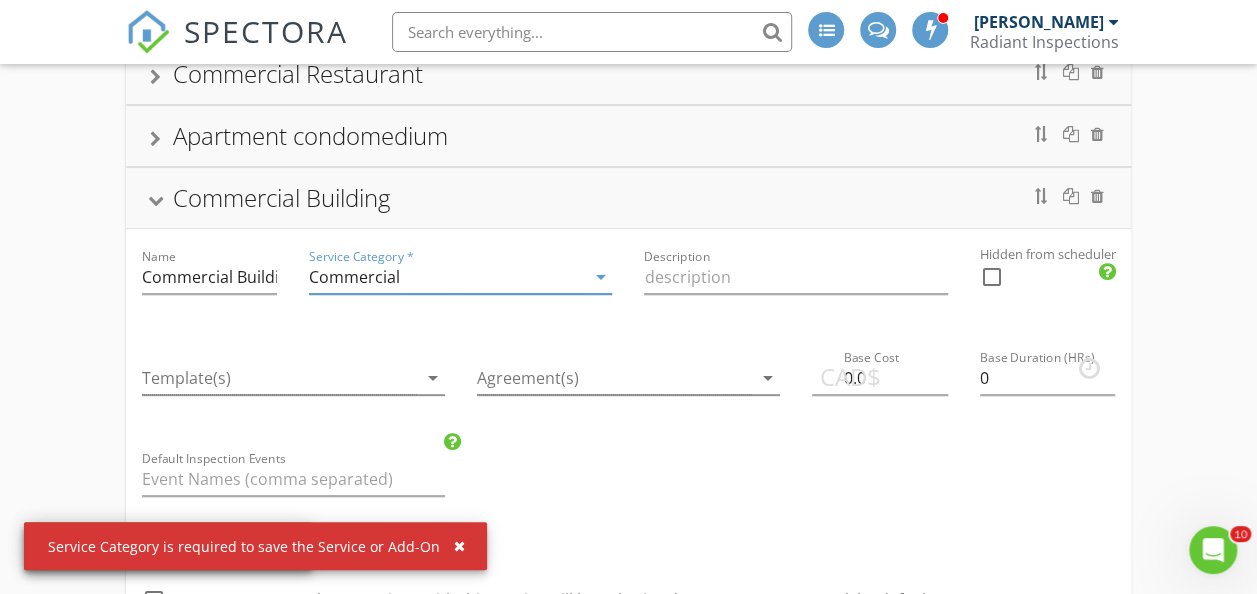scroll, scrollTop: 257, scrollLeft: 0, axis: vertical 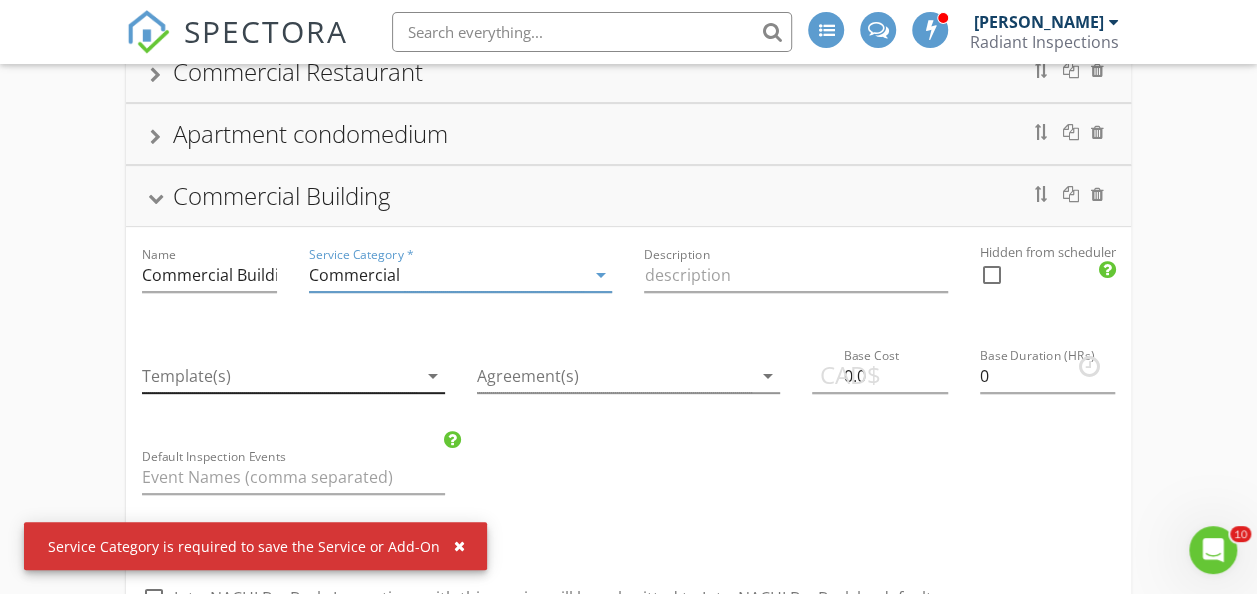 click on "arrow_drop_down" at bounding box center [433, 376] 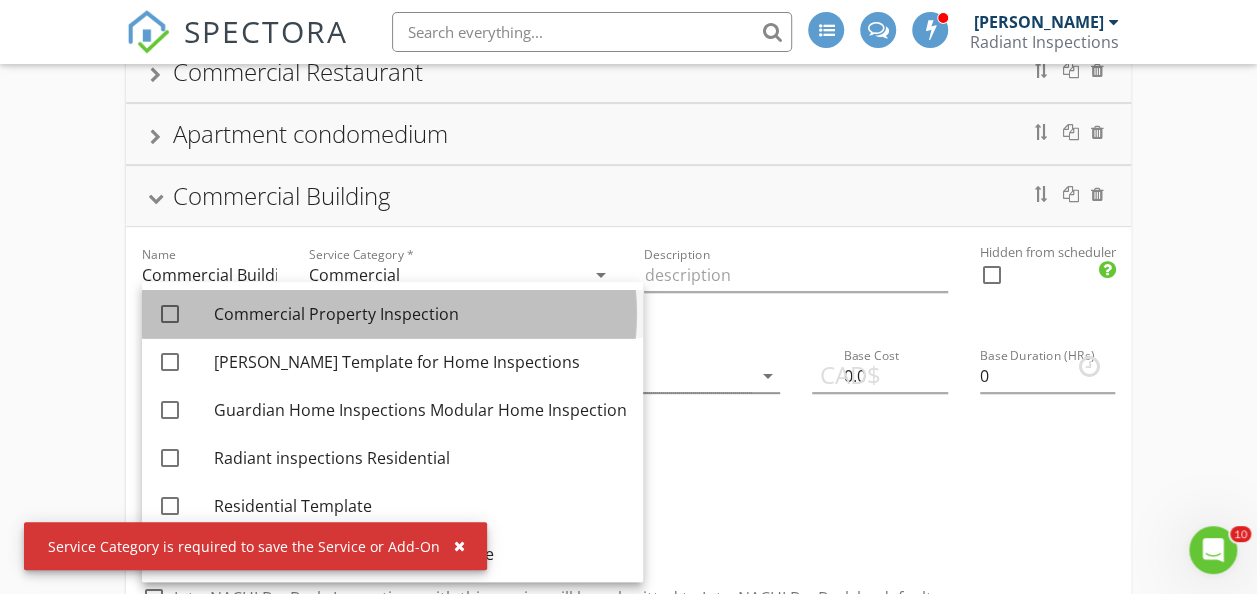 click on "Commercial Property Inspection" at bounding box center (420, 314) 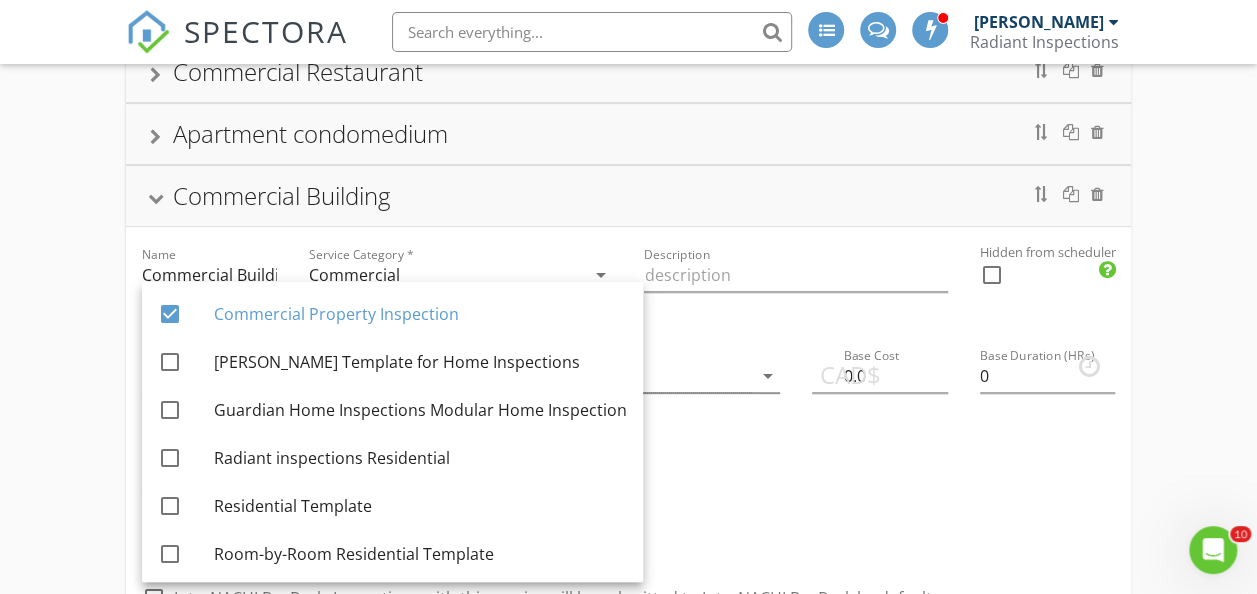 scroll, scrollTop: 148, scrollLeft: 0, axis: vertical 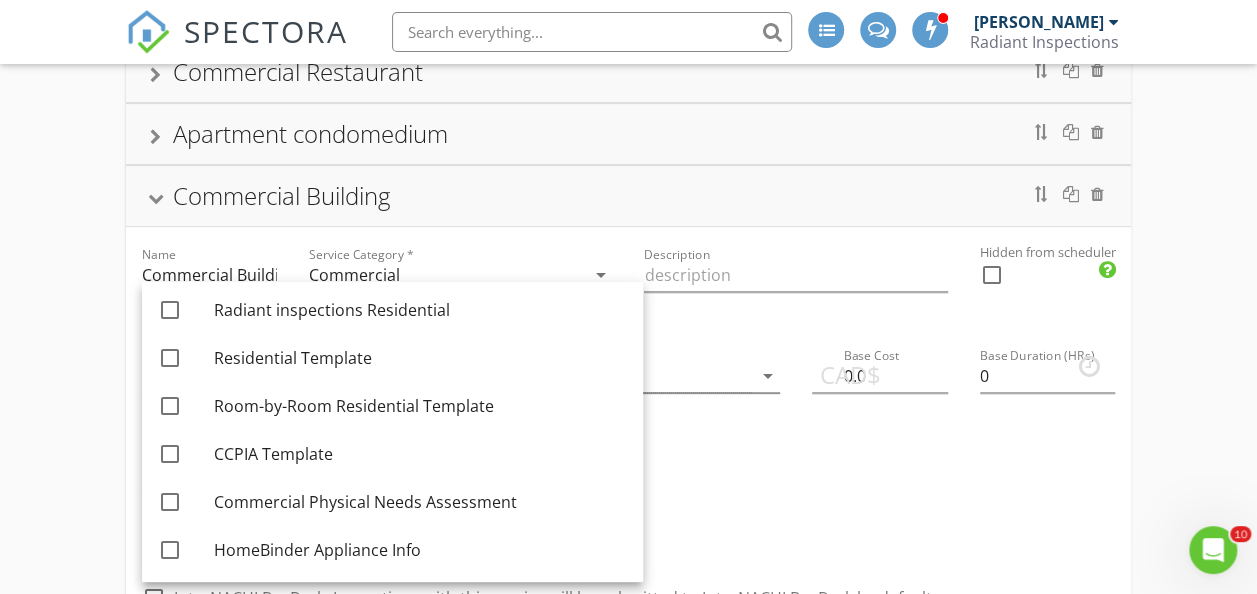 click on "Name Commercial Building   Service Category * Commercial arrow_drop_down   Description   Hidden from scheduler   check_box_outline_blank     Template(s) Commercial Property Inspection  arrow_drop_down   Agreement(s) arrow_drop_down   CAD$   Base Cost 0.0   Base Duration (HRs) 0   Default Inspection Events         Integrations   check_box_outline_blank InterNACHI BuyBack: Inspections with this service will be submitted to InterNACHI BuyBack by default.       check_box_outline_blank RWS: This service will default to send to RWS the morning of the inspection.         Modifiers
Add additional fees & hours to your service when the
property matches certain criteria like square footage or age.
Modifiers
Add-Ons
Give your client options to add additional services and upsells.
Add-On
Taxes
Tax
Partnership Offers   Partnerships" at bounding box center (629, 741) 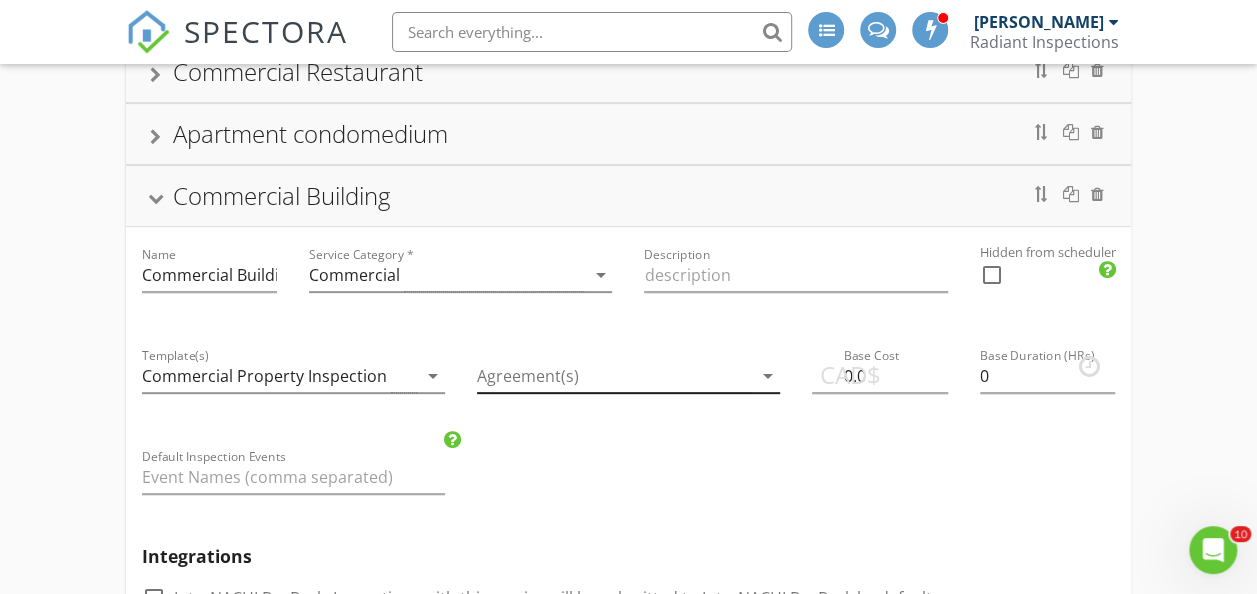 click at bounding box center (614, 376) 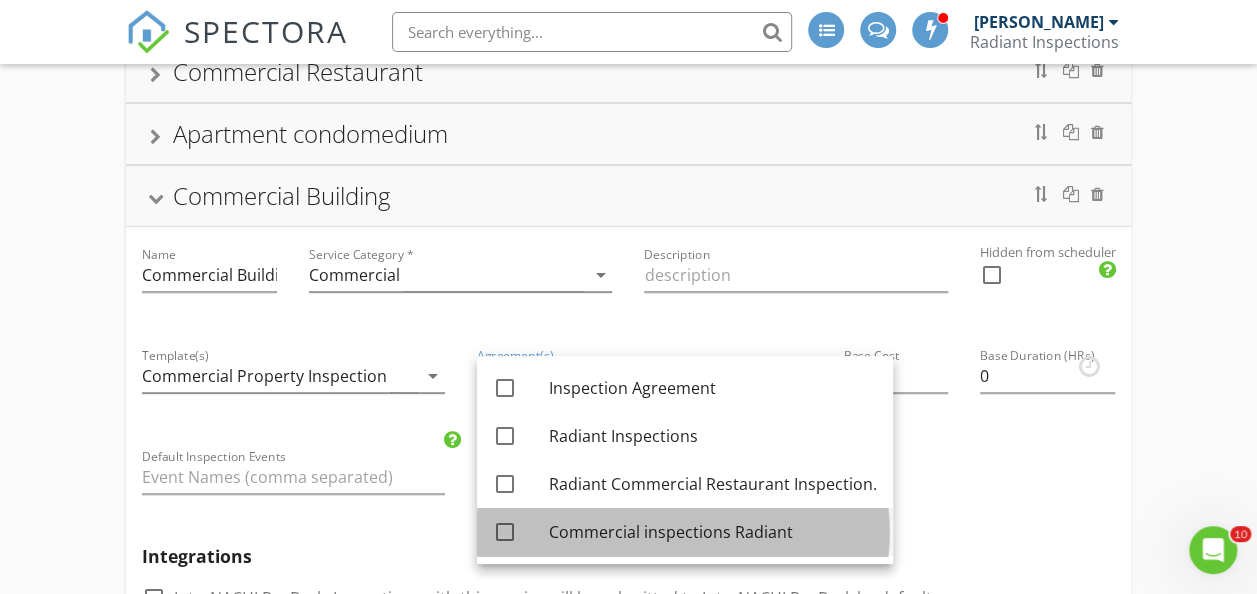 click on "Commercial inspections Radiant" at bounding box center (713, 532) 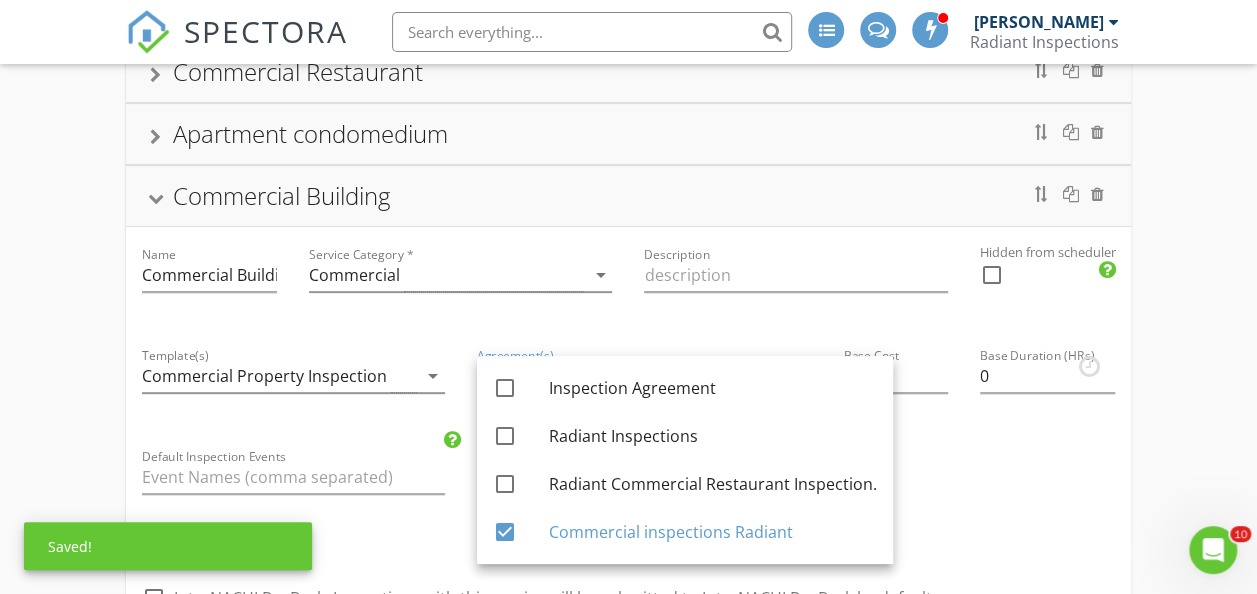 click on "Name Commercial Building   Service Category * Commercial arrow_drop_down   Description   Hidden from scheduler   check_box_outline_blank     Template(s) Commercial Property Inspection  arrow_drop_down   Agreement(s) Commercial inspections Radiant arrow_drop_down   CAD$   Base Cost 0.0   Base Duration (HRs) 0   Default Inspection Events         Integrations   check_box_outline_blank InterNACHI BuyBack: Inspections with this service will be submitted to InterNACHI BuyBack by default.       check_box_outline_blank RWS: This service will default to send to RWS the morning of the inspection.         Modifiers
Add additional fees & hours to your service when the
property matches certain criteria like square footage or age.
Modifiers
Add-Ons
Give your client options to add additional services and upsells.
Add-On
Taxes
Tax
Partnership Offers" at bounding box center [629, 741] 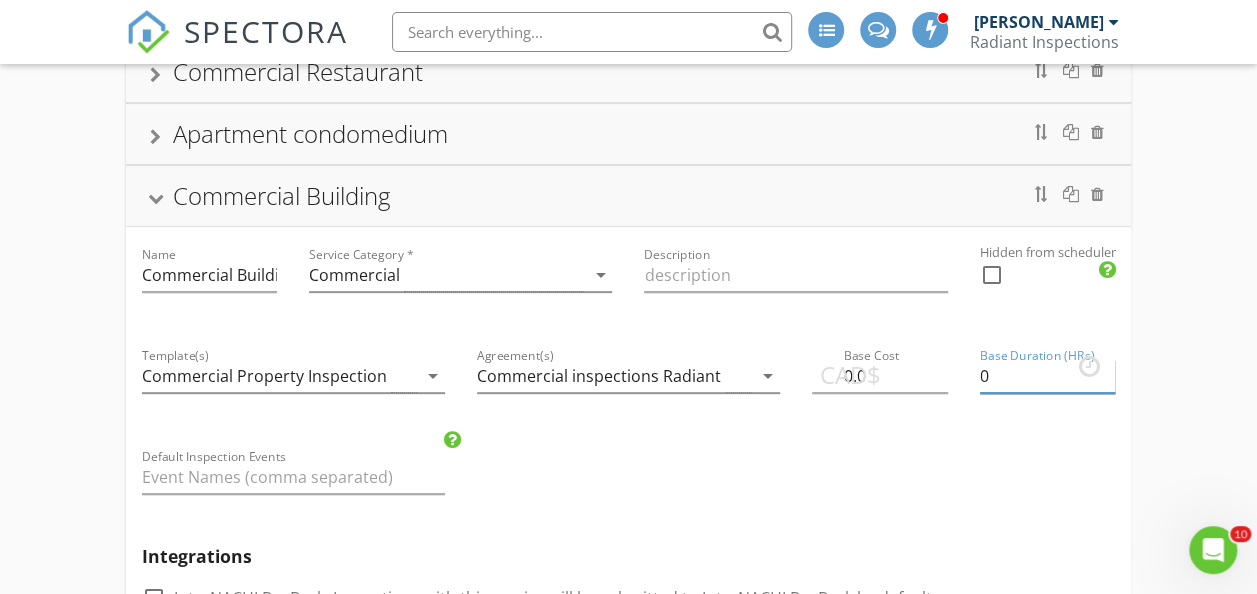 click on "0" at bounding box center [1048, 376] 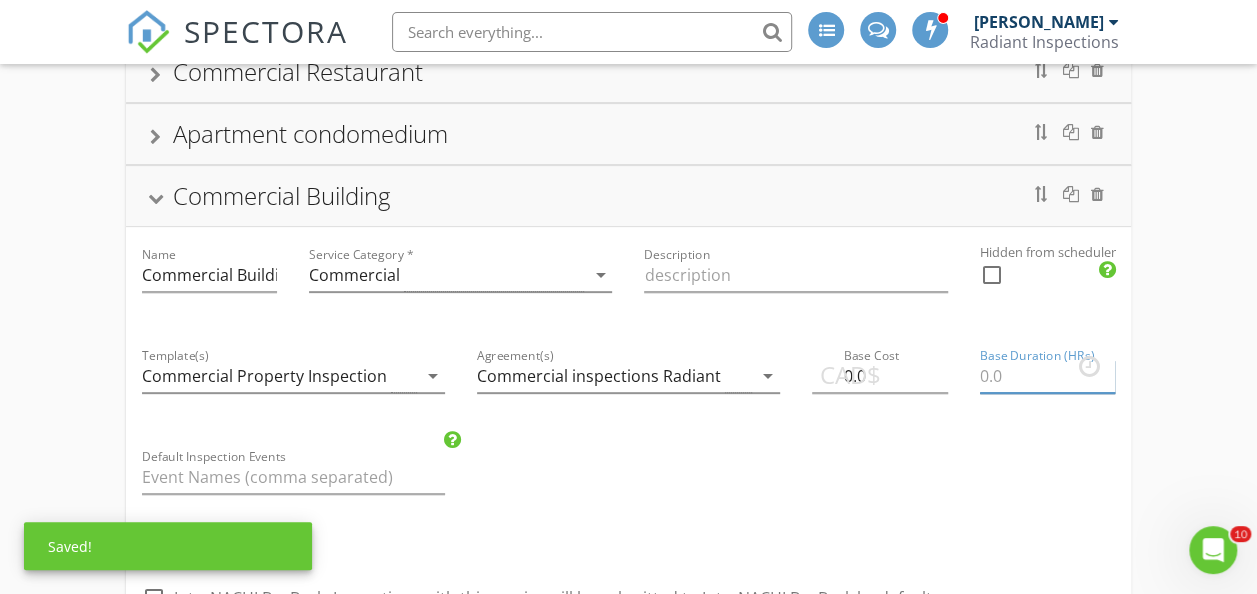 type 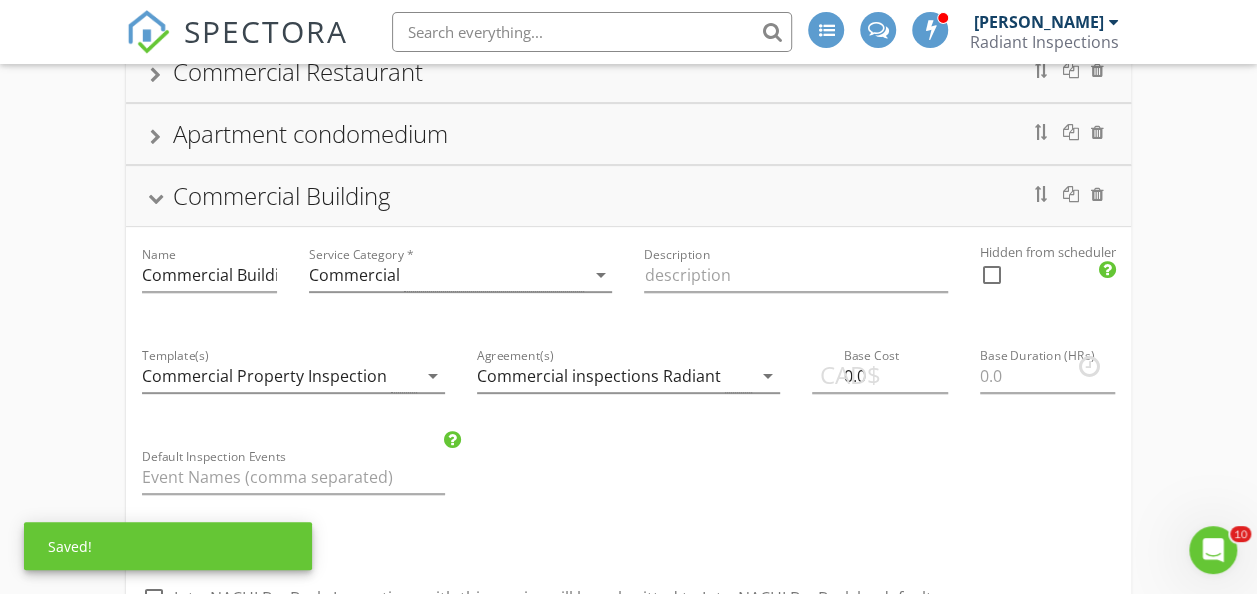 click on "Name Commercial Building   Service Category * Commercial arrow_drop_down   Description   Hidden from scheduler   check_box_outline_blank     Template(s) Commercial Property Inspection  arrow_drop_down   Agreement(s) Commercial inspections Radiant arrow_drop_down   CAD$   Base Cost 0.0   Base Duration (HRs)   Default Inspection Events         Integrations   check_box_outline_blank InterNACHI BuyBack: Inspections with this service will be submitted to InterNACHI BuyBack by default.       check_box_outline_blank RWS: This service will default to send to RWS the morning of the inspection.         Modifiers
Add additional fees & hours to your service when the
property matches certain criteria like square footage or age.
Modifiers
Add-Ons
Give your client options to add additional services and upsells.
Add-On
Taxes
Tax
Partnership Offers" at bounding box center [629, 741] 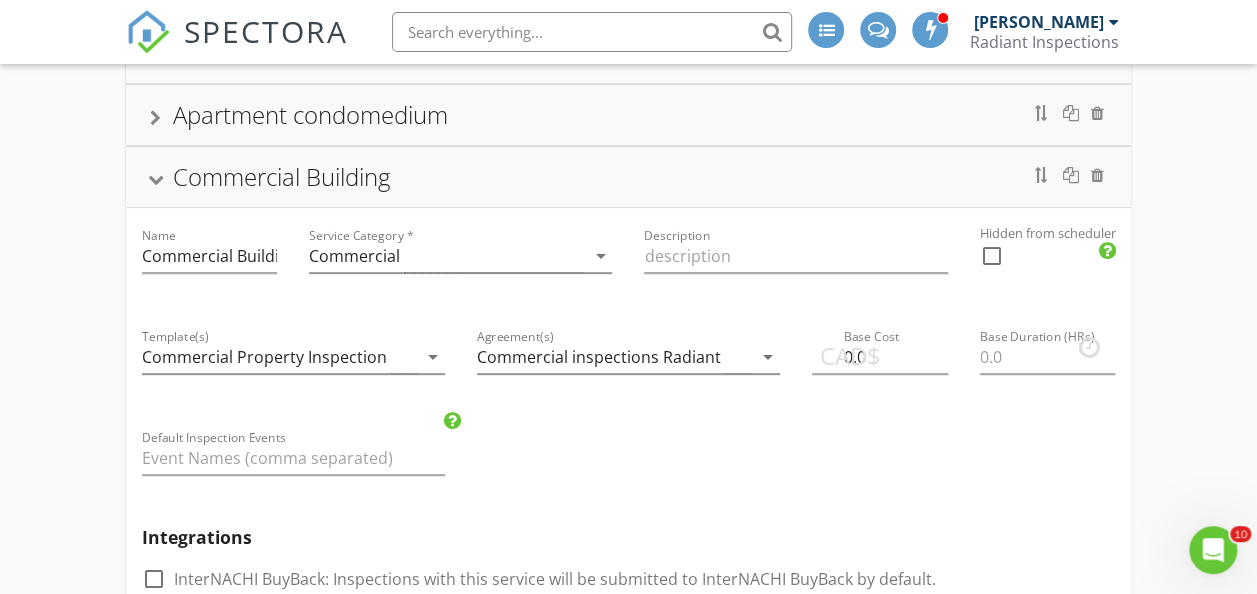 scroll, scrollTop: 0, scrollLeft: 0, axis: both 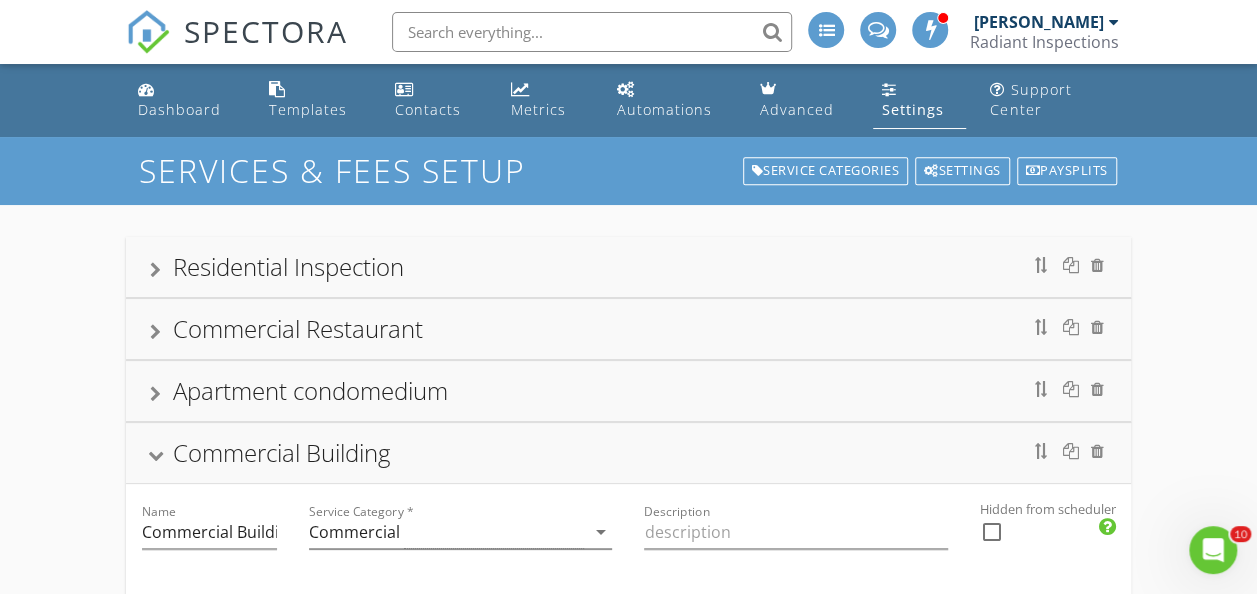 click at bounding box center (155, 455) 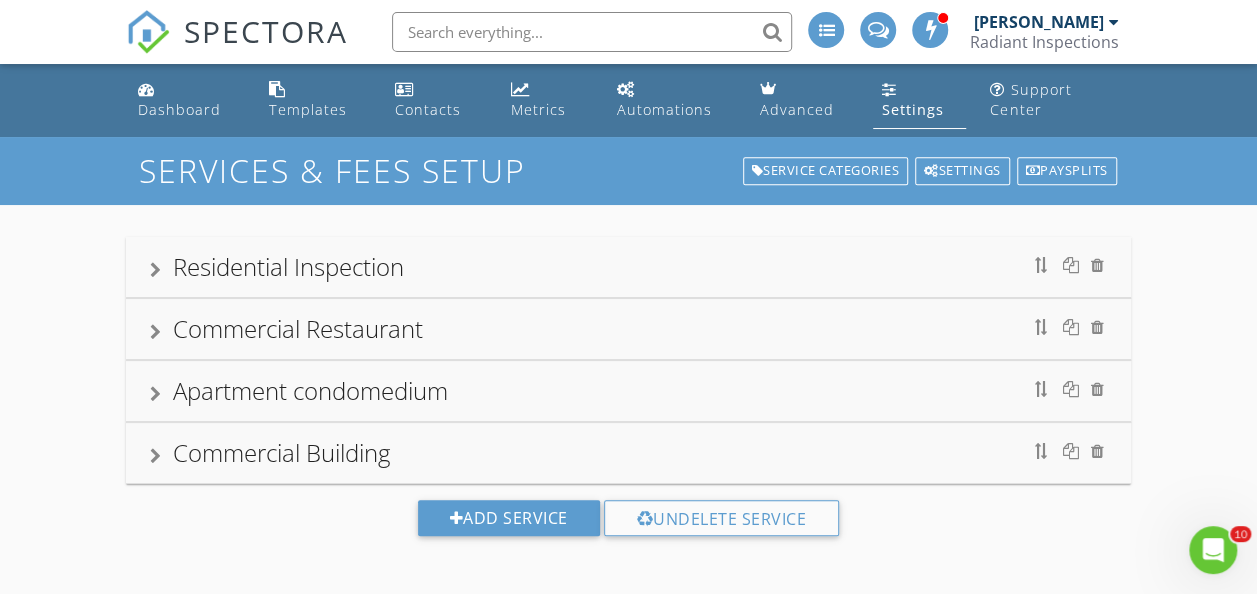 click on "Commercial Building" at bounding box center [629, 453] 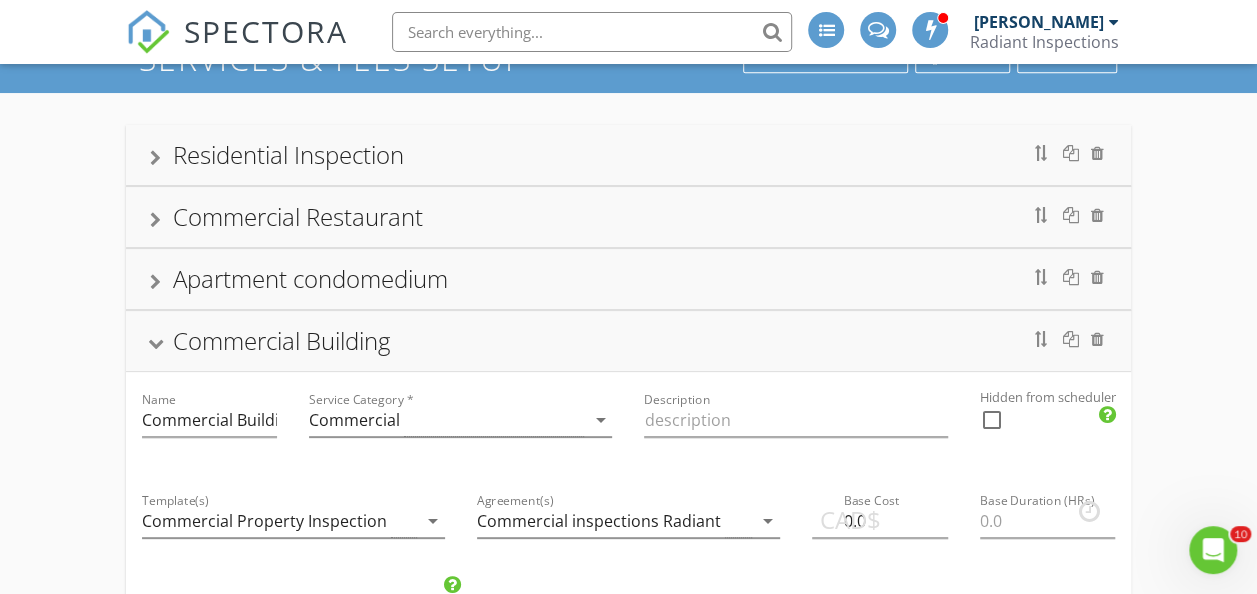 scroll, scrollTop: 114, scrollLeft: 0, axis: vertical 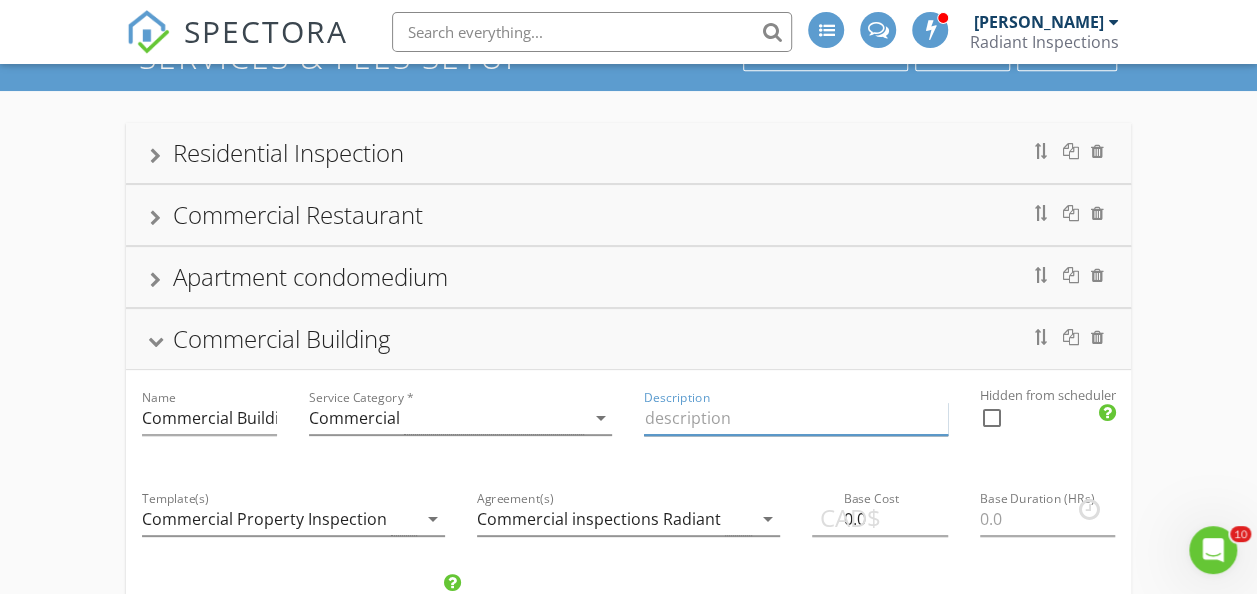 click at bounding box center (795, 418) 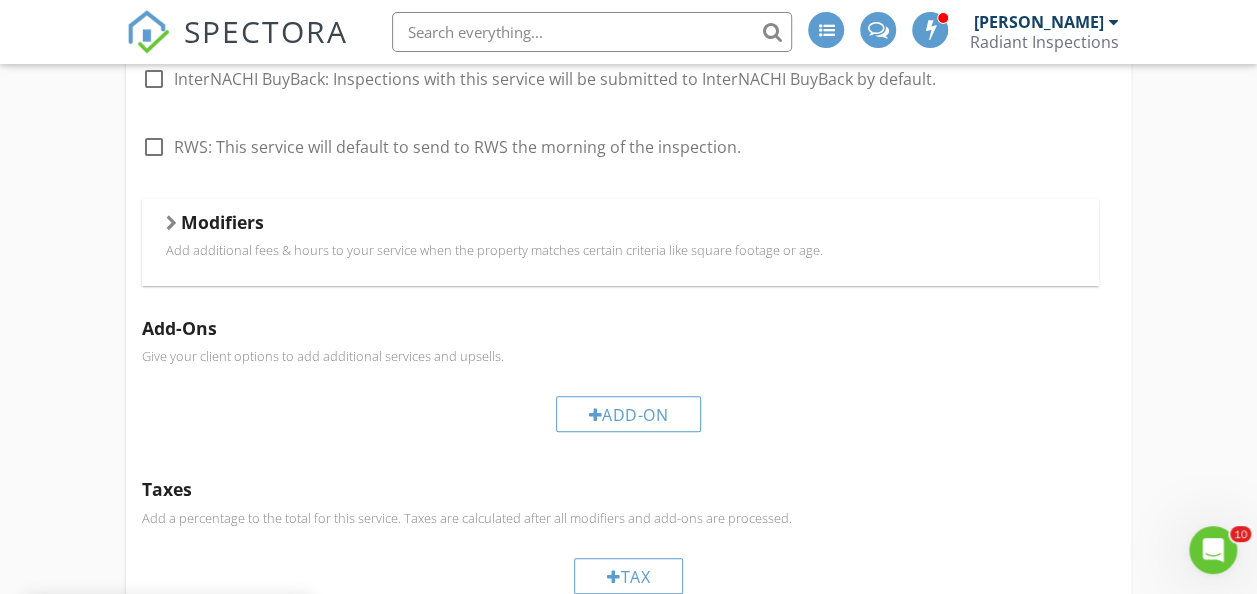 scroll, scrollTop: 960, scrollLeft: 0, axis: vertical 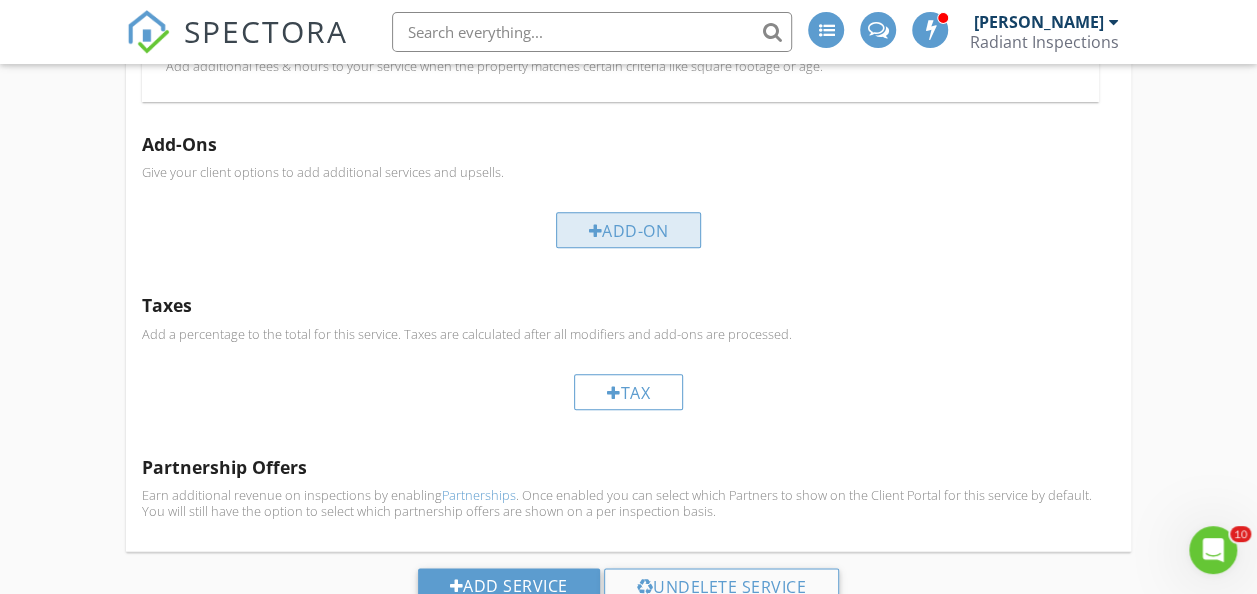 type on "Commercial By Radiant Inspections" 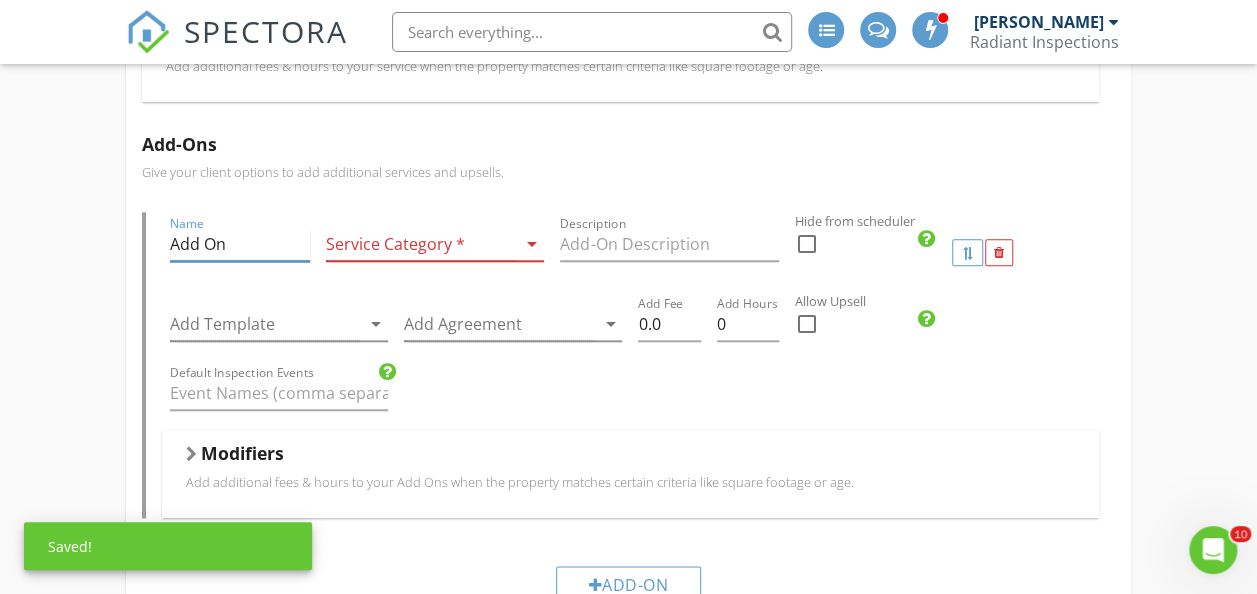 click on "Add On" at bounding box center (240, 244) 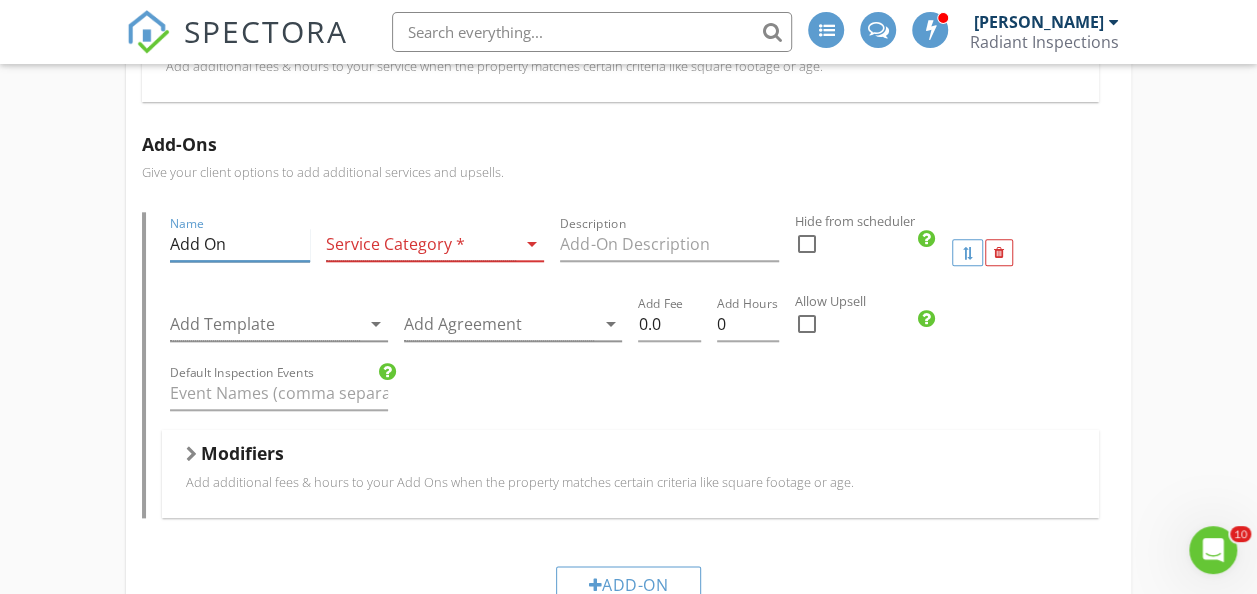 click on "Add On" at bounding box center [240, 244] 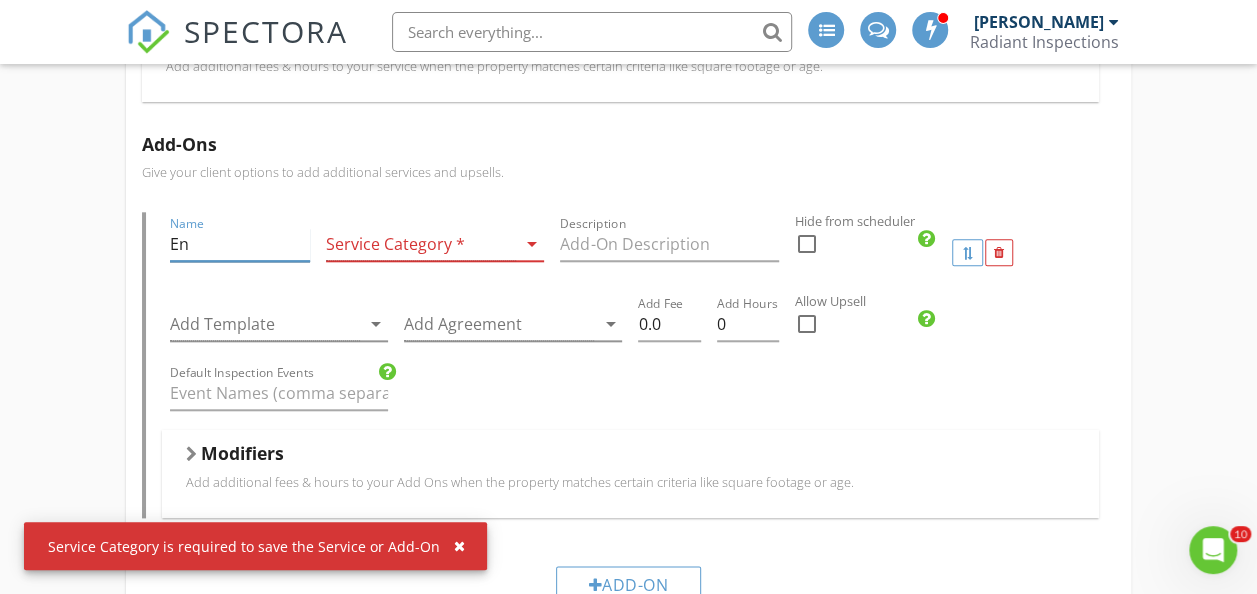 type on "E" 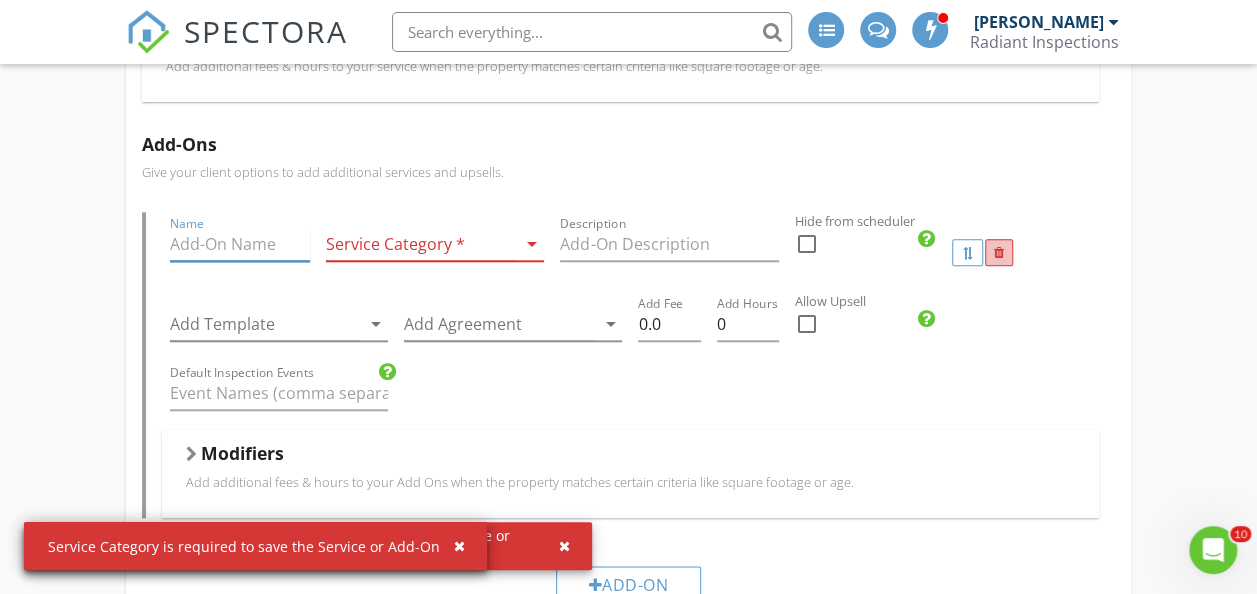 type 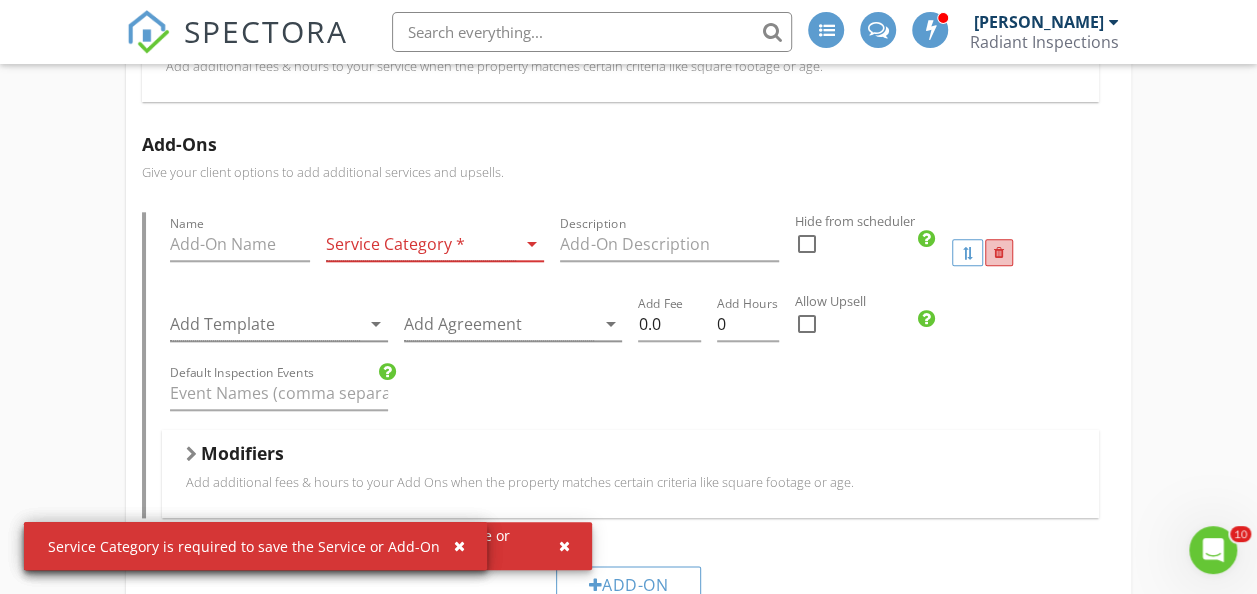 click at bounding box center [999, 253] 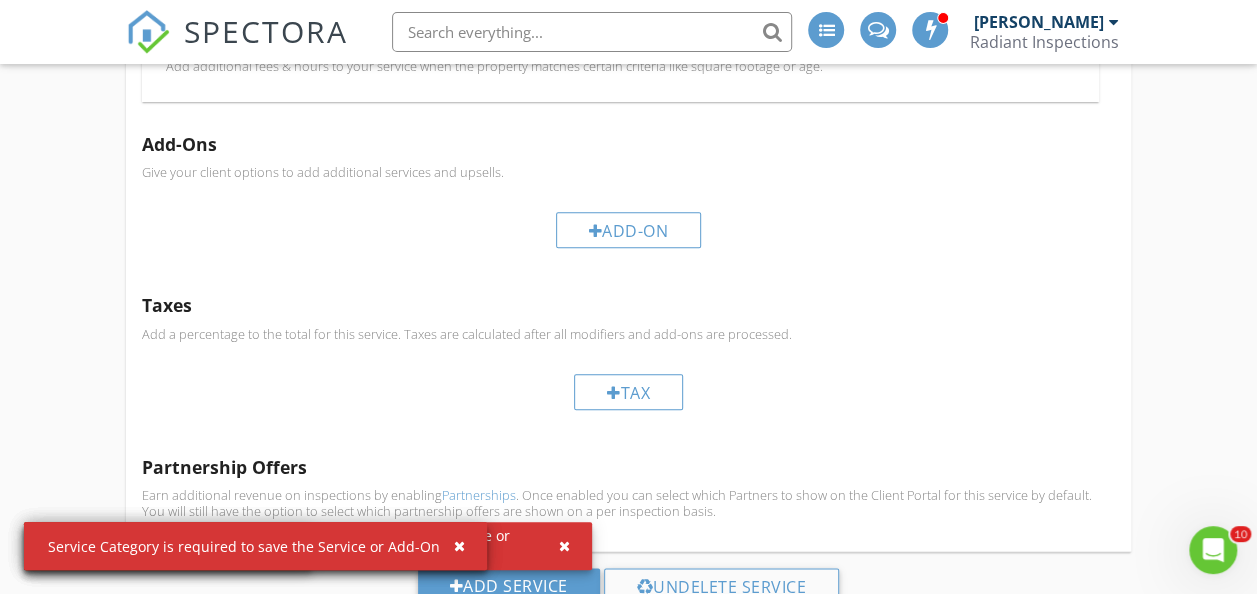 click on "Residential Inspection         Commercial Restaurant    Name Commercial Restaurant   Service Category * arrow_drop_down   Description   Hidden from scheduler   check_box_outline_blank             Apartment condomedium          Commercial Building   Name Commercial Building   Service Category * Commercial arrow_drop_down   Description Commercial By Radiant Inspections   Hidden from scheduler   check_box_outline_blank     Template(s) Commercial Property Inspection  arrow_drop_down   Agreement(s) Commercial inspections Radiant arrow_drop_down   CAD$   Base Cost 0.0   Base Duration (HRs)   Default Inspection Events         Integrations   check_box_outline_blank InterNACHI BuyBack: Inspections with this service will be submitted to InterNACHI BuyBack by default.       check_box_outline_blank RWS: This service will default to send to RWS the morning of the inspection.         Modifiers
Modifiers
Add-Ons
Add-On
Taxes" at bounding box center (628, -44) 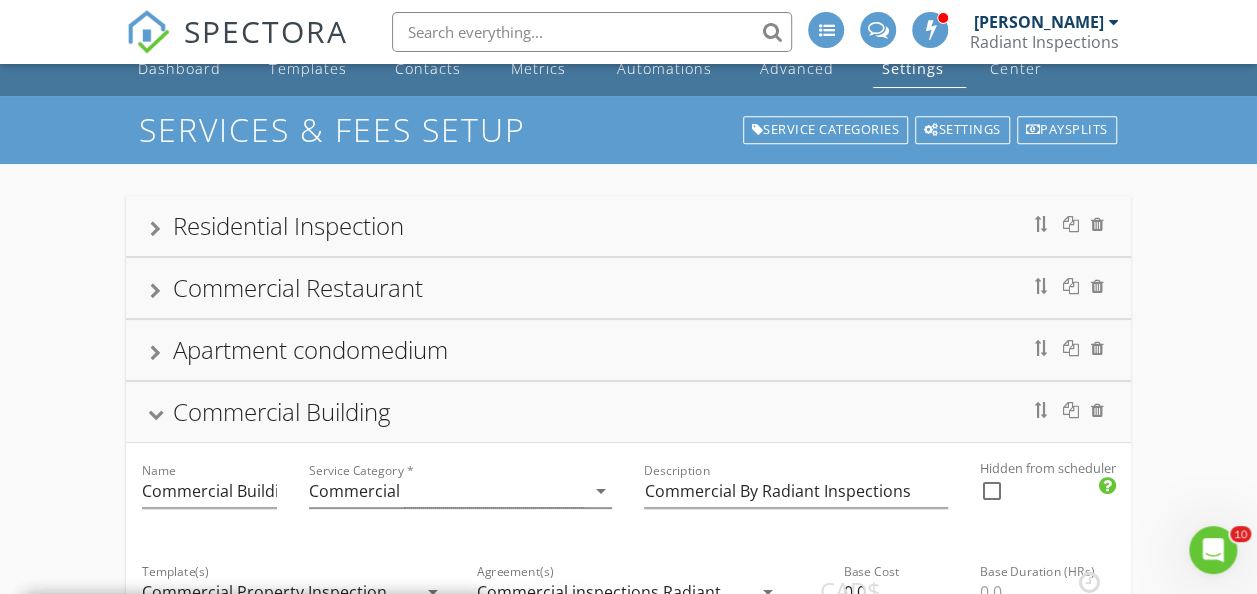 scroll, scrollTop: 0, scrollLeft: 0, axis: both 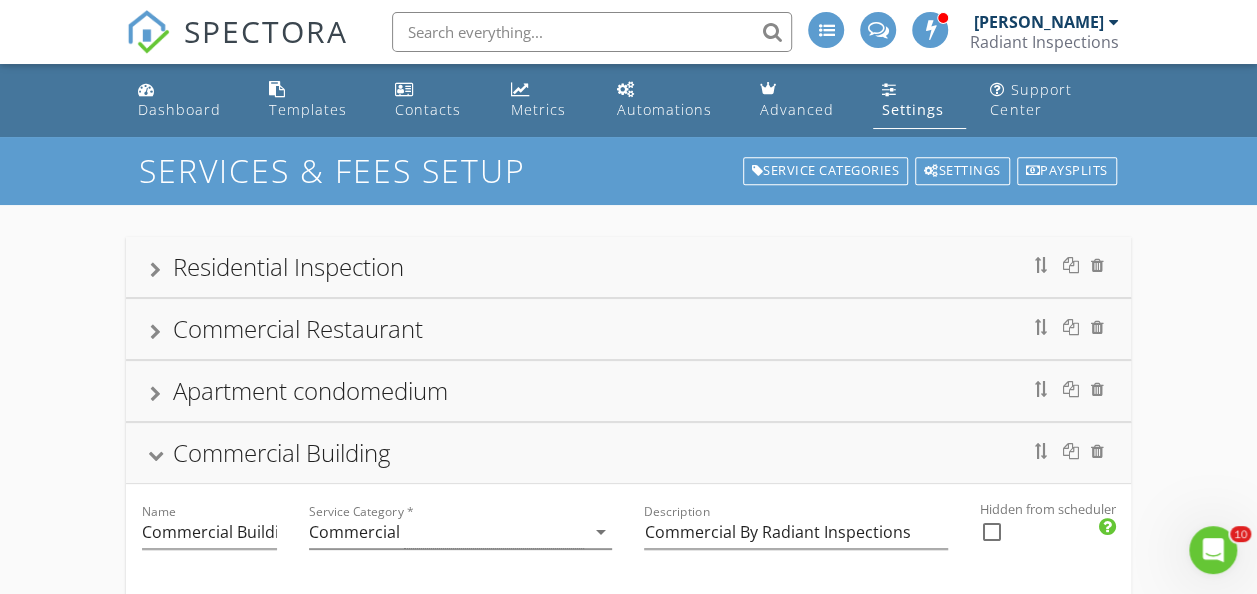 click on "Settings" at bounding box center (919, 100) 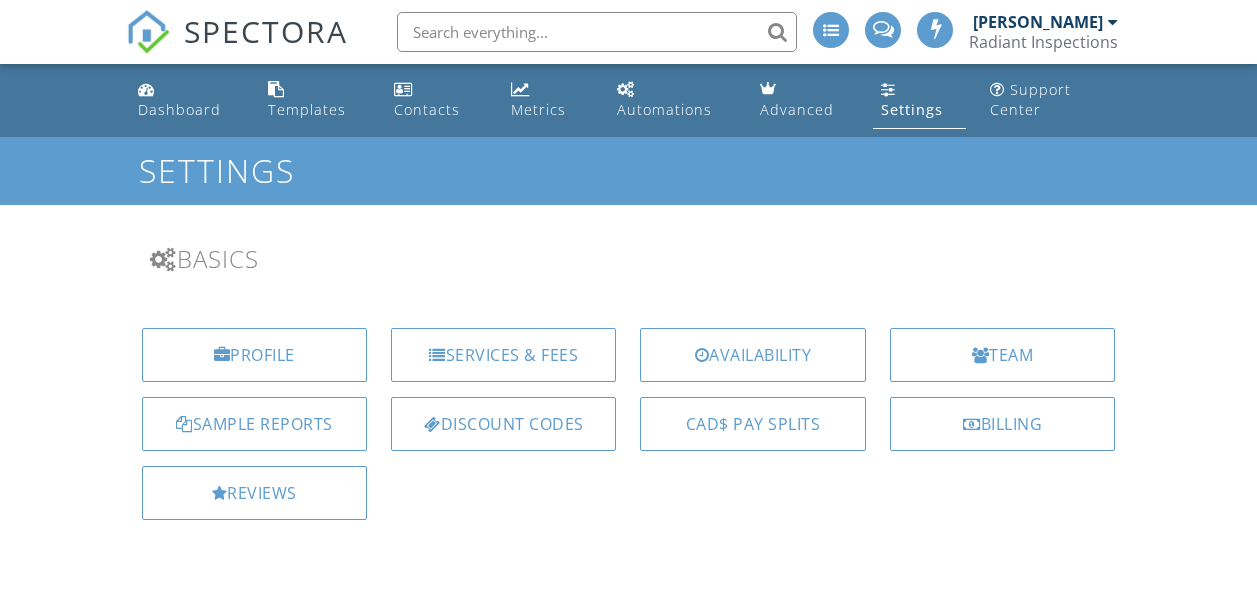 scroll, scrollTop: 0, scrollLeft: 0, axis: both 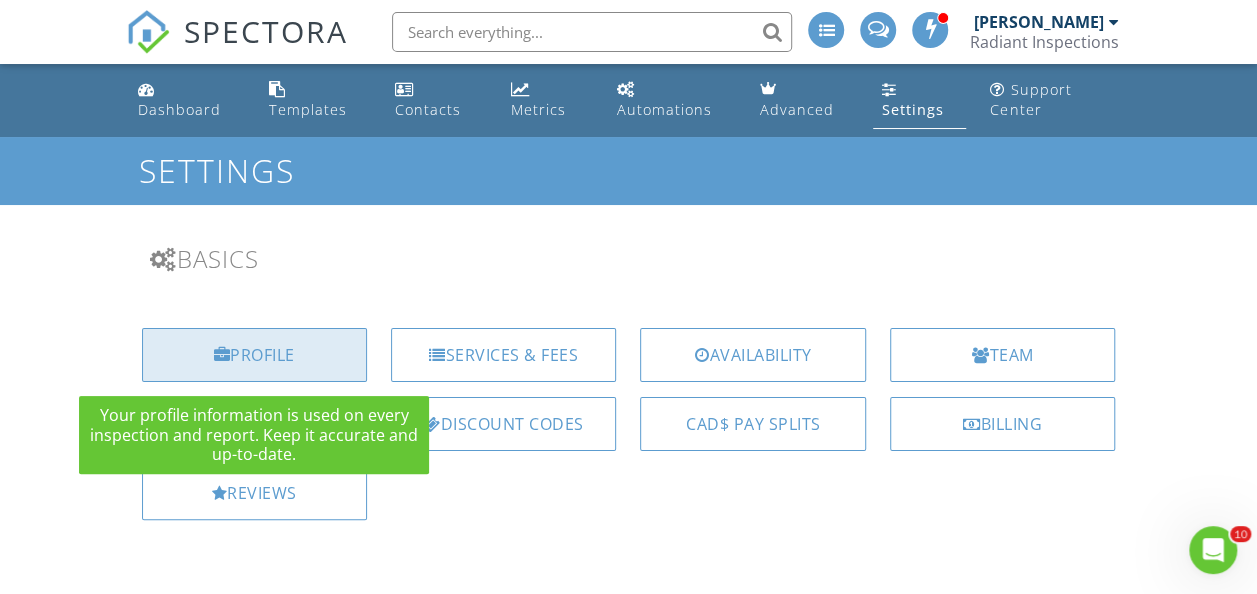 click on "Profile" at bounding box center (254, 355) 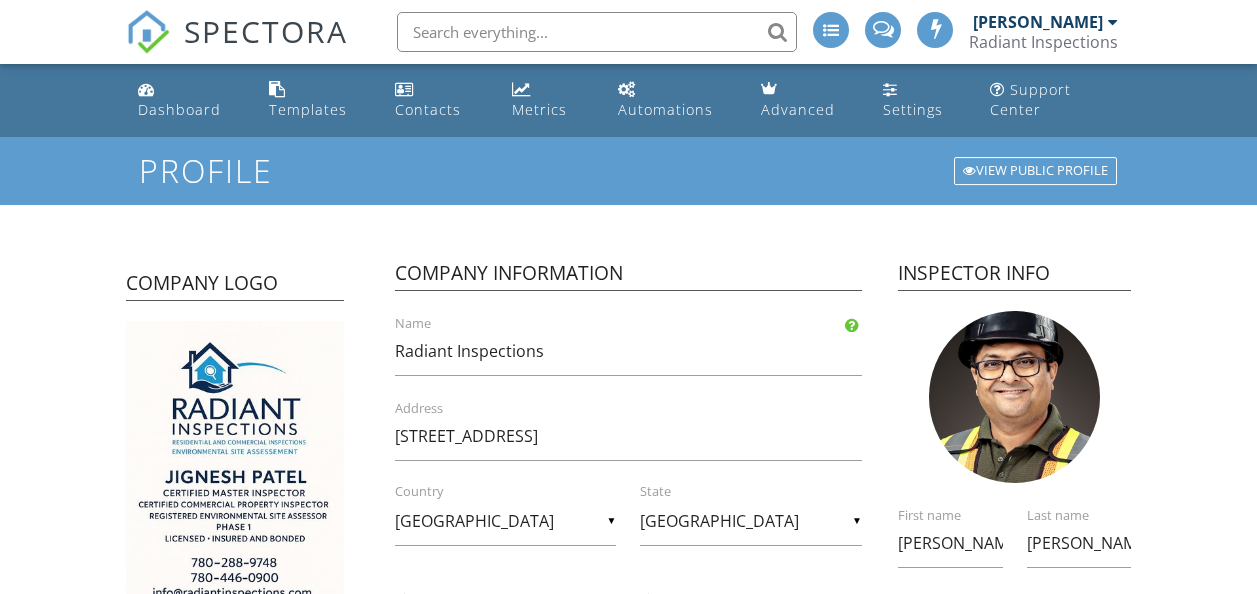 scroll, scrollTop: 0, scrollLeft: 0, axis: both 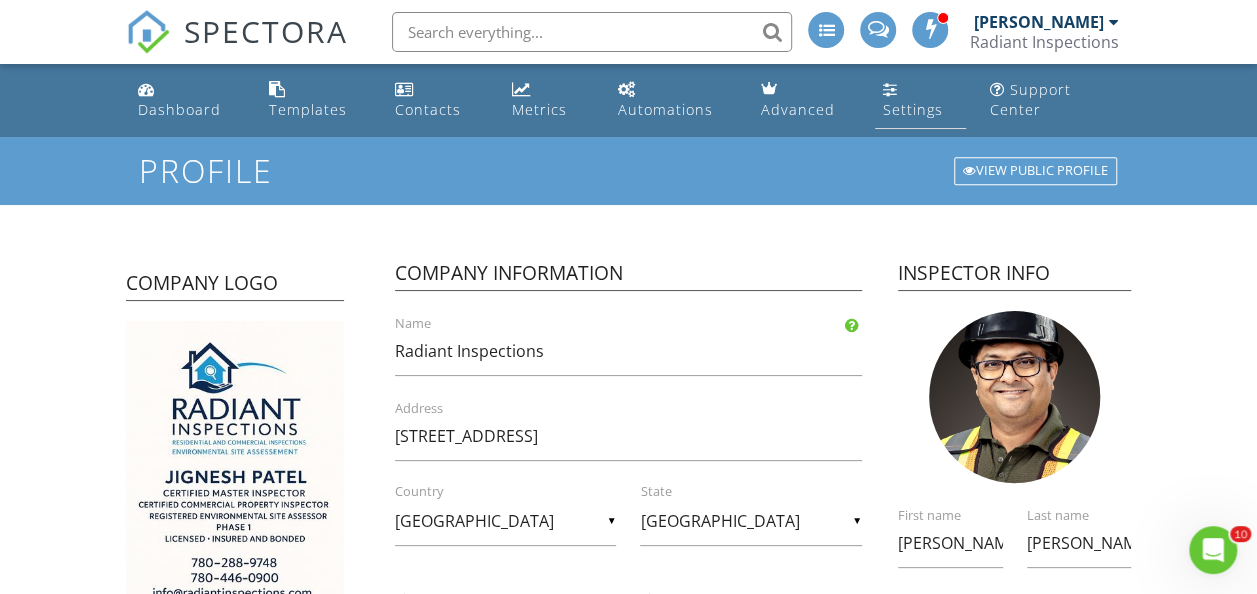 click on "Settings" at bounding box center (920, 100) 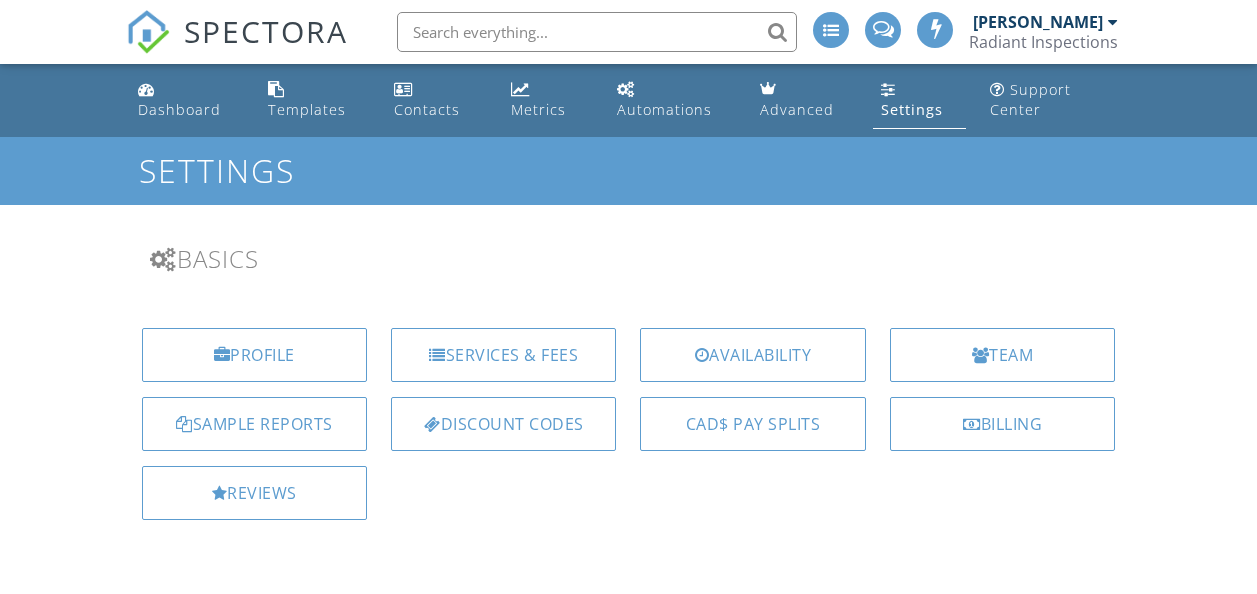 scroll, scrollTop: 0, scrollLeft: 0, axis: both 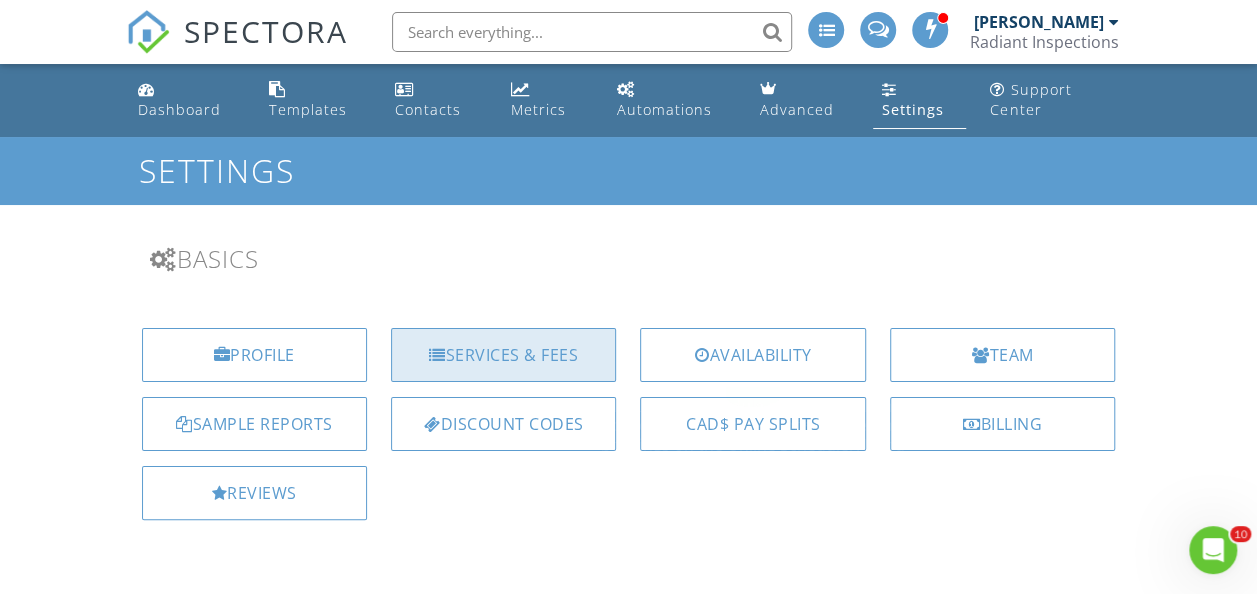 click on "Services & Fees" at bounding box center (503, 355) 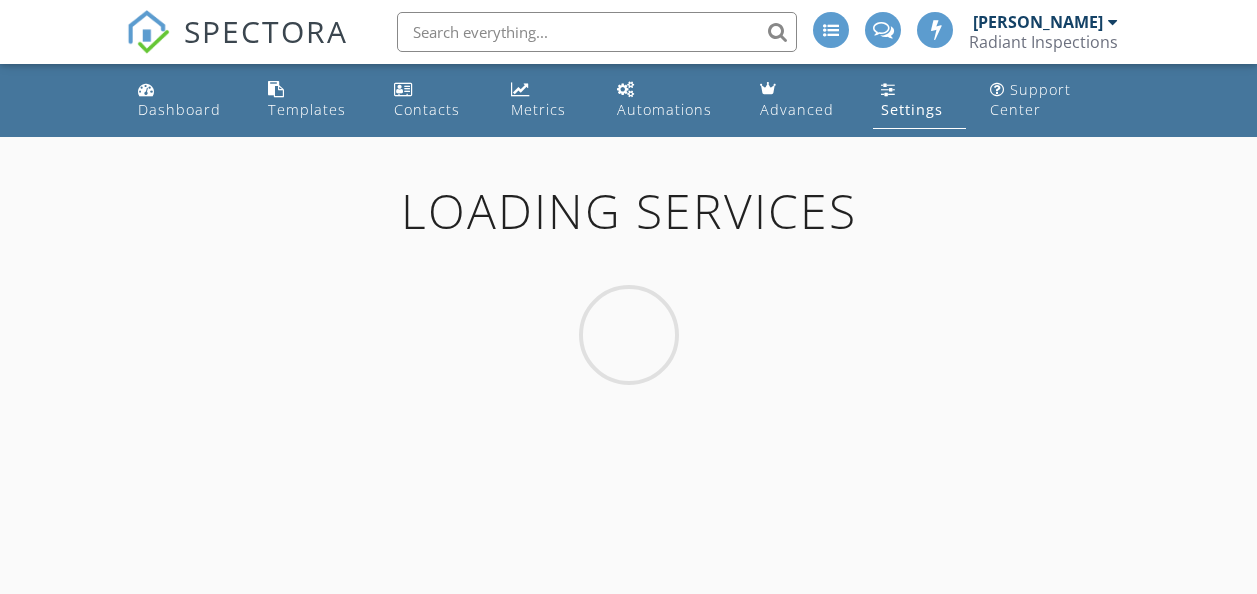 scroll, scrollTop: 0, scrollLeft: 0, axis: both 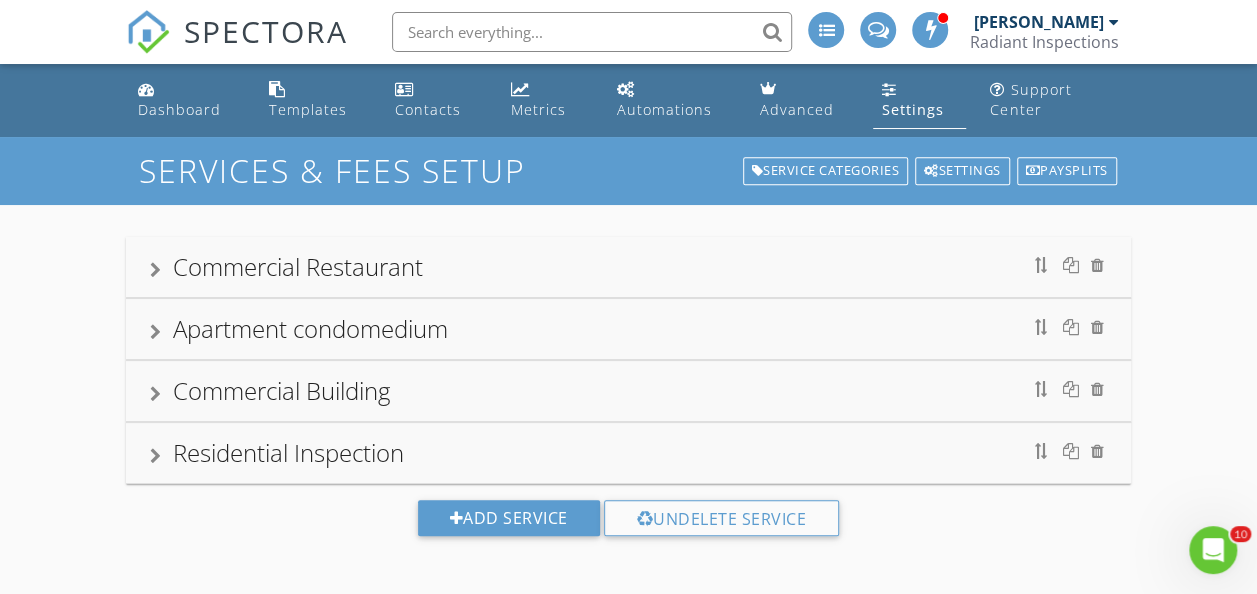 click on "Apartment condomedium" at bounding box center (310, 328) 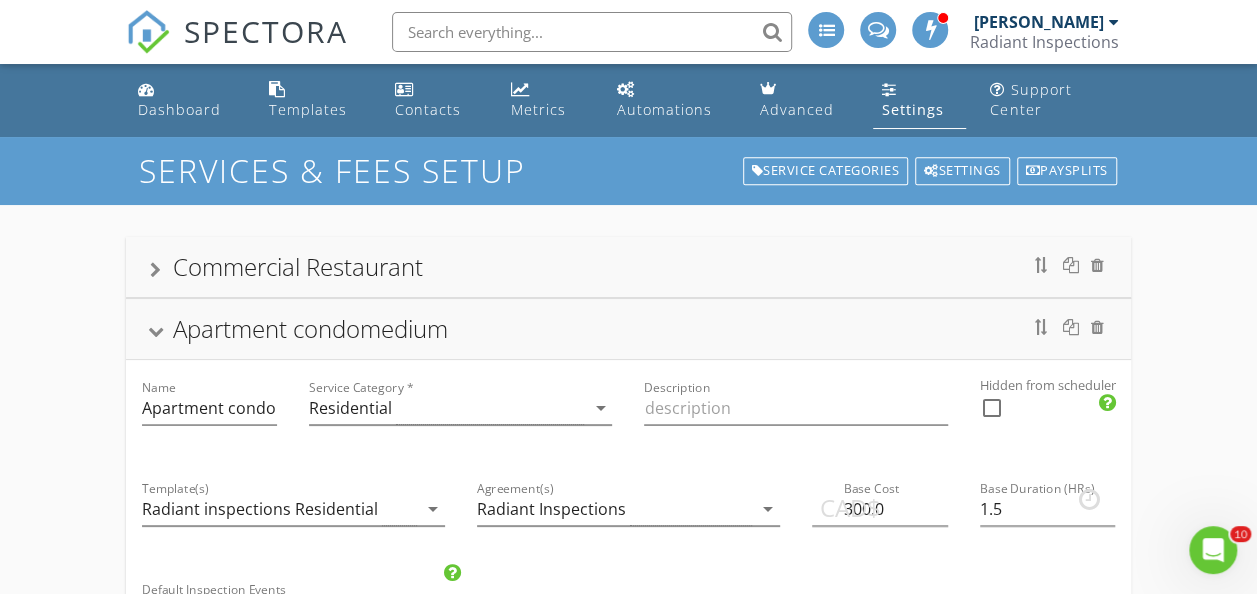 scroll, scrollTop: 531, scrollLeft: 0, axis: vertical 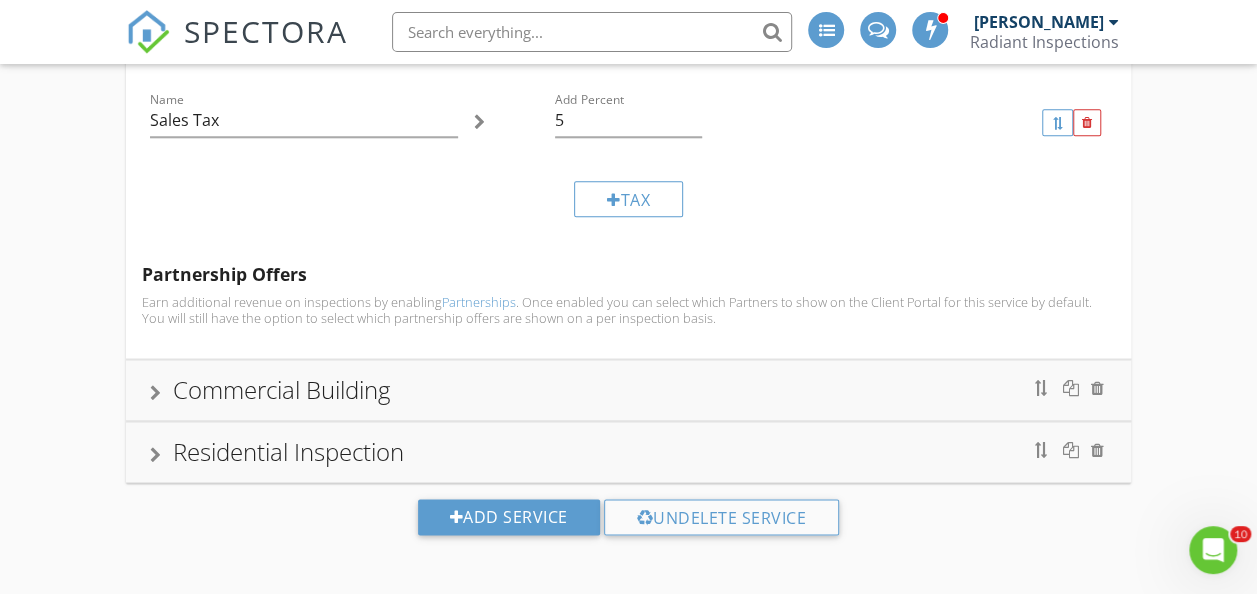 click on "Commercial Building" at bounding box center (629, 390) 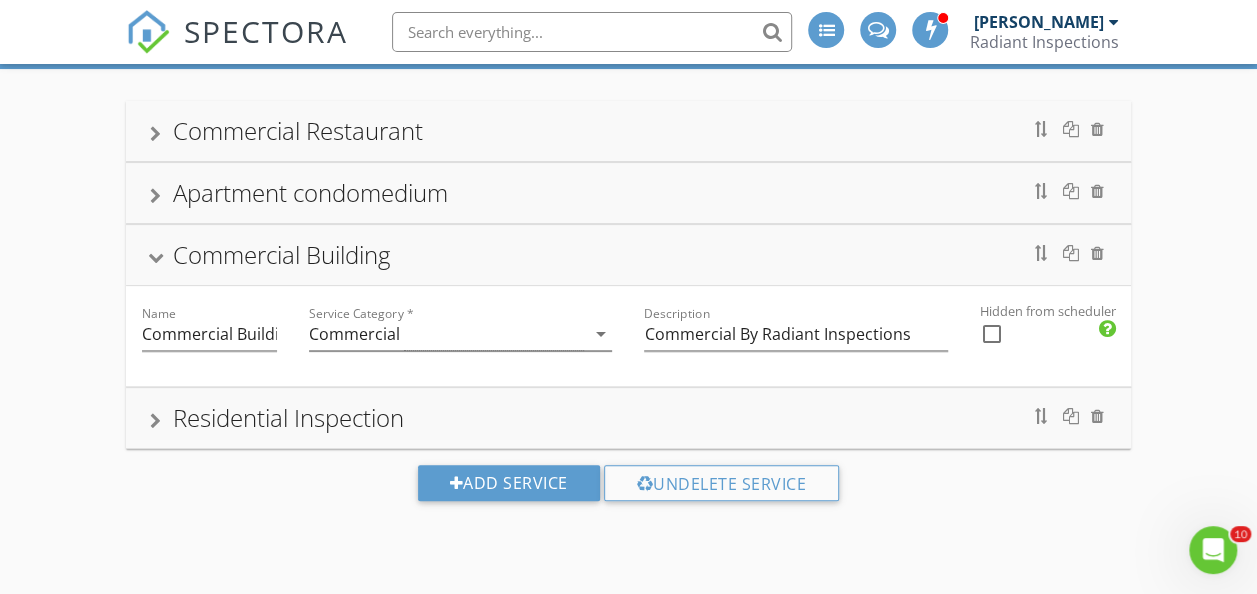 scroll, scrollTop: 325, scrollLeft: 0, axis: vertical 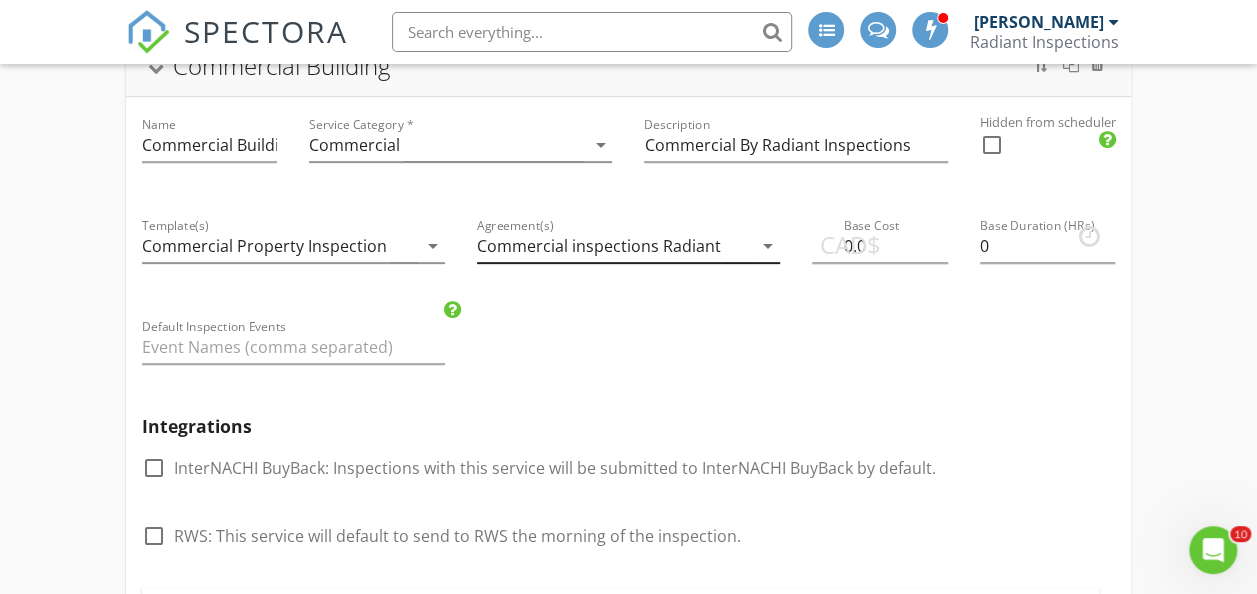 click on "Commercial inspections Radiant" at bounding box center (599, 246) 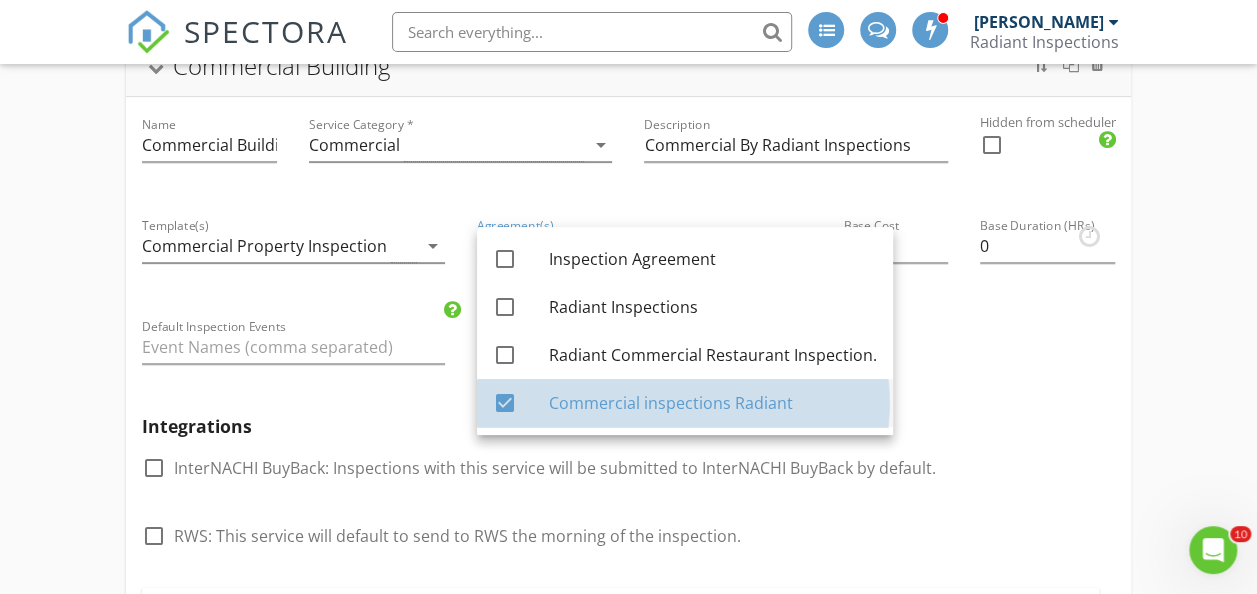 click on "Commercial inspections Radiant" at bounding box center (713, 403) 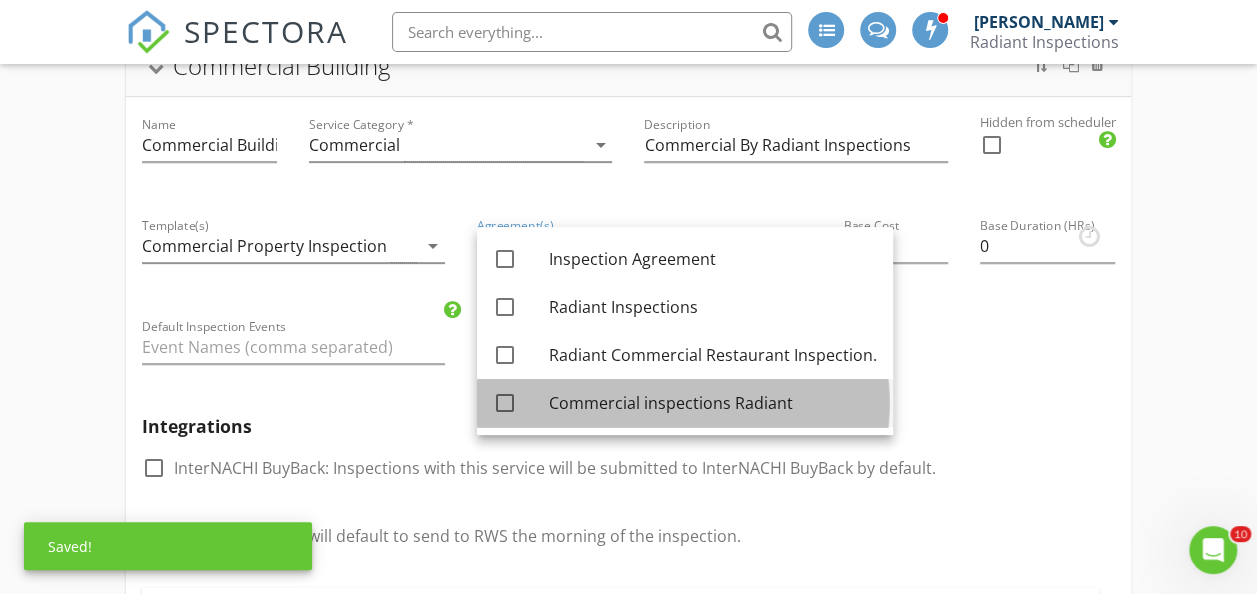 click on "Commercial inspections Radiant" at bounding box center [713, 403] 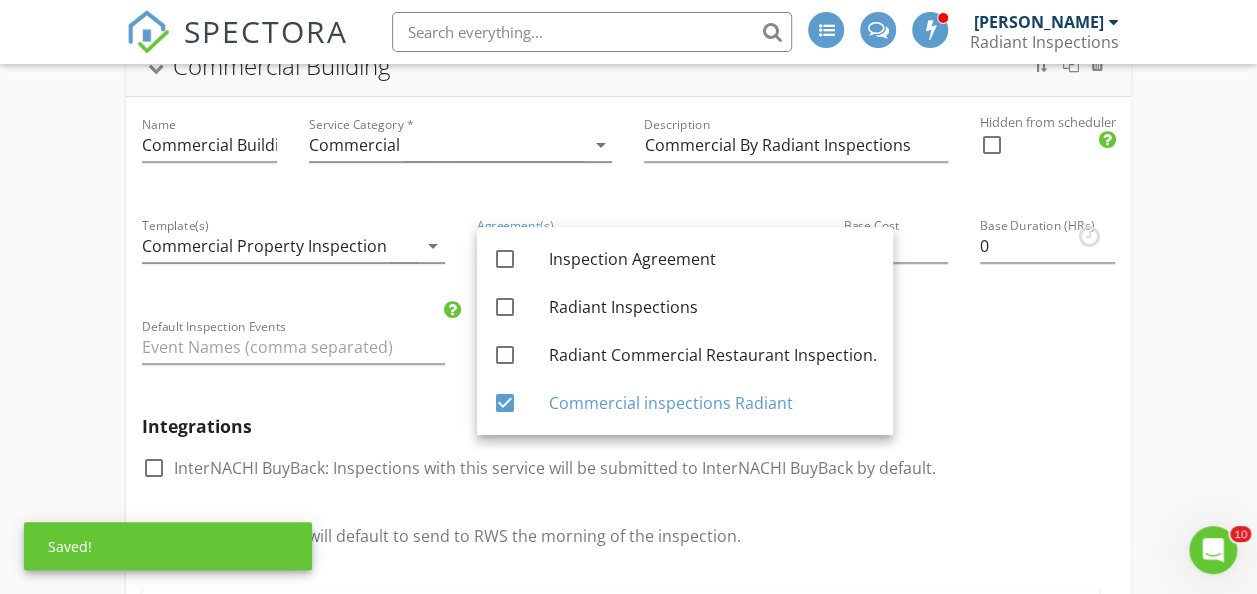 click on "Commercial Restaurant          Apartment condomedium    Name Apartment condomedium   Service Category * Residential arrow_drop_down   Description   Hidden from scheduler   check_box_outline_blank             Commercial Building   Name Commercial Building   Service Category * Commercial arrow_drop_down   Description Commercial By Radiant Inspections   Hidden from scheduler   check_box_outline_blank     Template(s) Commercial Property Inspection  arrow_drop_down   Agreement(s) Commercial inspections Radiant arrow_drop_down   CAD$   Base Cost 0.0   Base Duration (HRs) 0   Default Inspection Events         Integrations   check_box_outline_blank InterNACHI BuyBack: Inspections with this service will be submitted to InterNACHI BuyBack by default.       check_box_outline_blank RWS: This service will default to send to RWS the morning of the inspection.         Modifiers
Modifiers
Add-Ons
Add-On
Taxes
Tax" at bounding box center [628, 591] 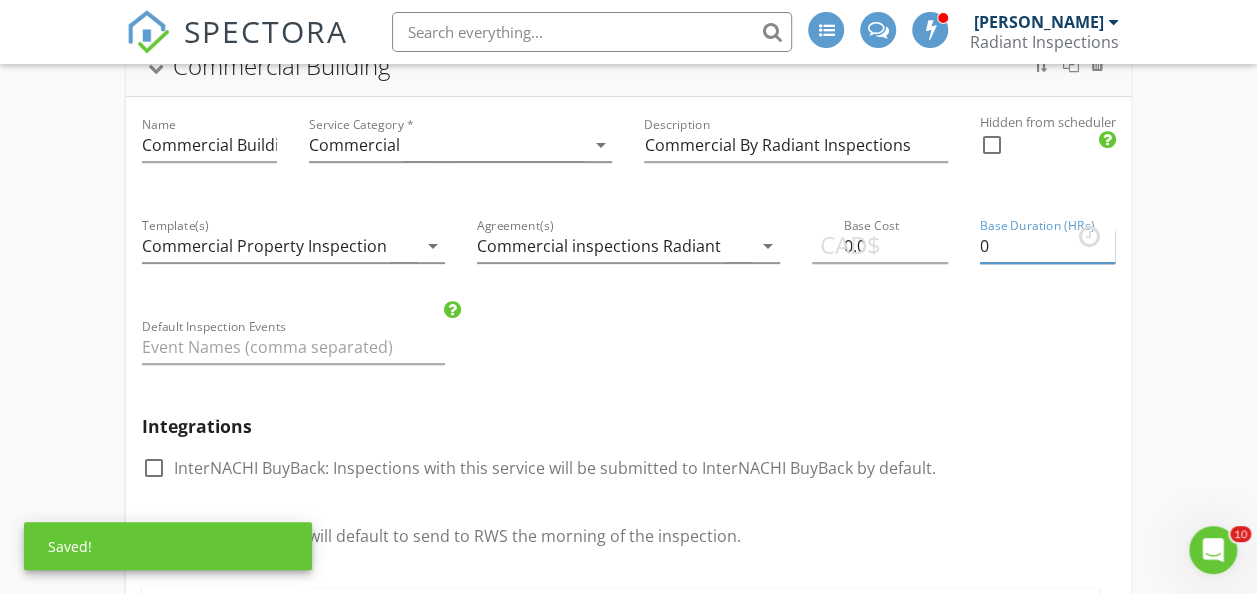 drag, startPoint x: 1254, startPoint y: 228, endPoint x: 1266, endPoint y: 99, distance: 129.55693 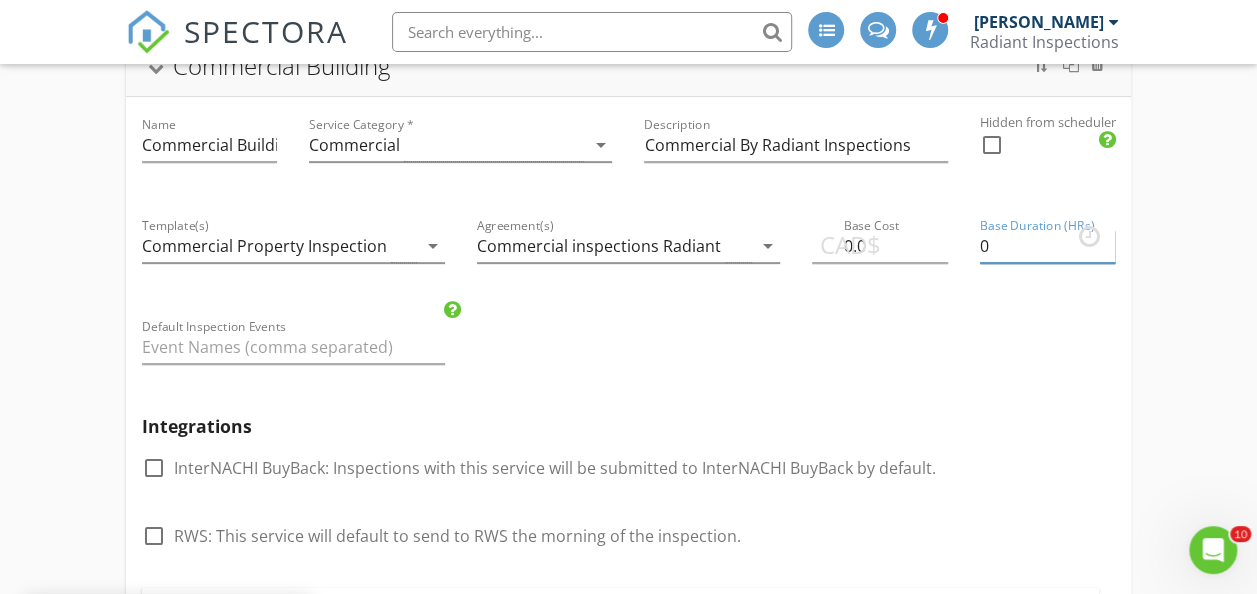 scroll, scrollTop: 0, scrollLeft: 0, axis: both 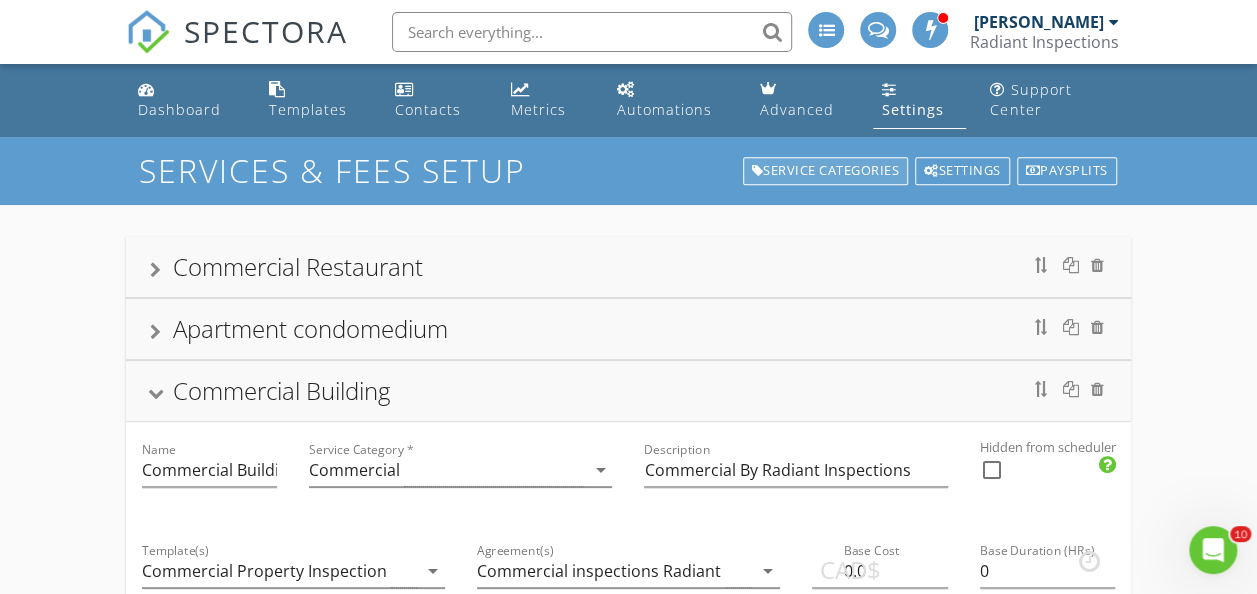click on "Service Categories" at bounding box center [826, 171] 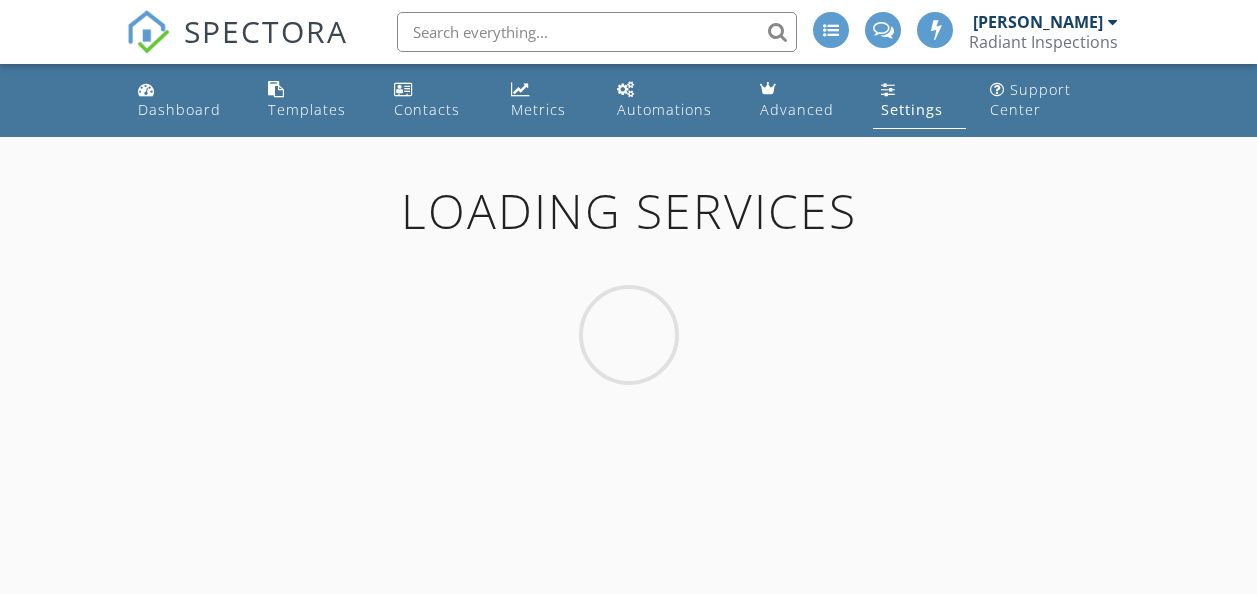 scroll, scrollTop: 0, scrollLeft: 0, axis: both 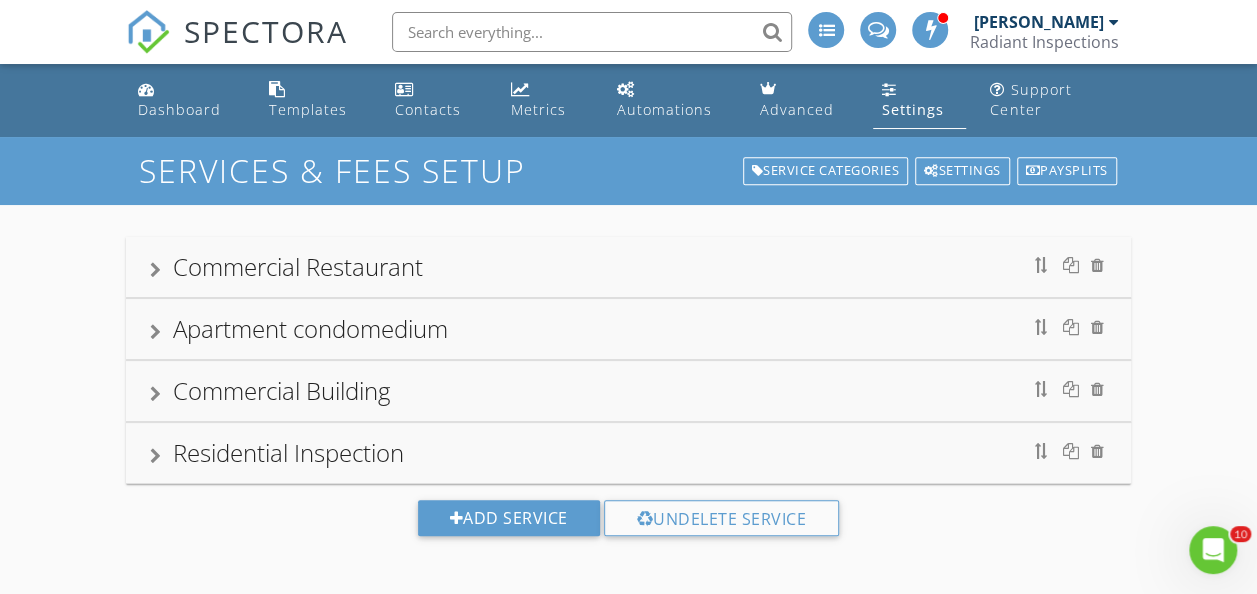 click on "Settings" at bounding box center [912, 109] 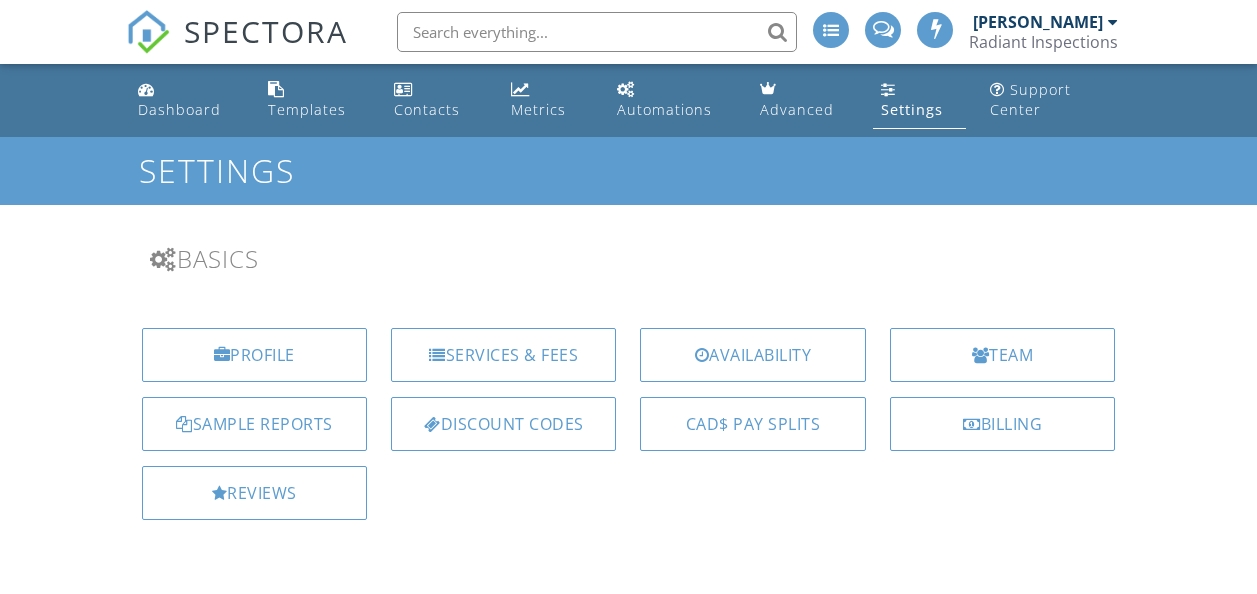 scroll, scrollTop: 0, scrollLeft: 0, axis: both 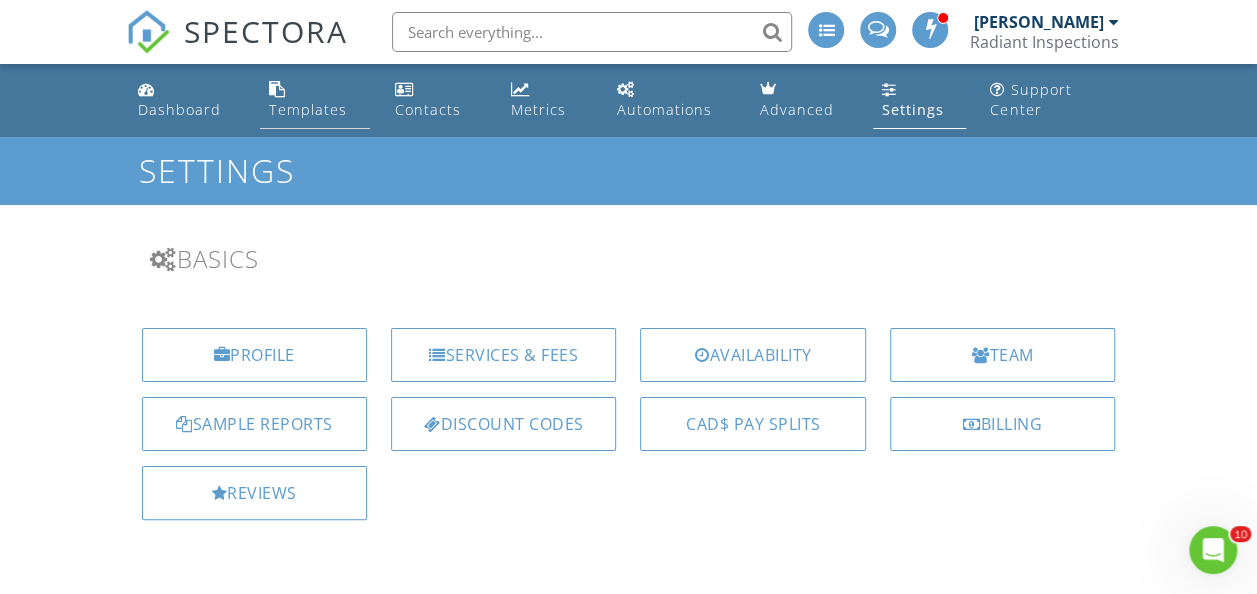 click on "Templates" at bounding box center [307, 109] 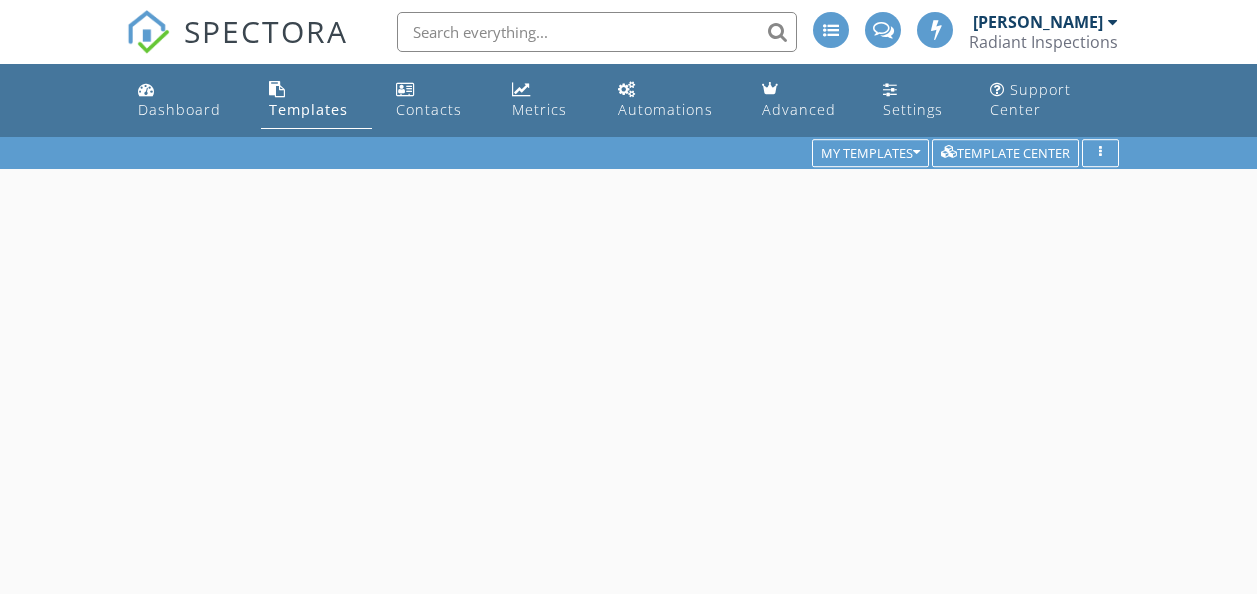 scroll, scrollTop: 0, scrollLeft: 0, axis: both 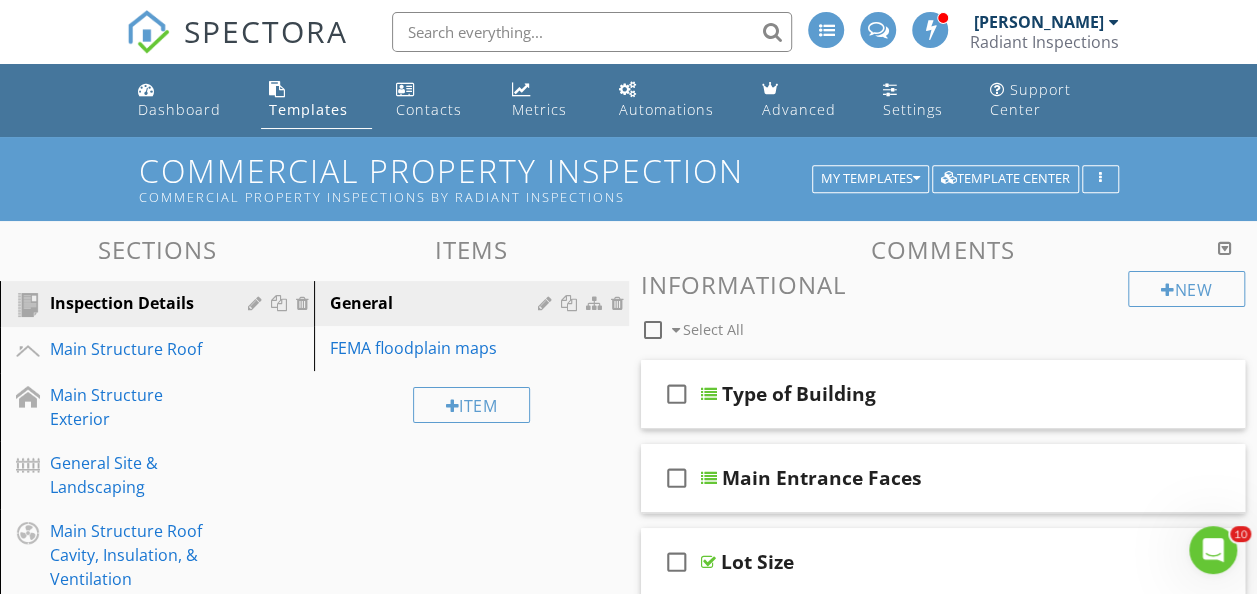 click at bounding box center (592, 32) 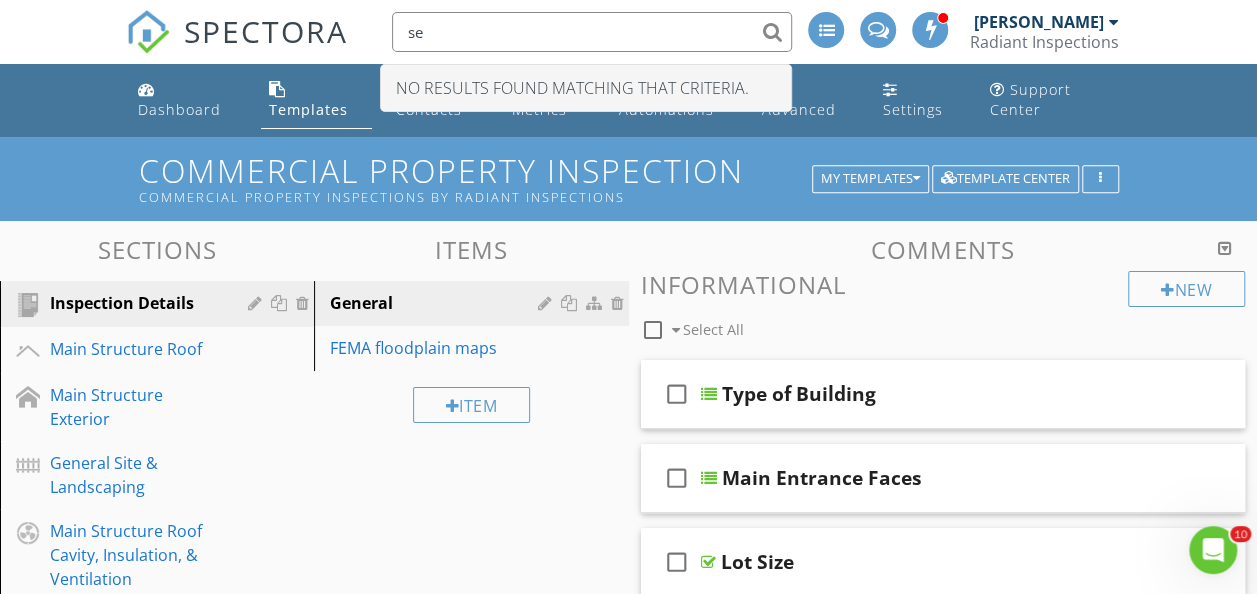 type on "s" 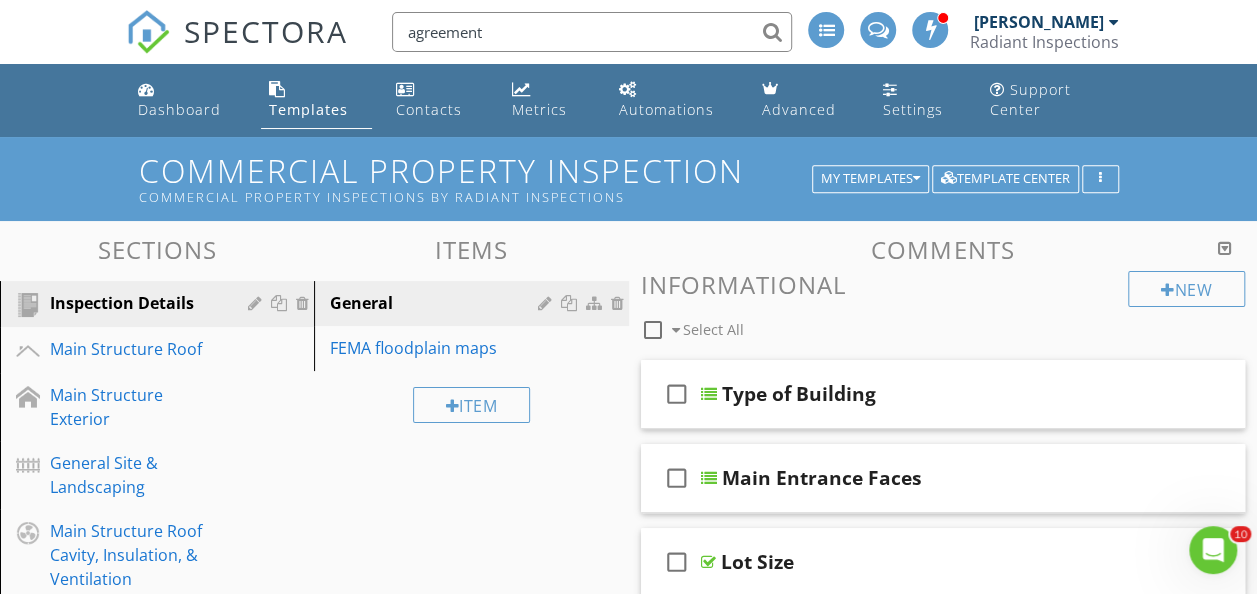 click on "agreement" at bounding box center (592, 32) 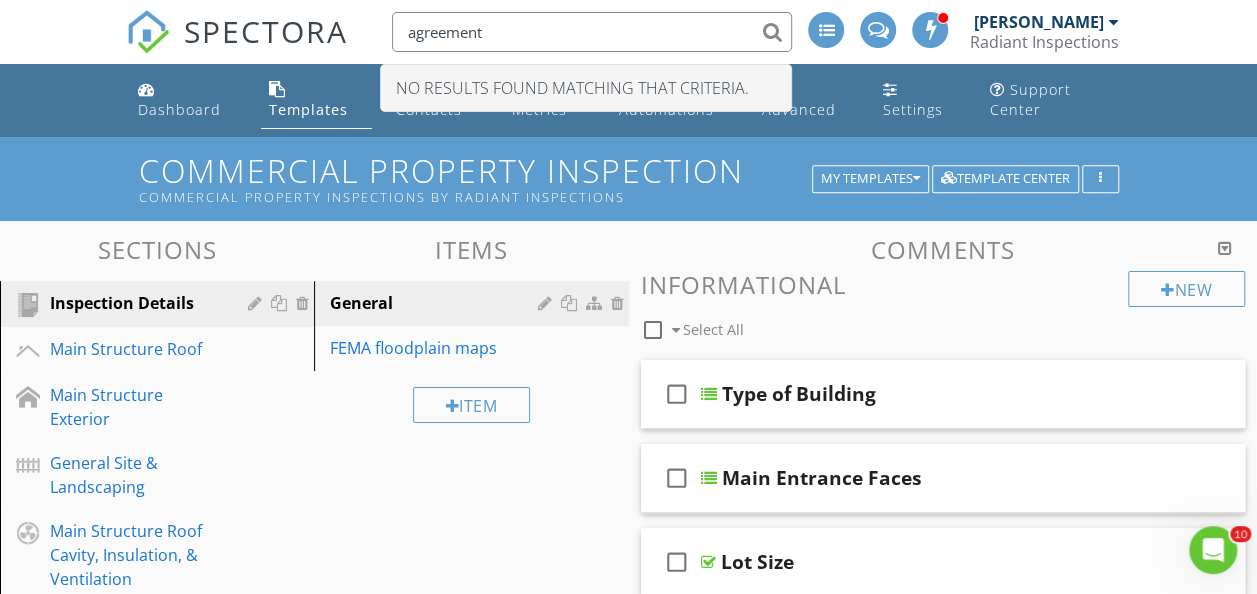 type on "agreement" 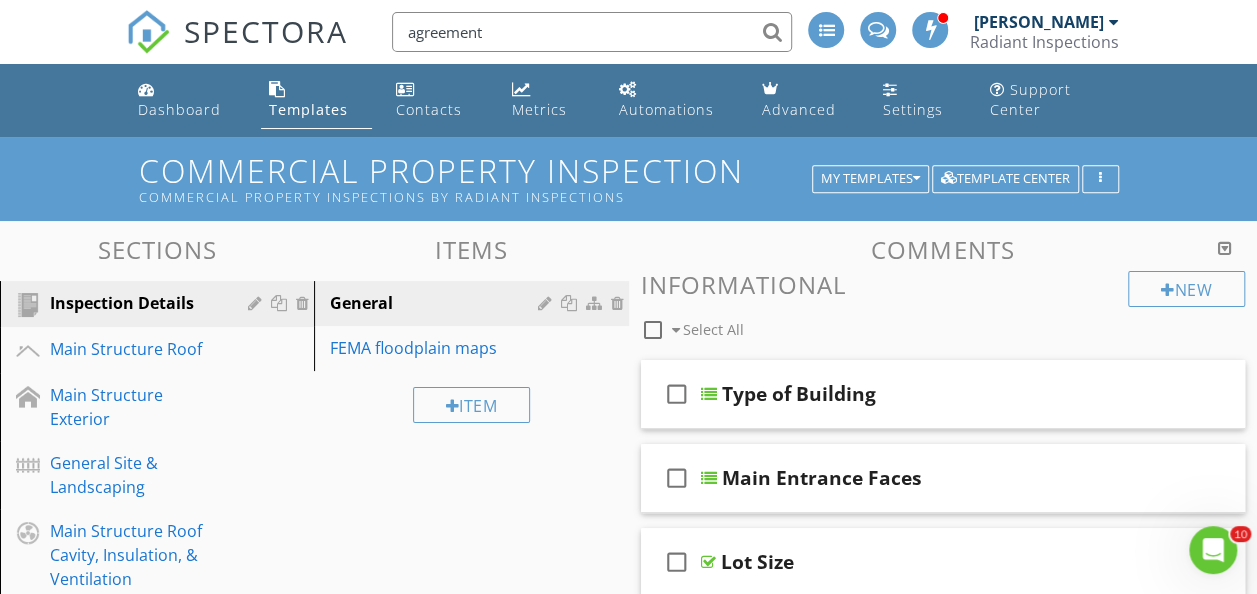 click at bounding box center [826, 30] 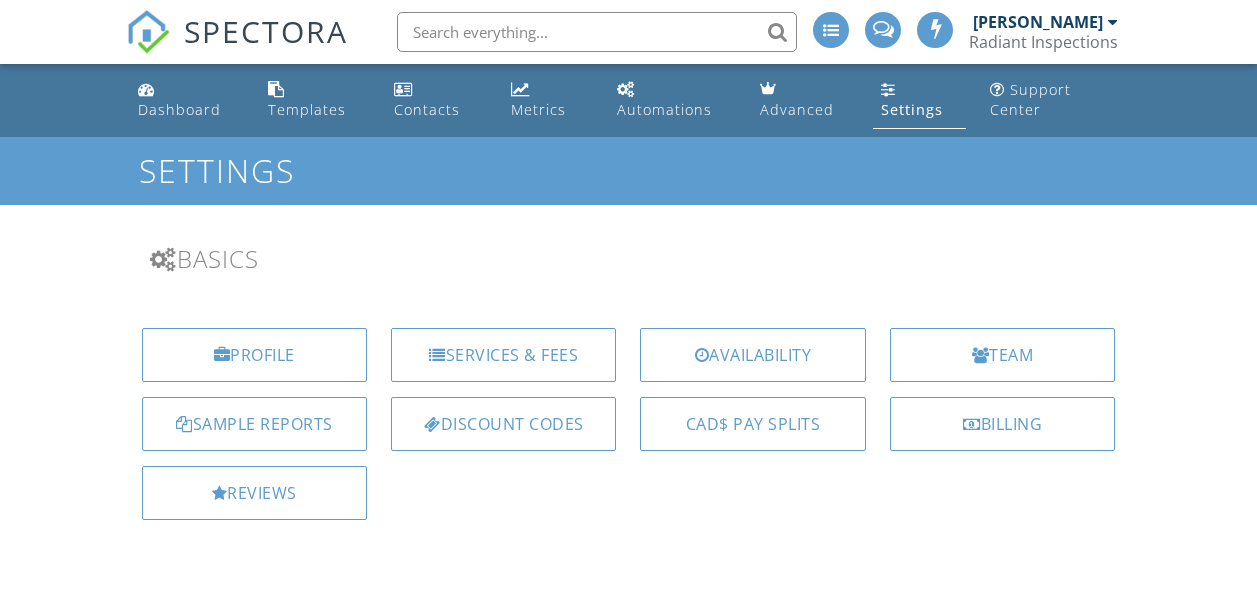 scroll, scrollTop: 0, scrollLeft: 0, axis: both 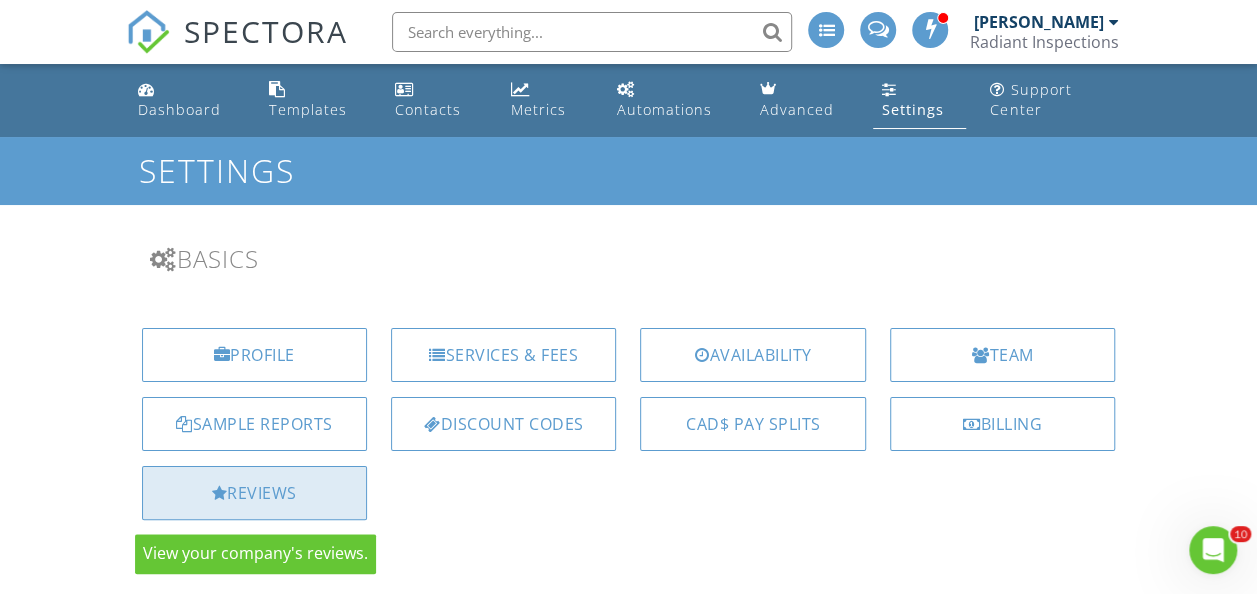 click on "Reviews" at bounding box center [254, 493] 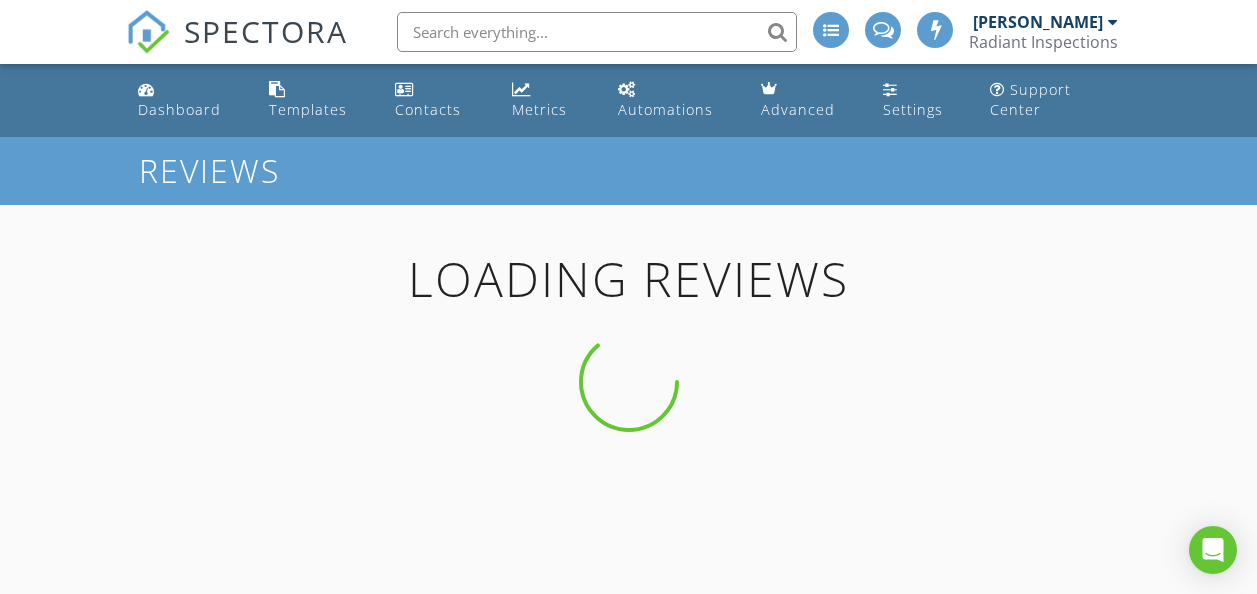 scroll, scrollTop: 0, scrollLeft: 0, axis: both 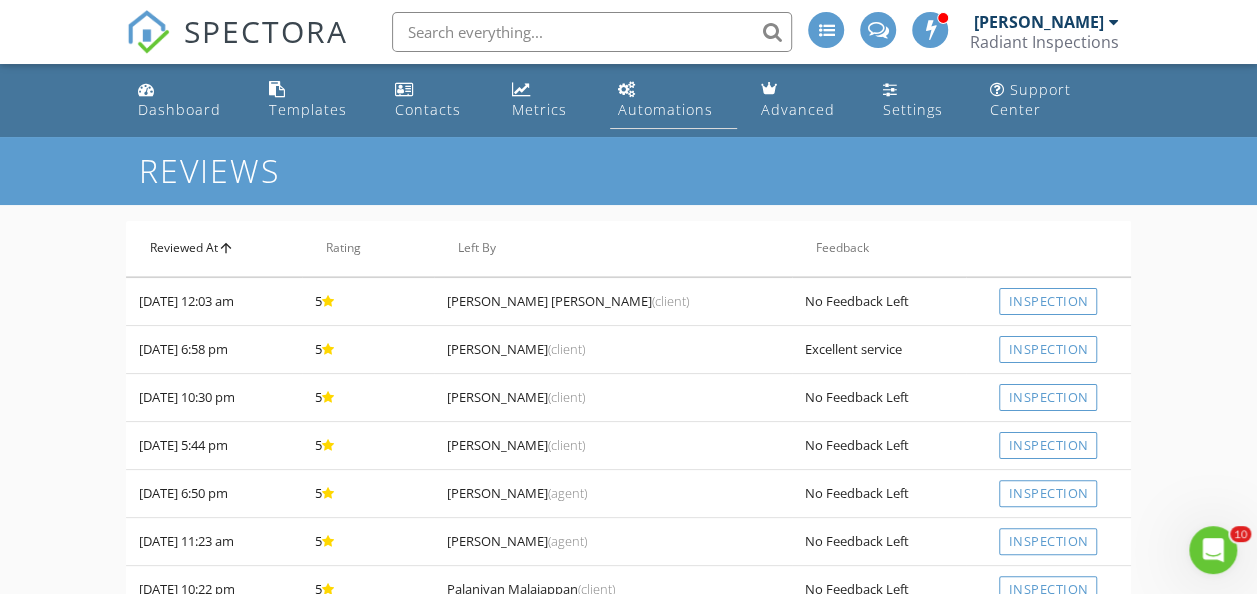 click on "Automations" at bounding box center [665, 109] 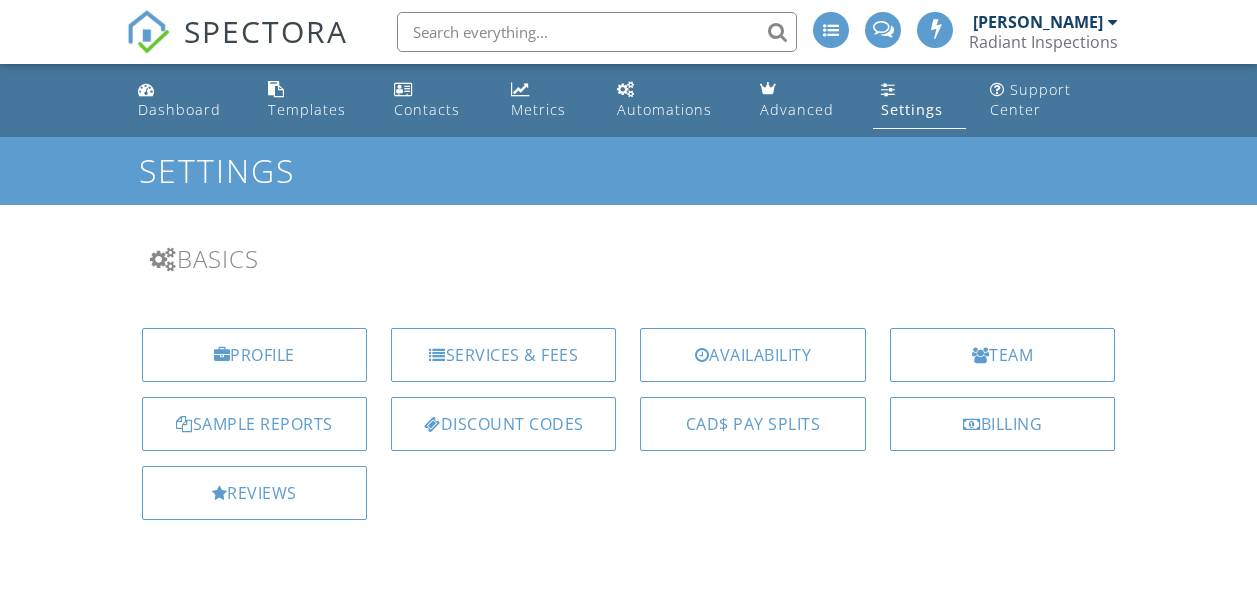 scroll, scrollTop: 0, scrollLeft: 0, axis: both 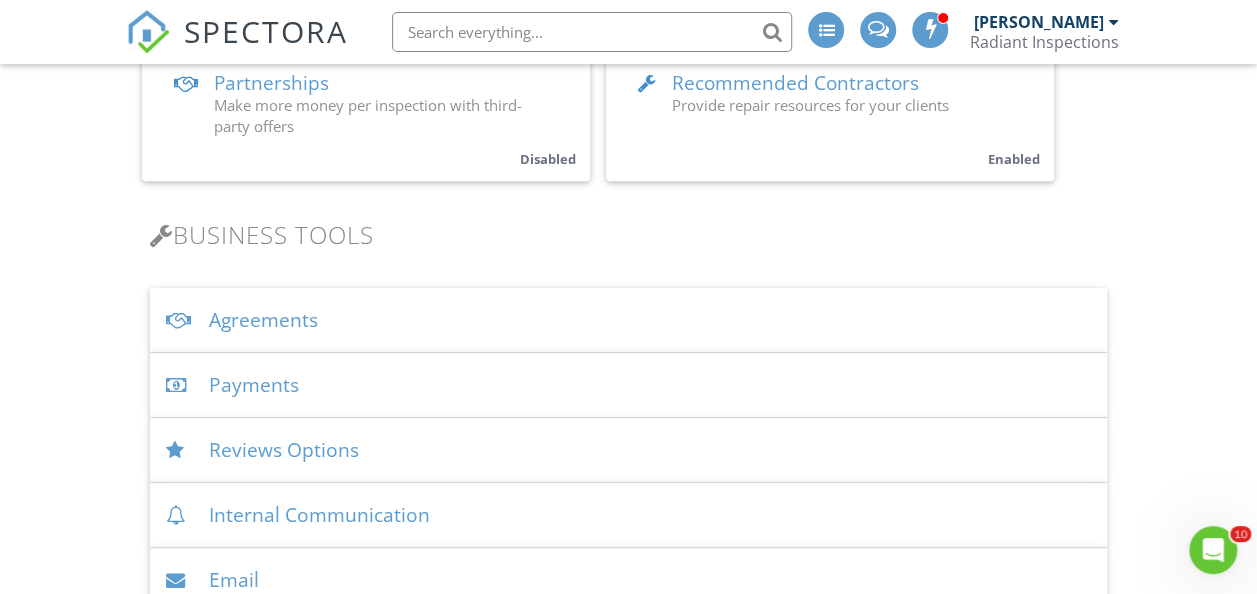 click on "Agreements" at bounding box center (629, 320) 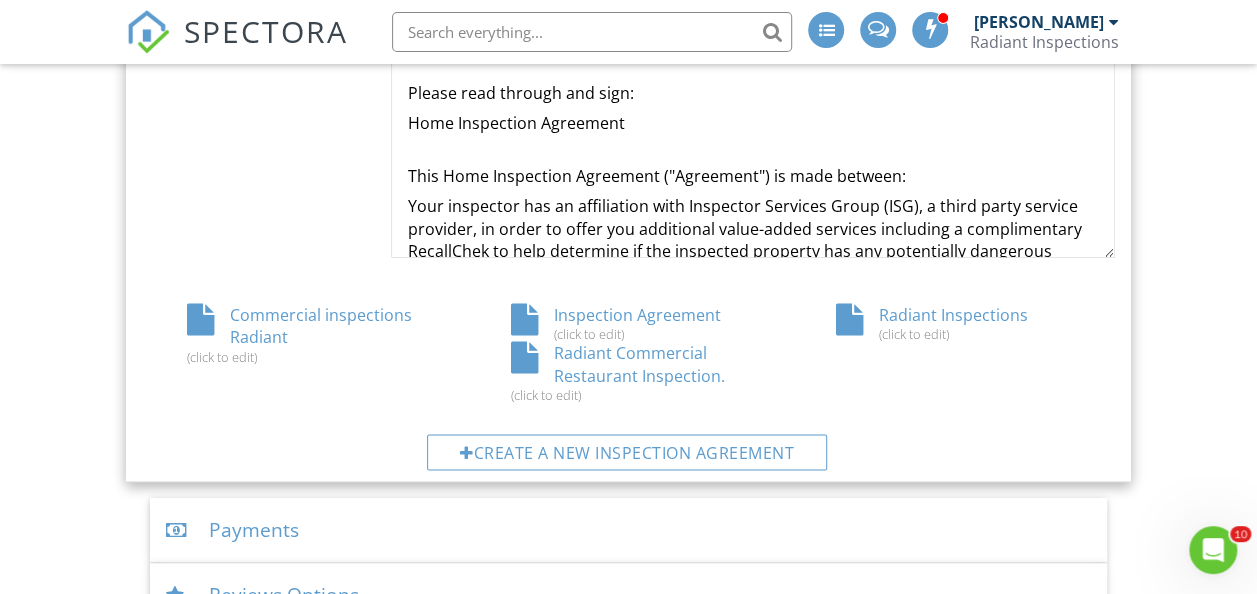 scroll, scrollTop: 1108, scrollLeft: 0, axis: vertical 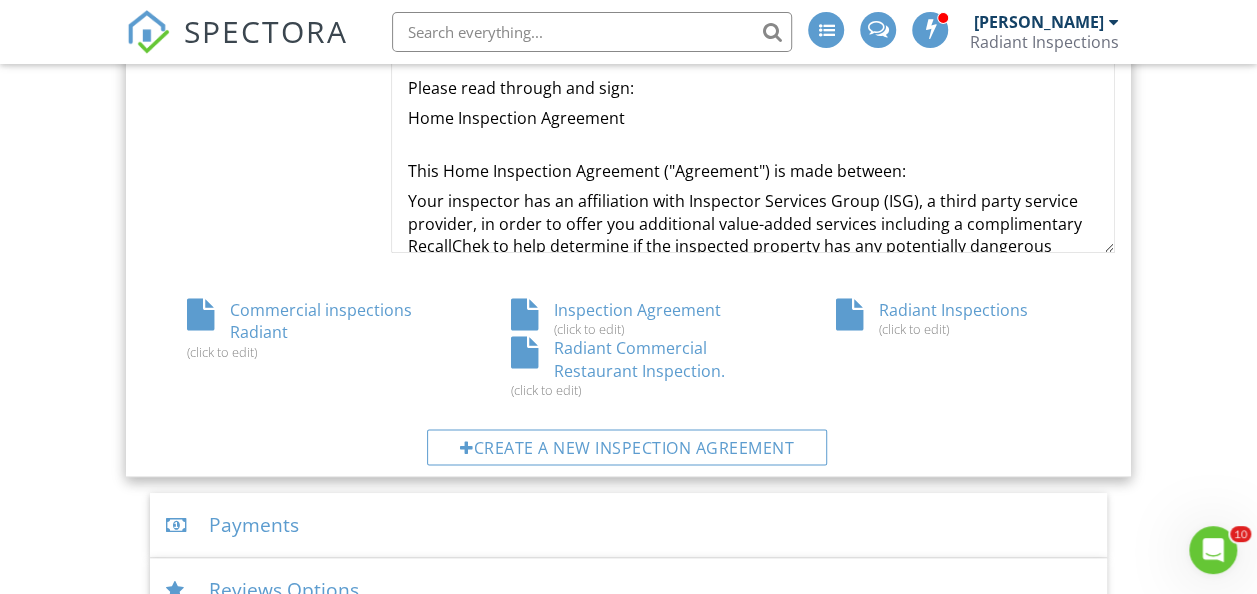click on "Commercial inspections Radiant
(click to edit)" at bounding box center [304, 329] 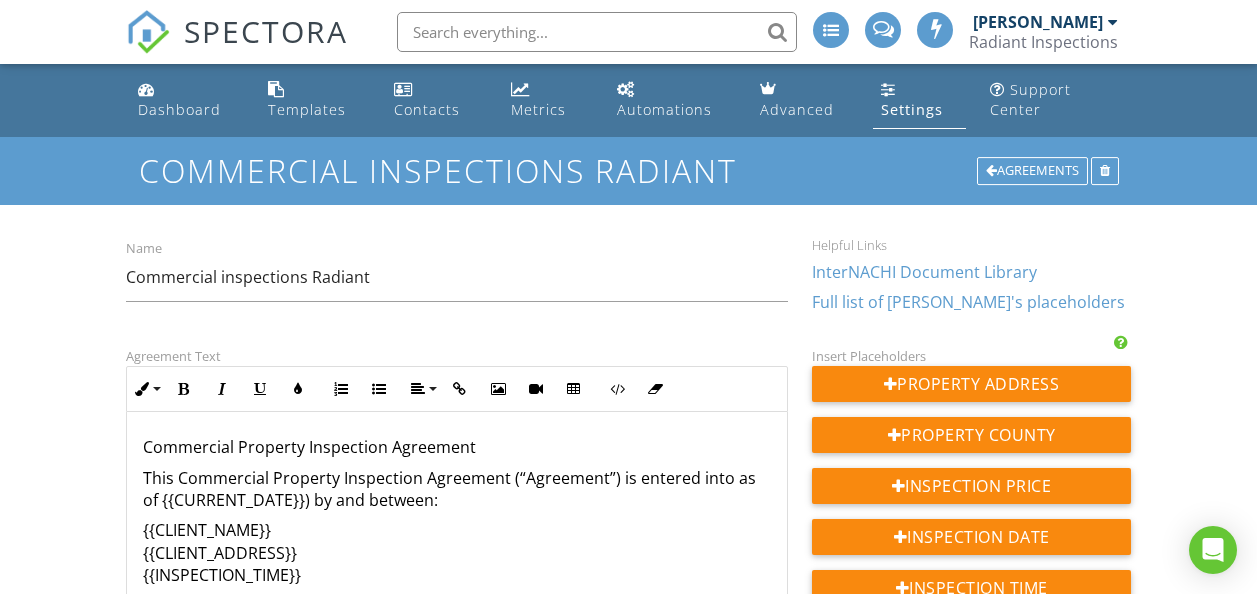 scroll, scrollTop: 0, scrollLeft: 0, axis: both 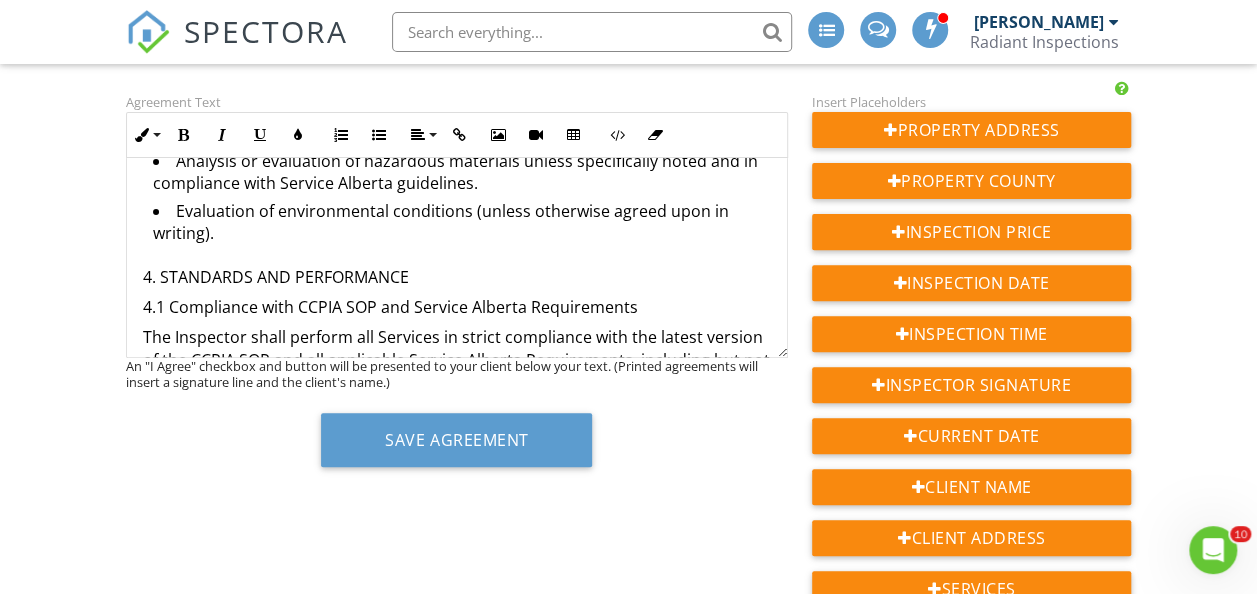click on "Analysis or evaluation of hazardous materials unless specifically noted and in compliance with Service Alberta guidelines." at bounding box center (462, 175) 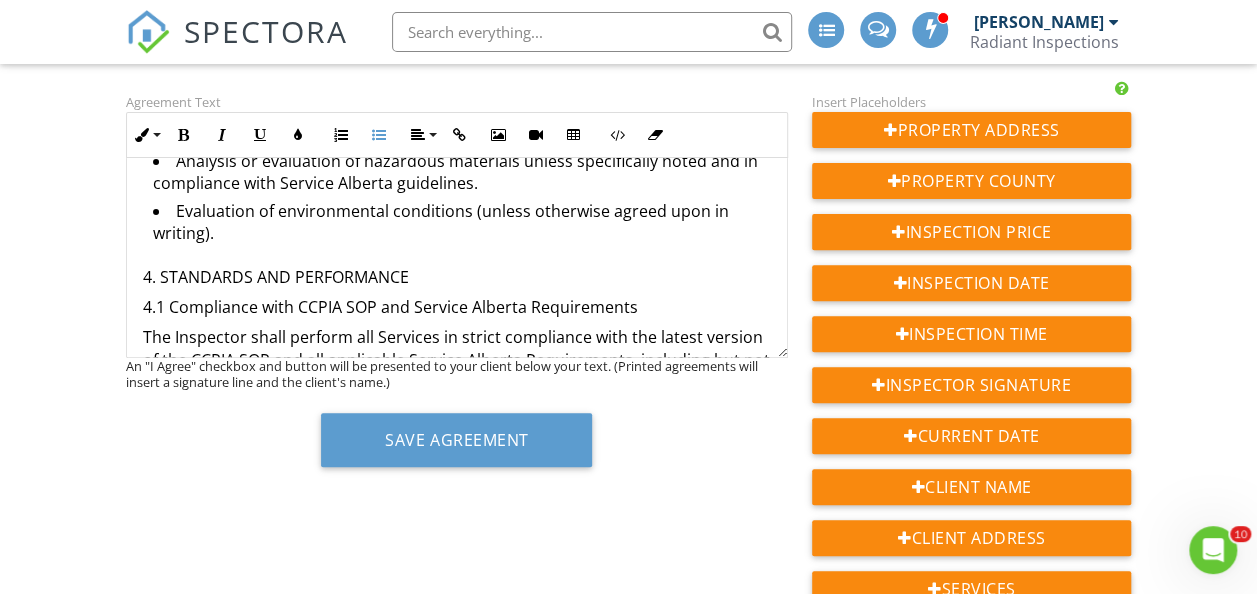 click on "Analysis or evaluation of hazardous materials unless specifically noted and in compliance with Service Alberta guidelines." at bounding box center (462, 175) 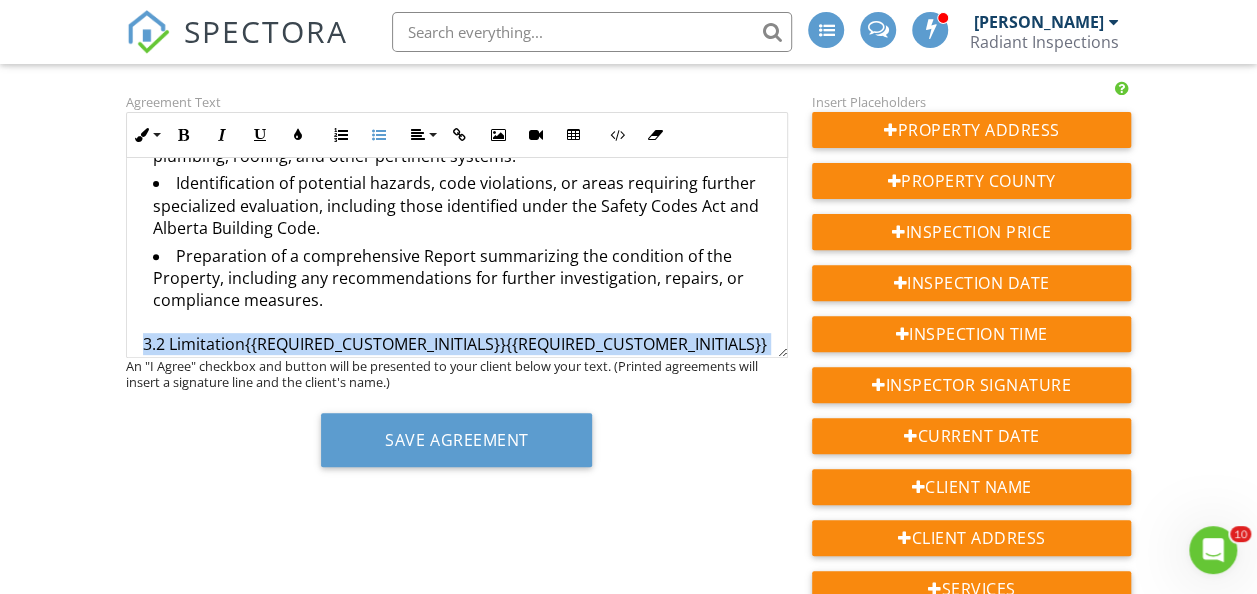 scroll, scrollTop: 1310, scrollLeft: 0, axis: vertical 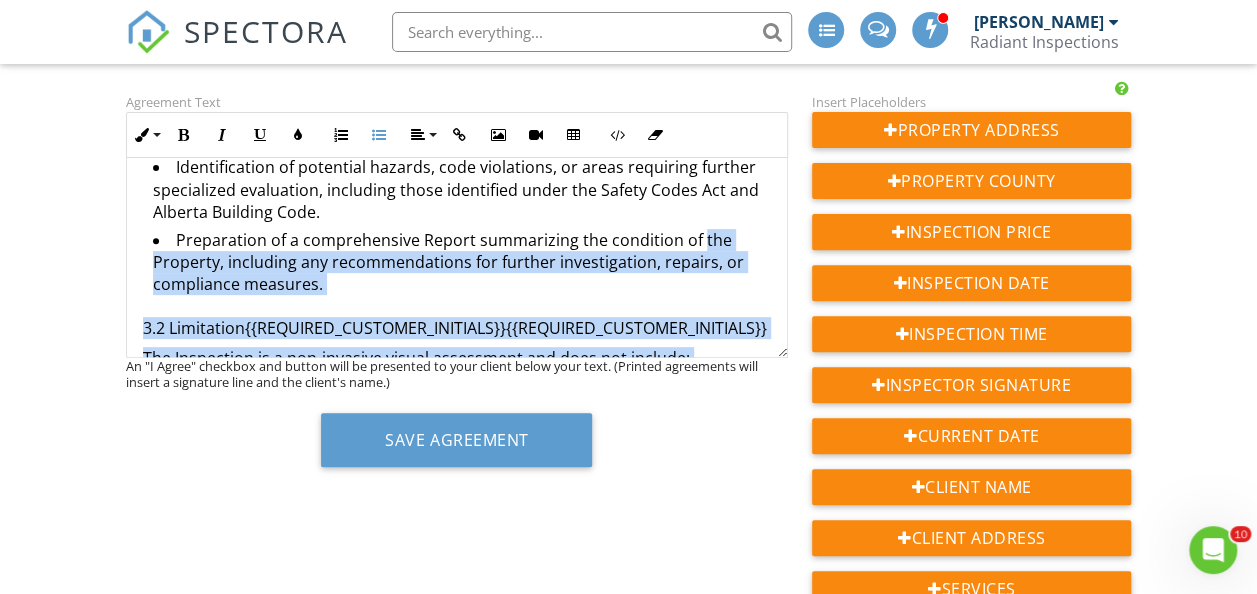 drag, startPoint x: 482, startPoint y: 204, endPoint x: 697, endPoint y: 240, distance: 217.99312 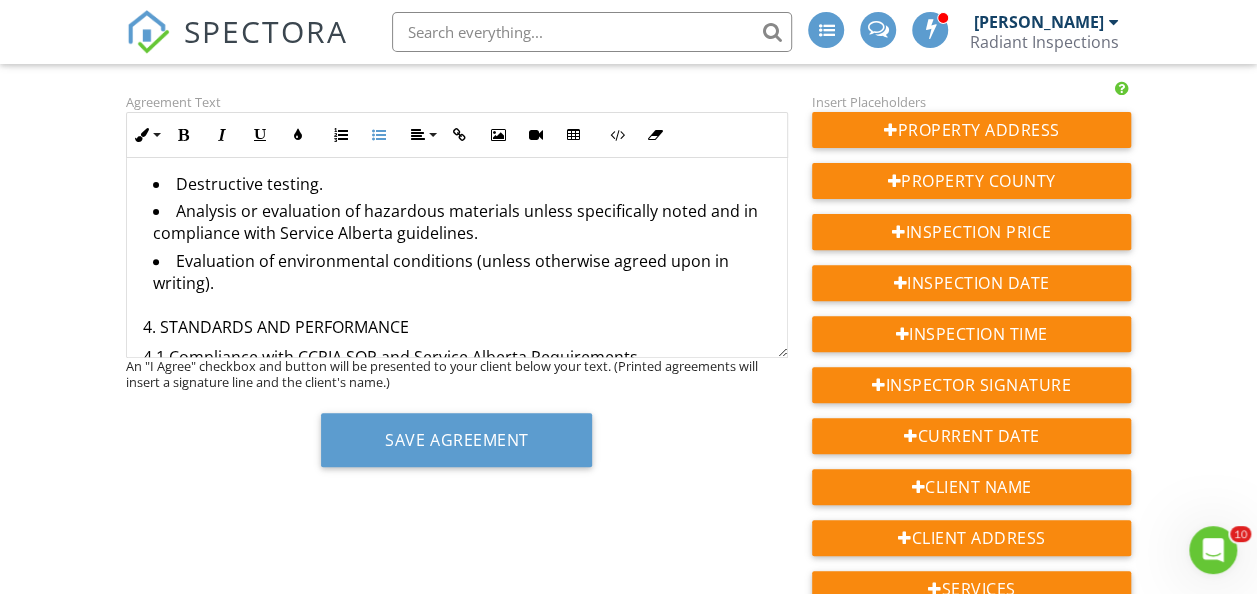 scroll, scrollTop: 1537, scrollLeft: 0, axis: vertical 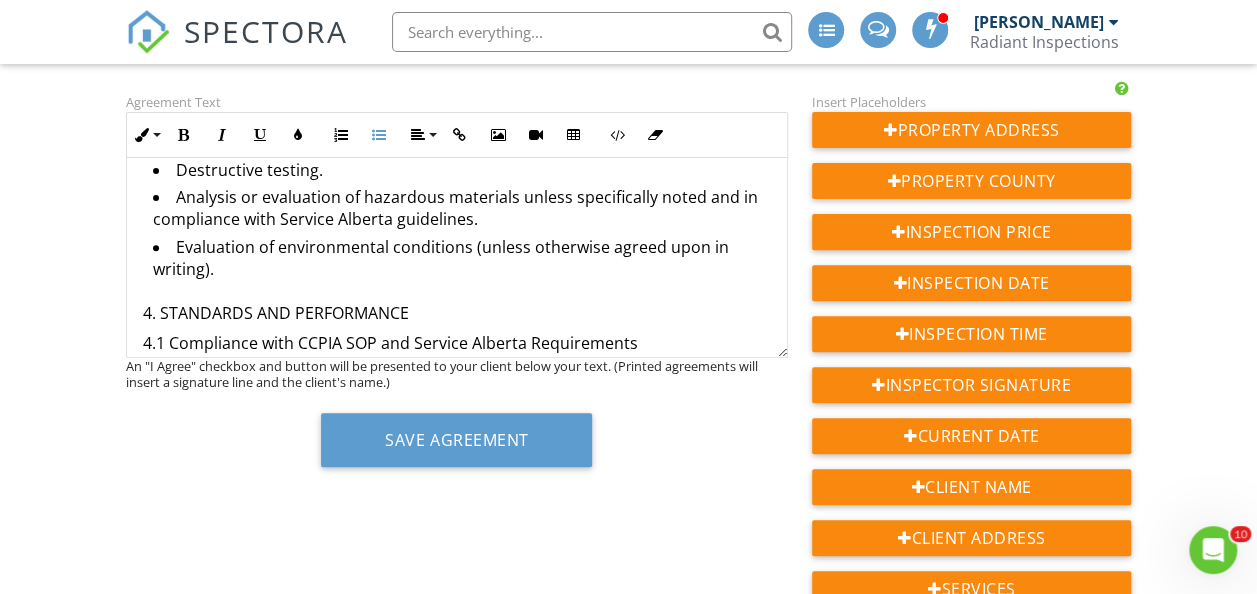 click on "Analysis or evaluation of hazardous materials unless specifically noted and in compliance with Service Alberta guidelines." at bounding box center (462, 211) 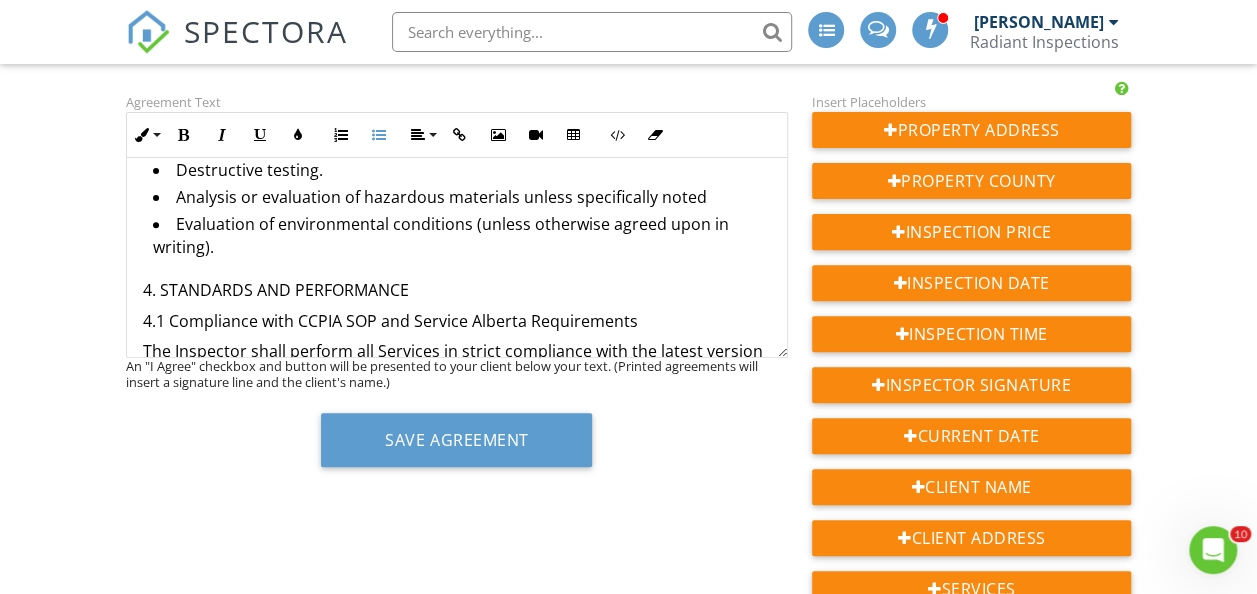 type 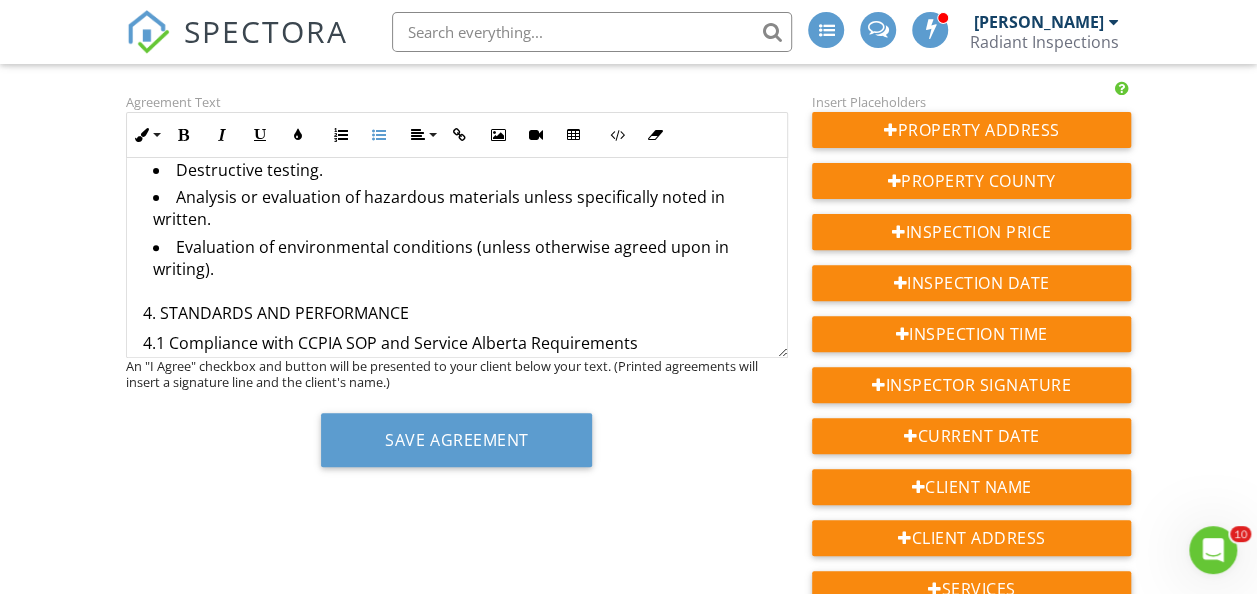 scroll, scrollTop: 1577, scrollLeft: 0, axis: vertical 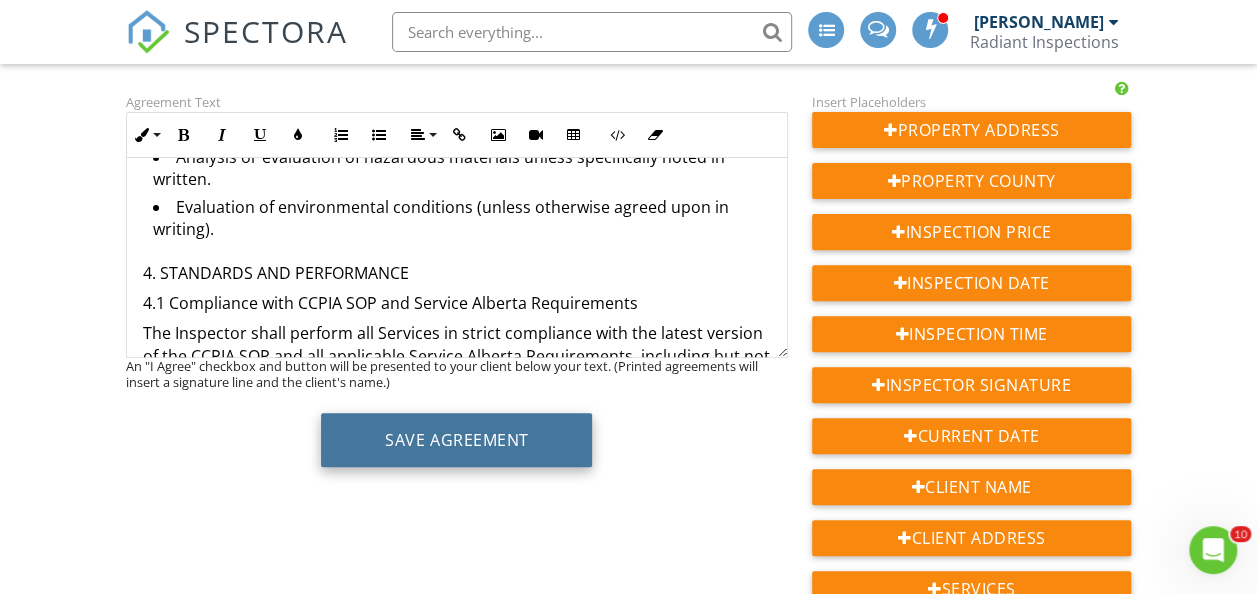 click on "Save Agreement" at bounding box center [456, 440] 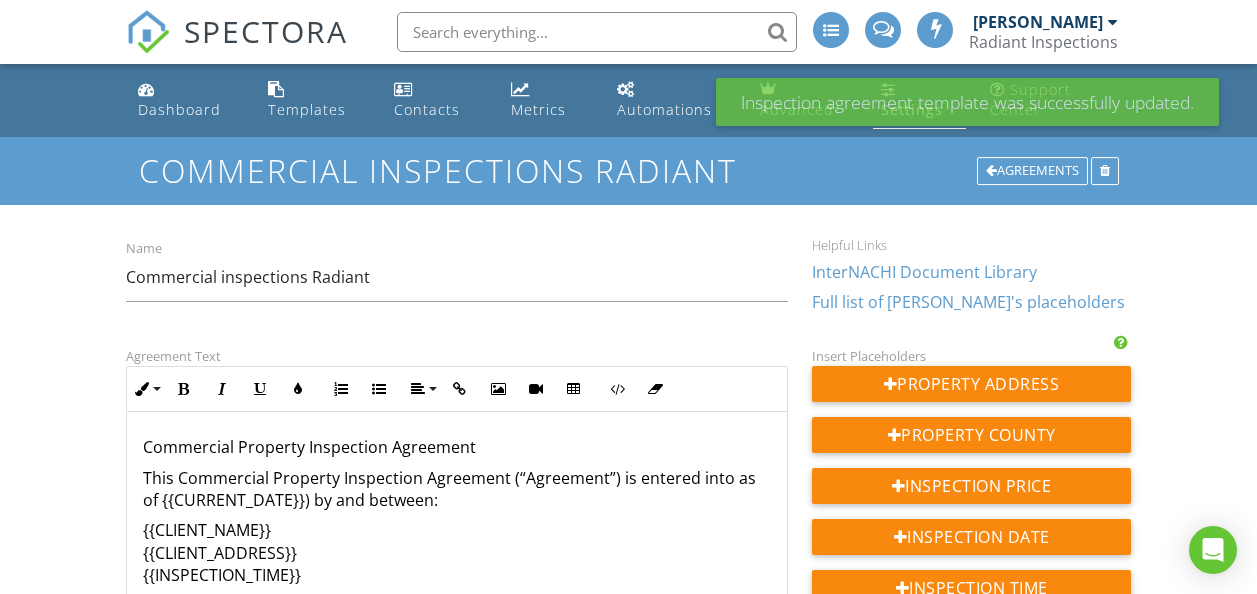 scroll, scrollTop: 0, scrollLeft: 0, axis: both 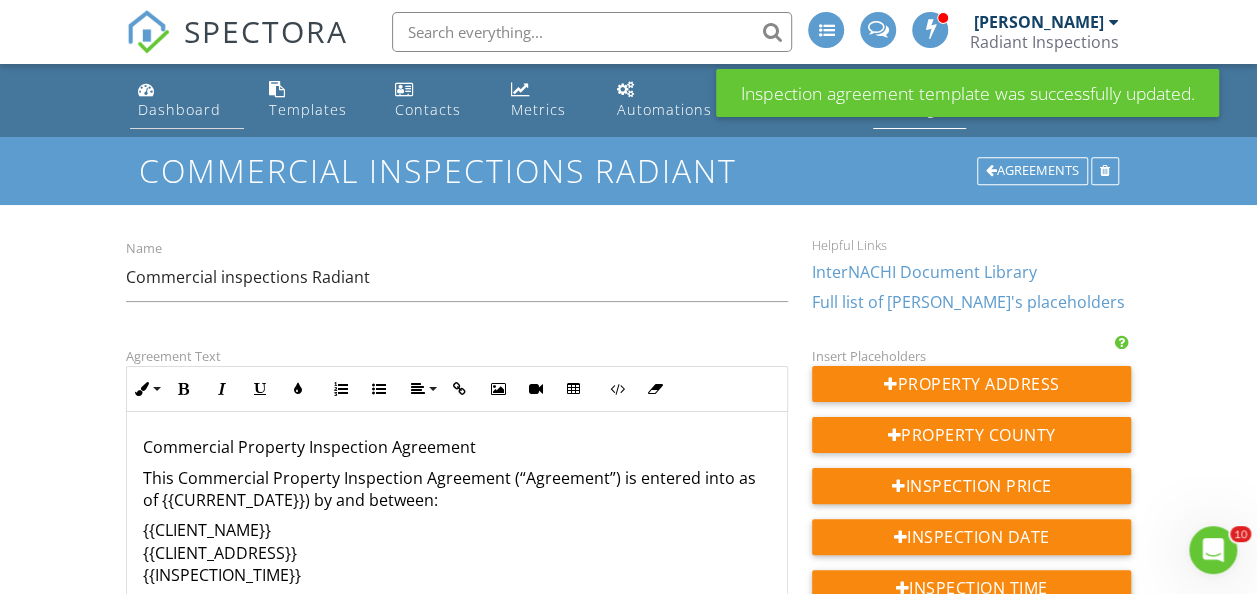 click on "Dashboard" at bounding box center [179, 109] 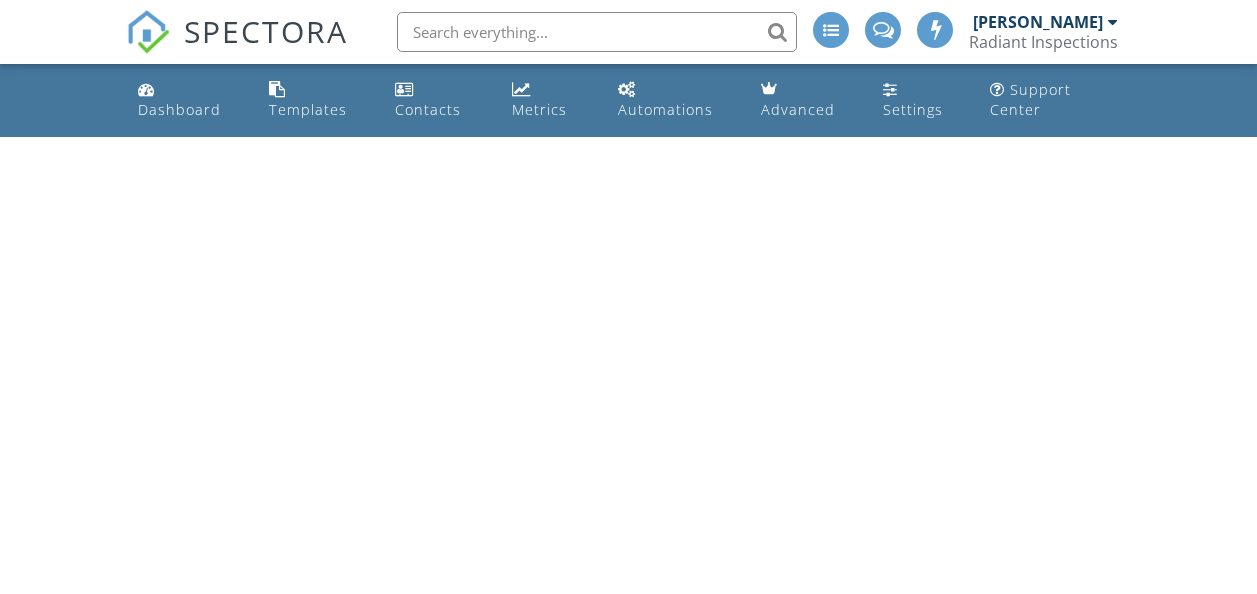 scroll, scrollTop: 0, scrollLeft: 0, axis: both 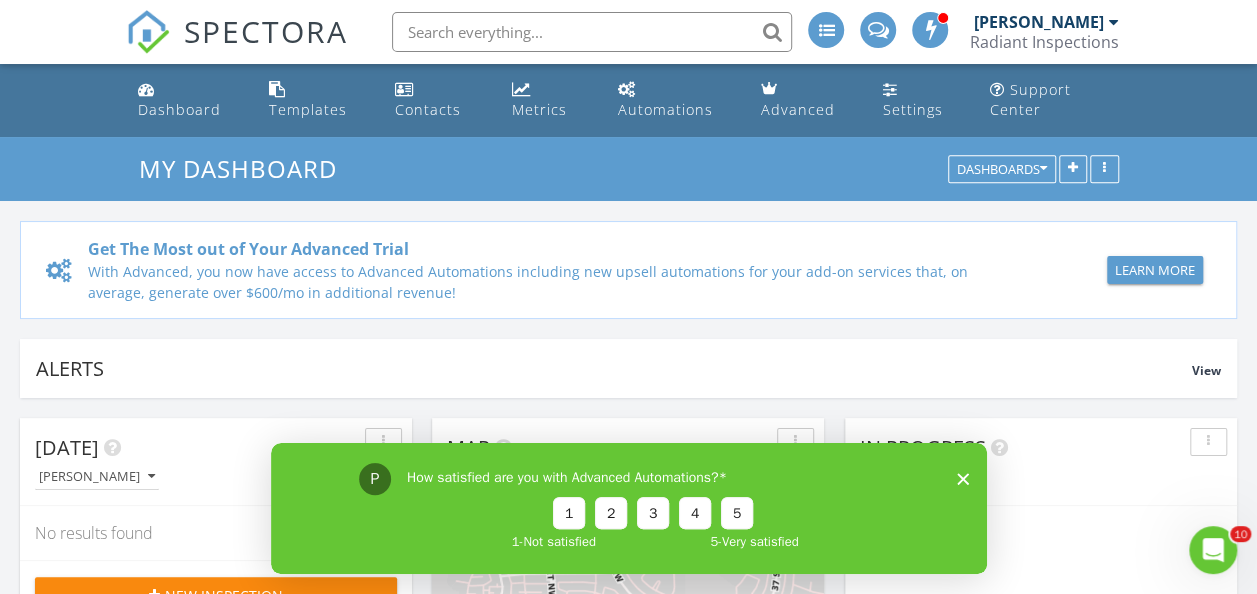 click 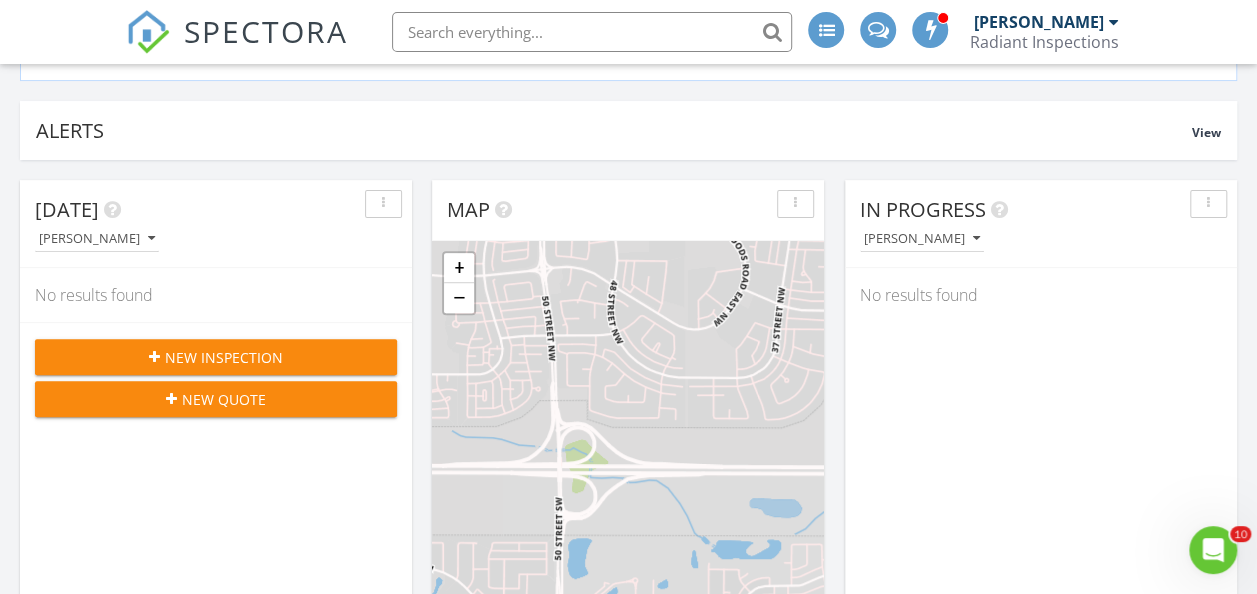 scroll, scrollTop: 256, scrollLeft: 0, axis: vertical 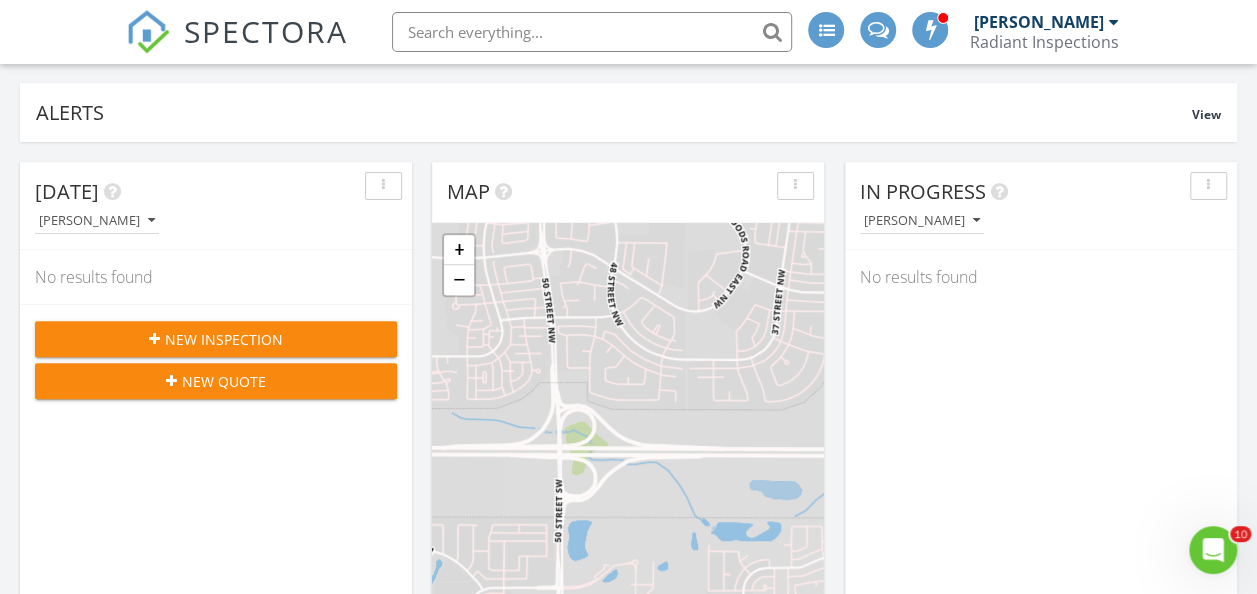 click on "New Inspection" at bounding box center (216, 339) 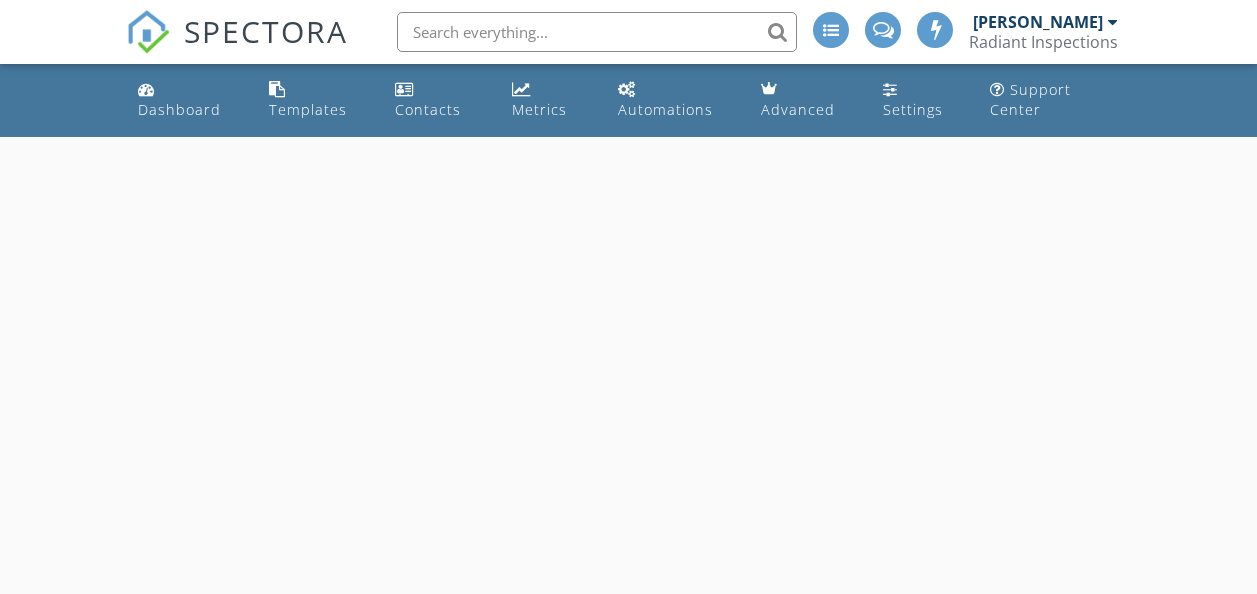 scroll, scrollTop: 0, scrollLeft: 0, axis: both 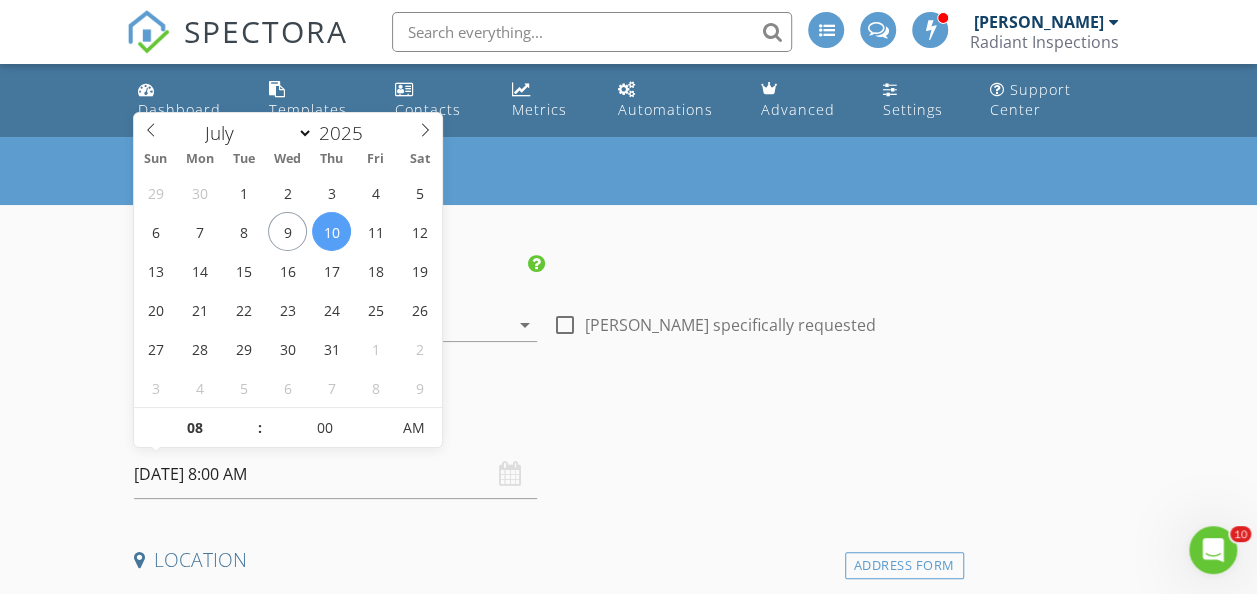 click on "[DATE] 8:00 AM" at bounding box center [335, 474] 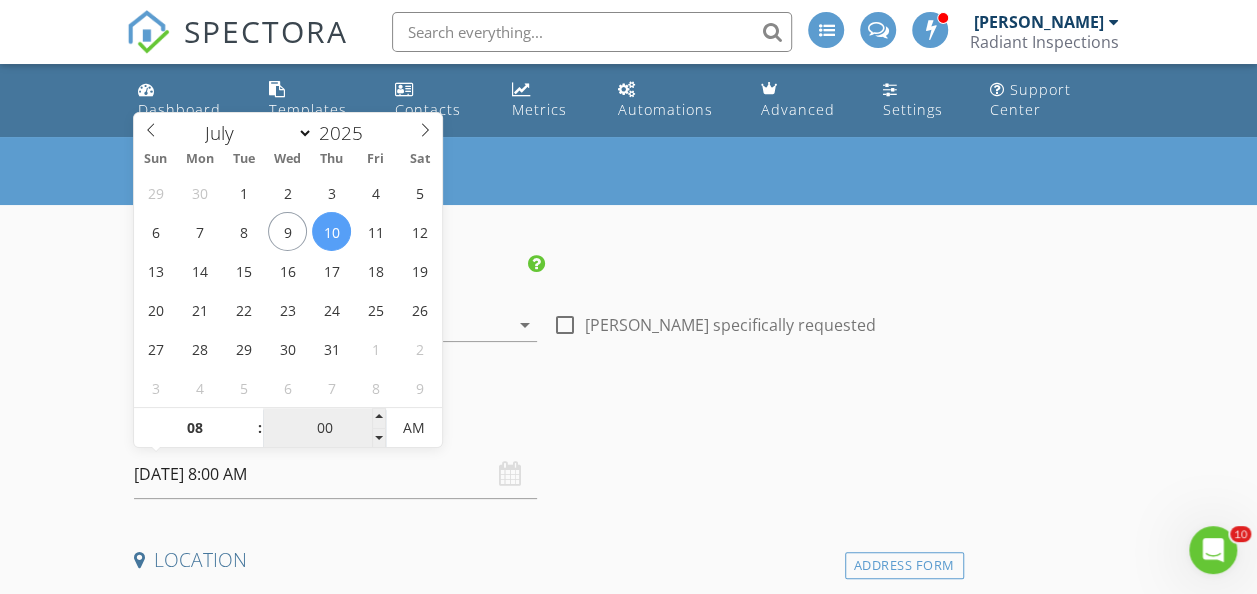click on "00" at bounding box center [324, 429] 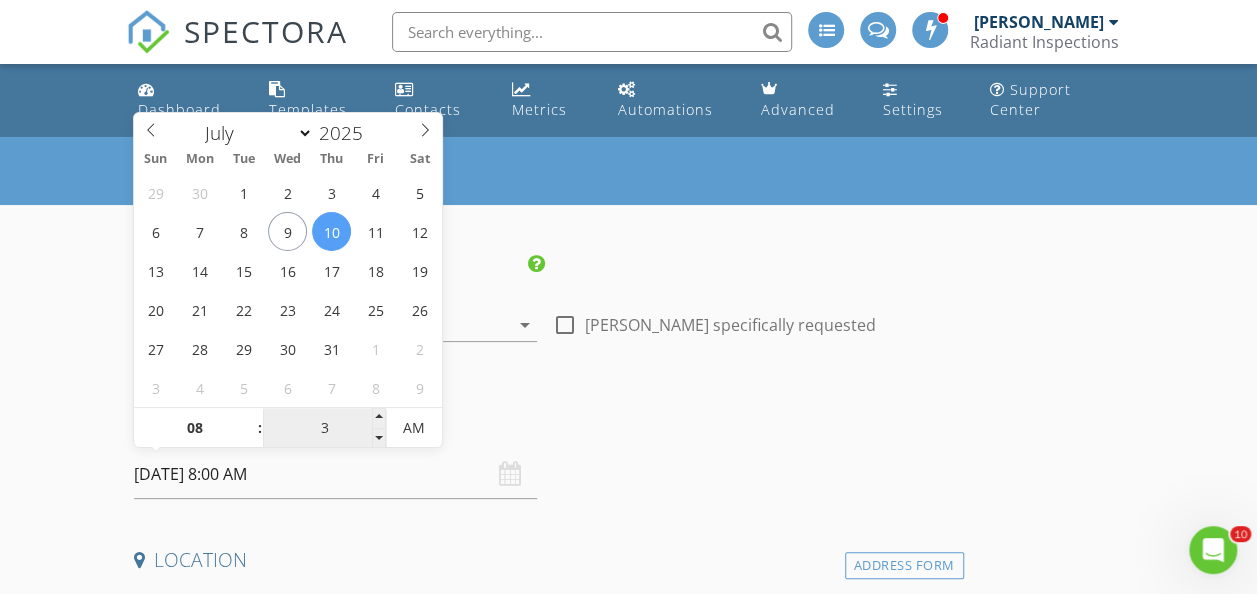 type on "30" 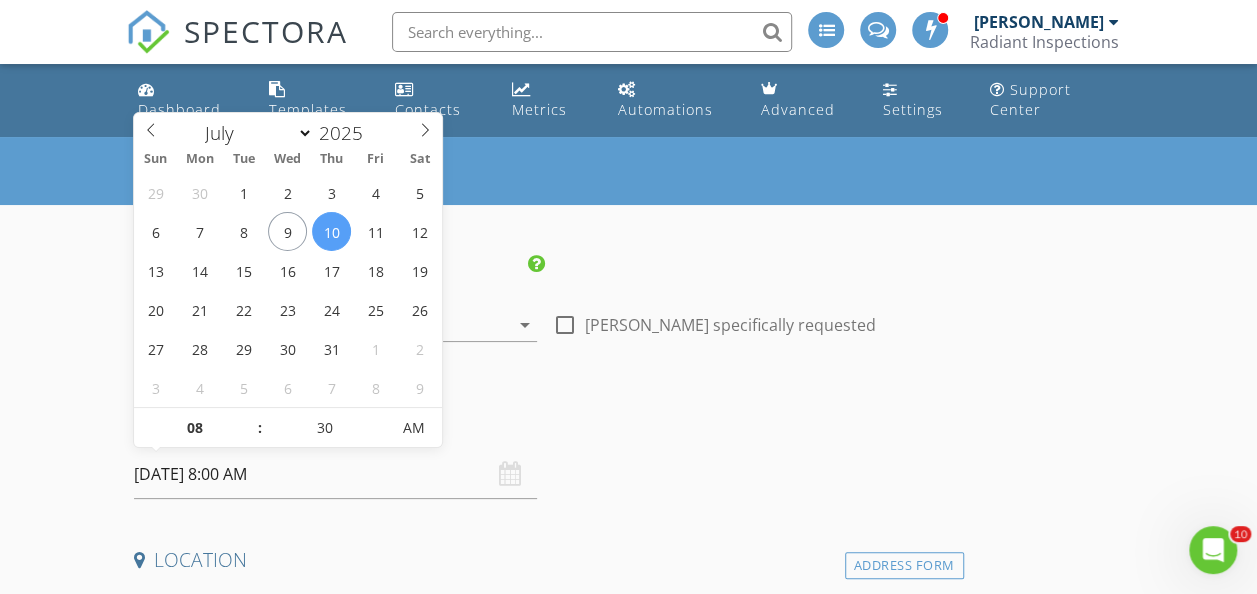 type on "[DATE] 8:30 AM" 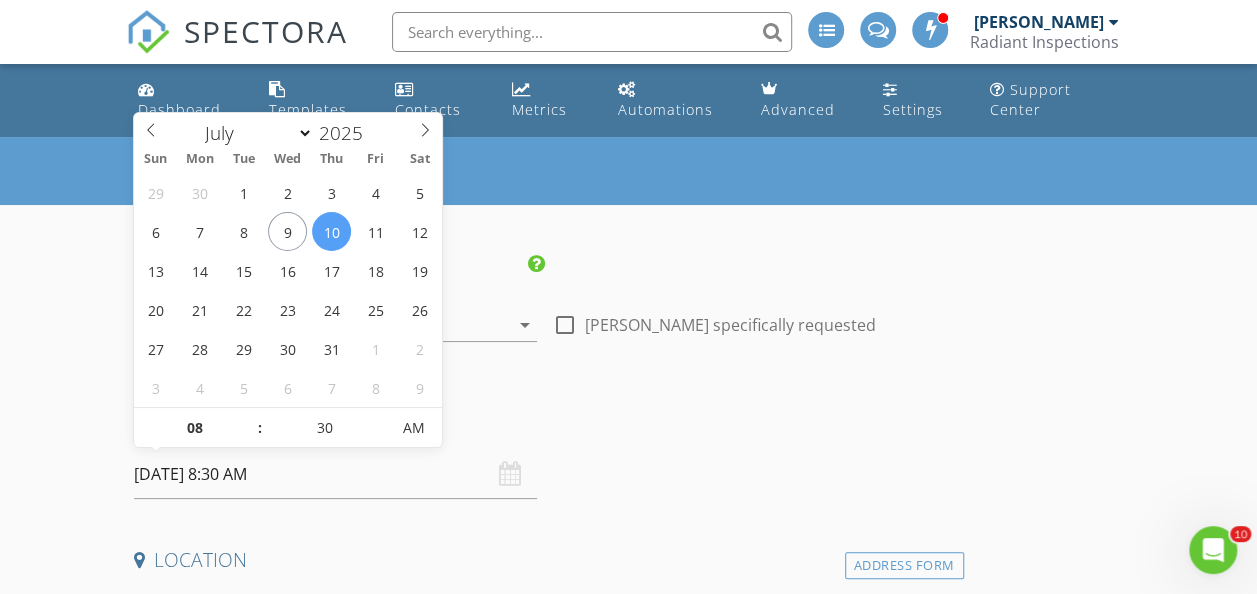 click on "Location" at bounding box center [545, 560] 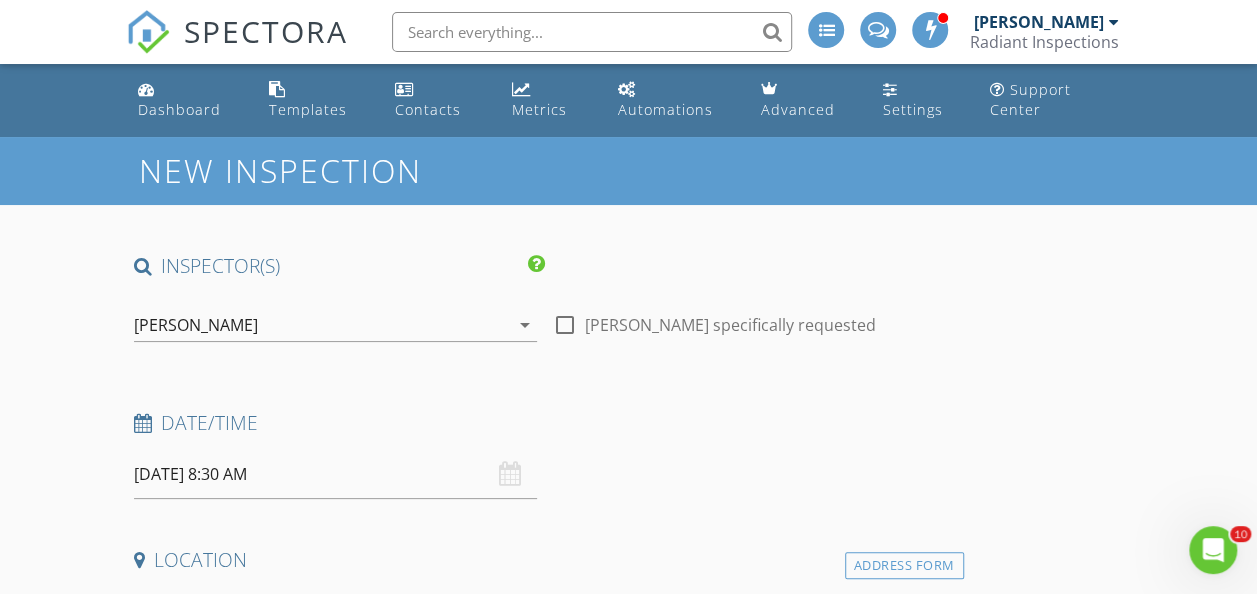 click on "Location" at bounding box center (545, 560) 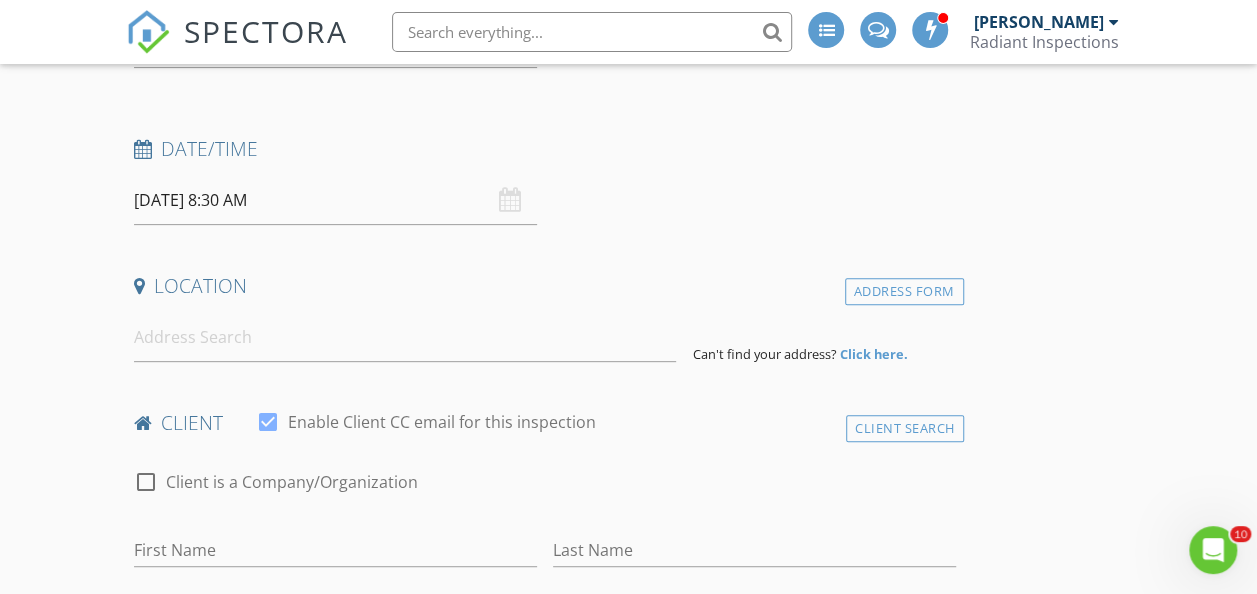 scroll, scrollTop: 279, scrollLeft: 0, axis: vertical 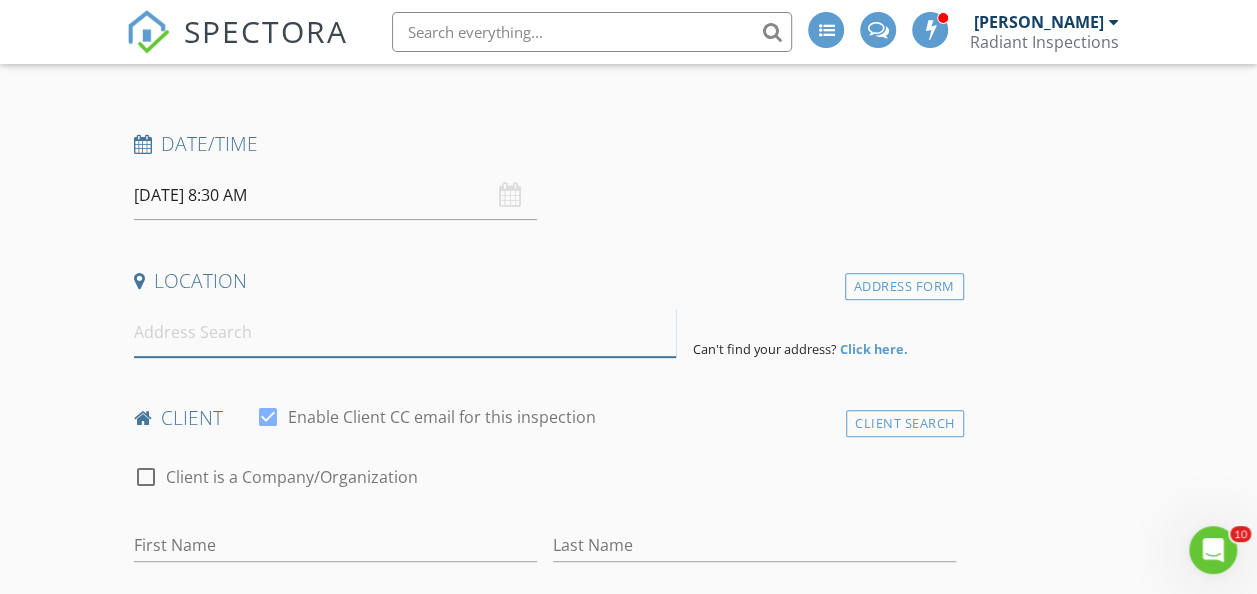 click at bounding box center [405, 332] 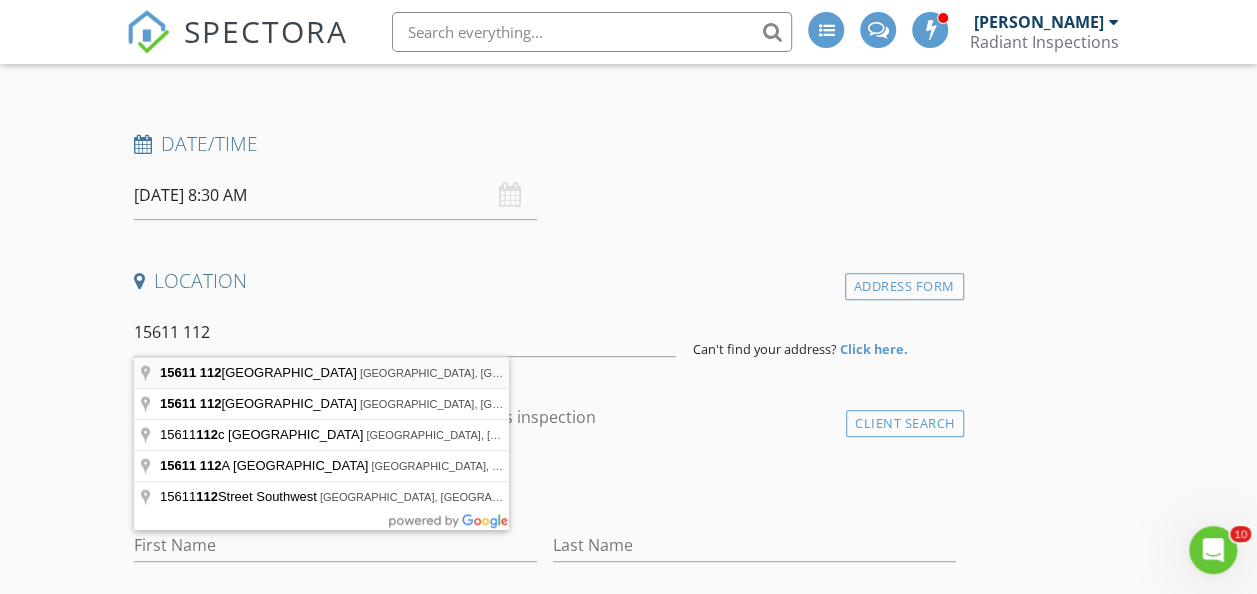 type on "[STREET_ADDRESS]" 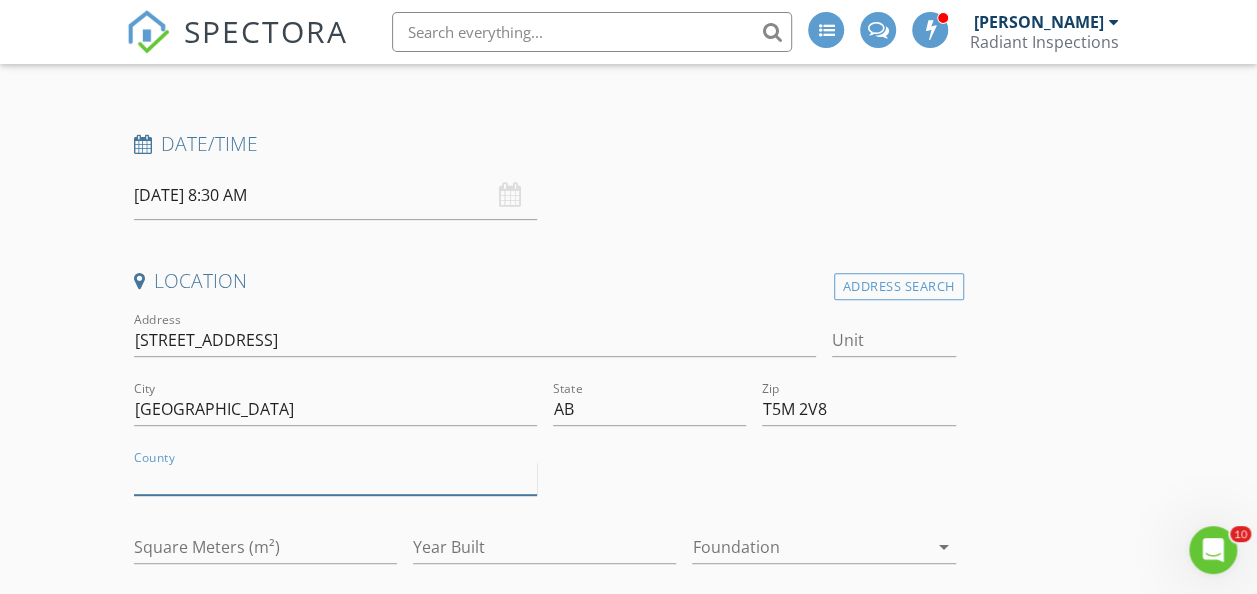 click on "County" at bounding box center (335, 478) 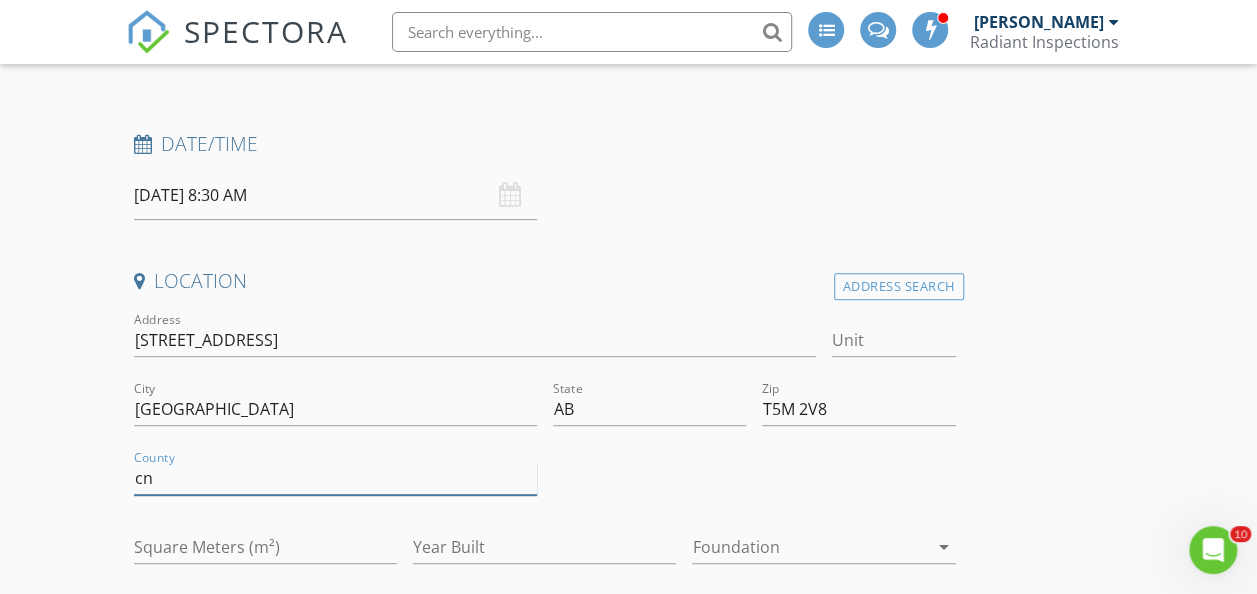 type on "c" 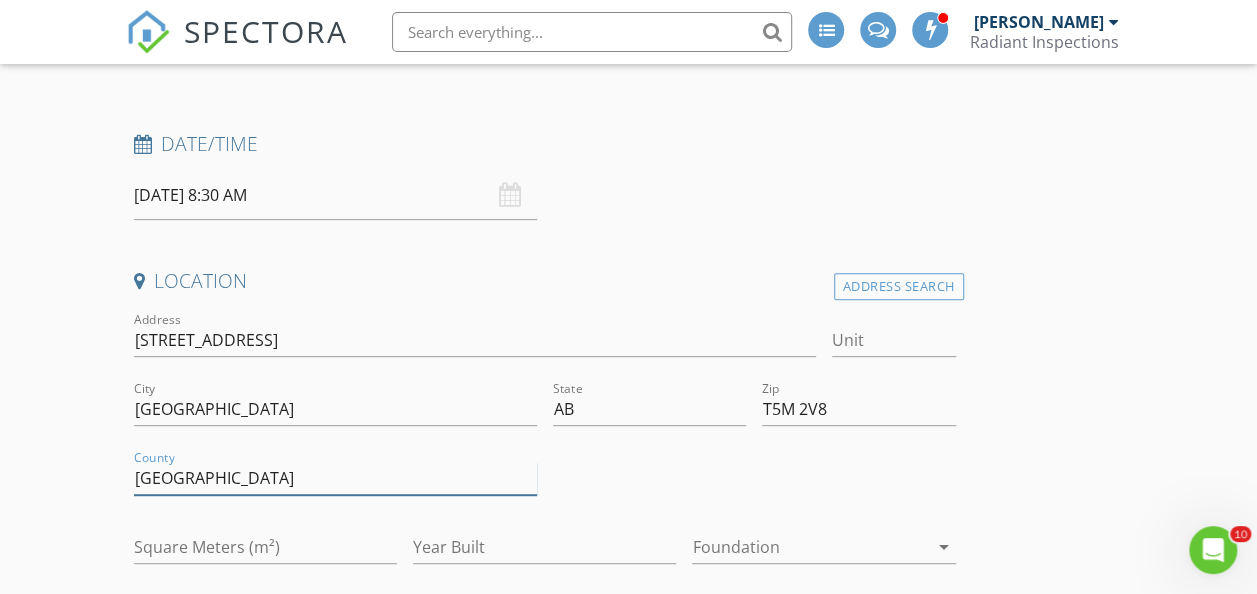type on "[GEOGRAPHIC_DATA]" 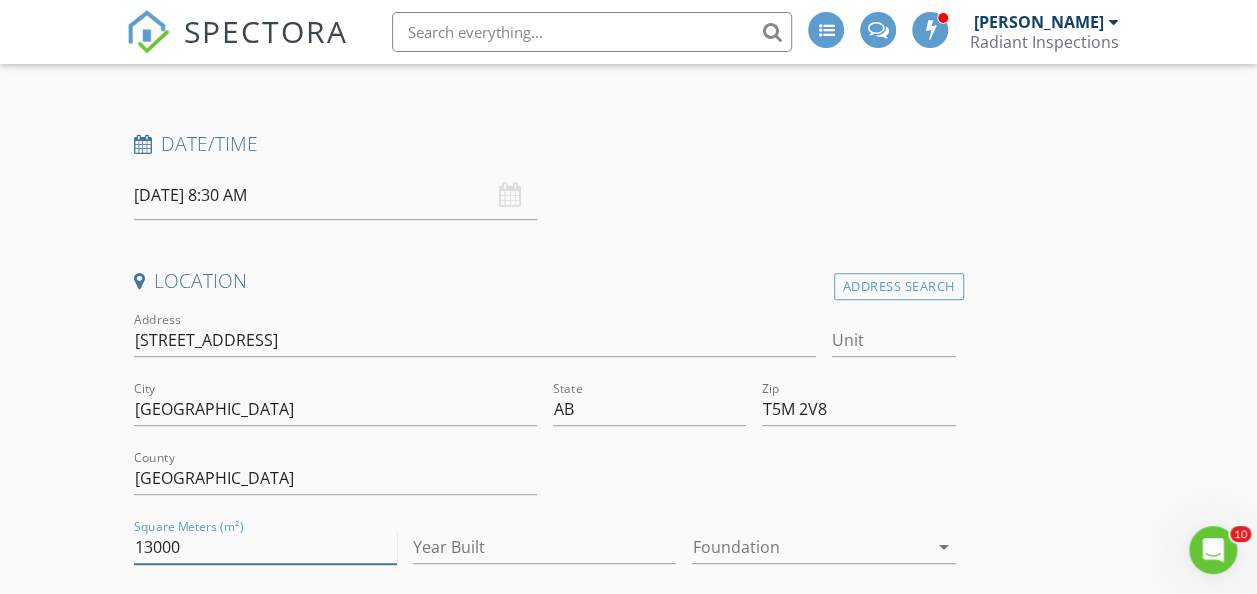 type on "13000" 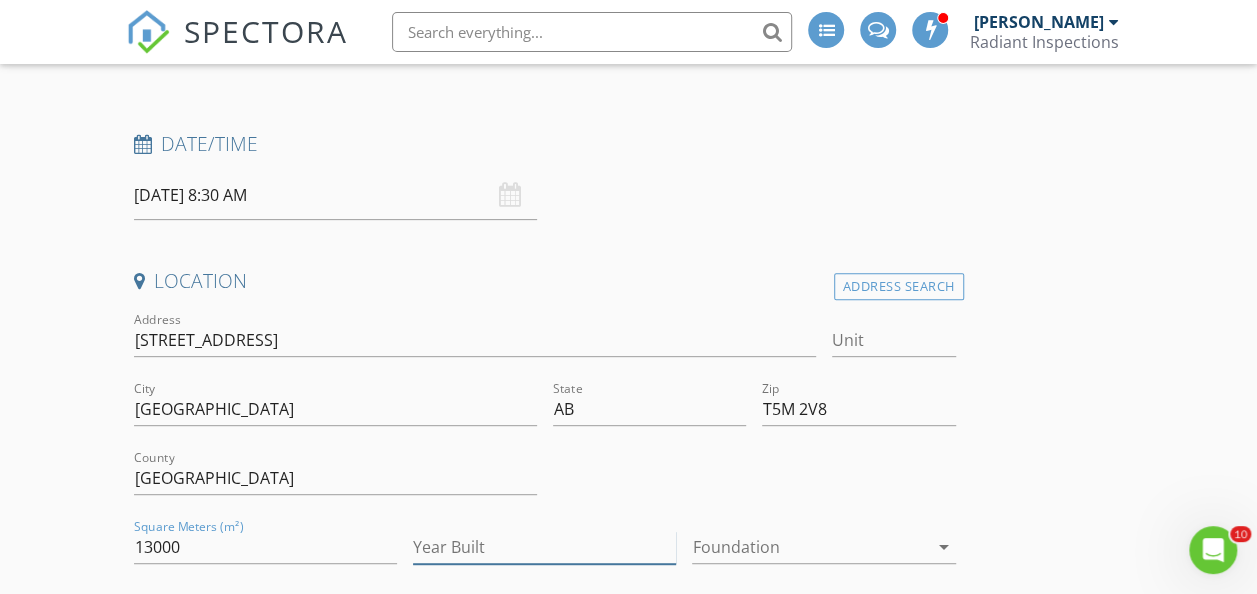 click on "Year Built" at bounding box center (544, 547) 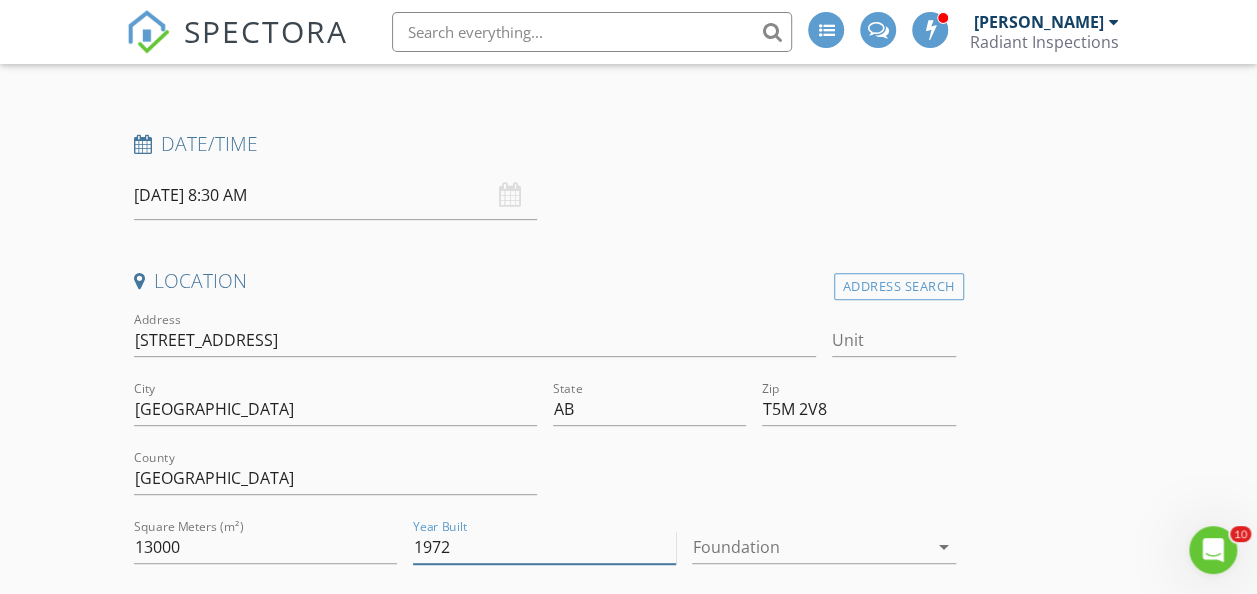 type on "1972" 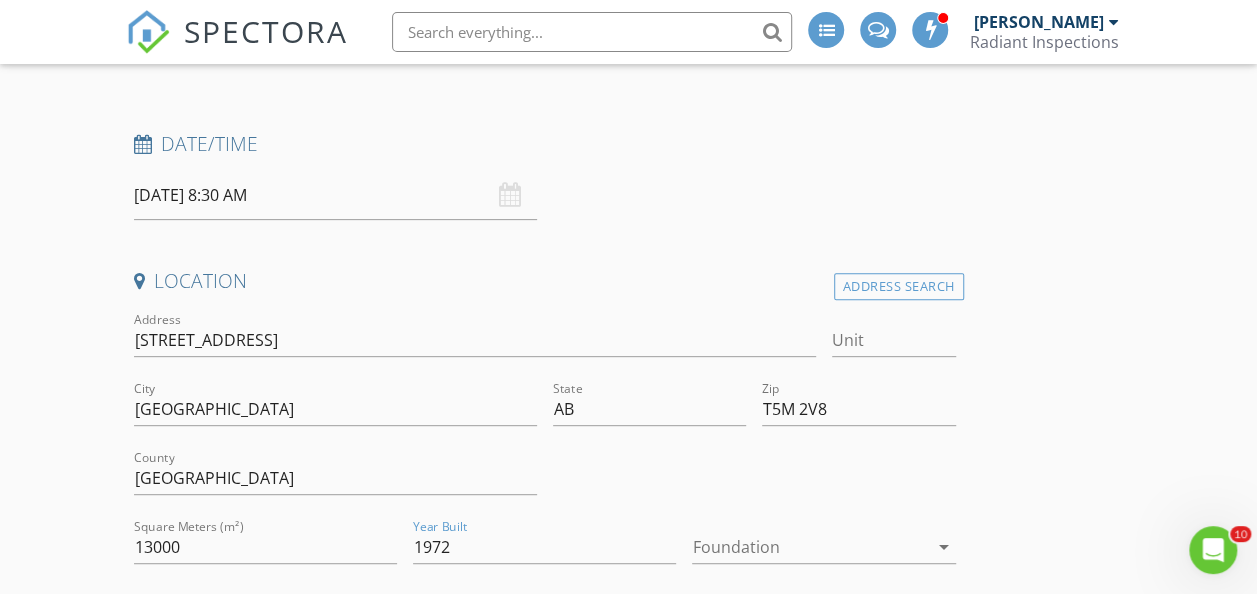 click on "arrow_drop_down" at bounding box center (944, 547) 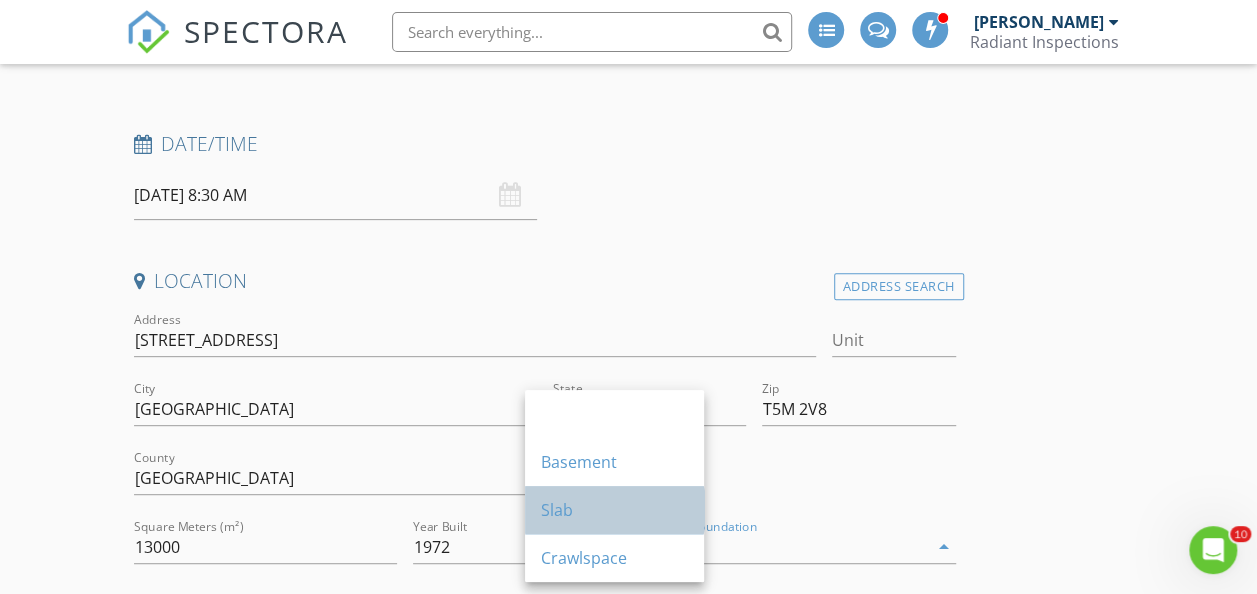 click on "Slab" at bounding box center [614, 510] 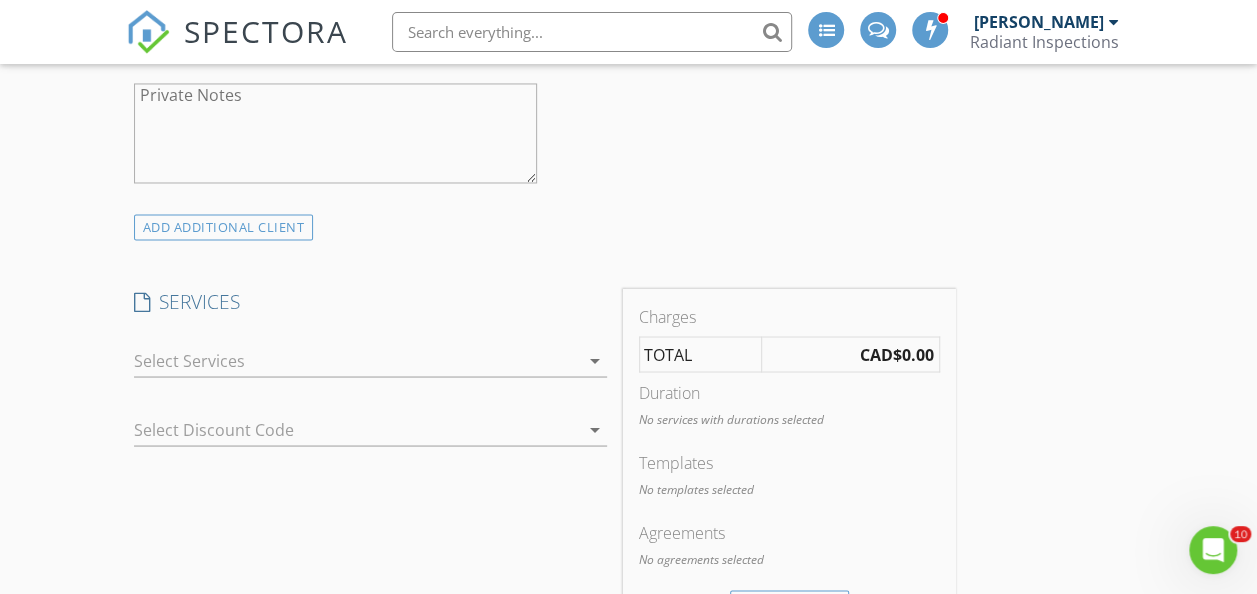 scroll, scrollTop: 1656, scrollLeft: 0, axis: vertical 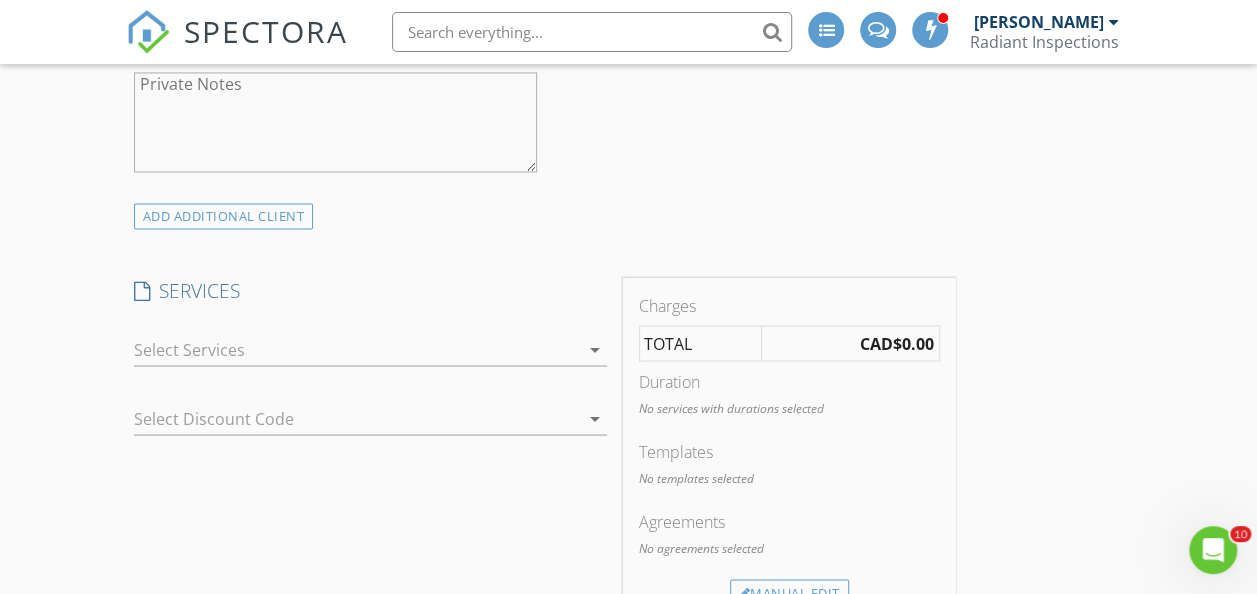 click on "CAD$0.00" at bounding box center [897, 343] 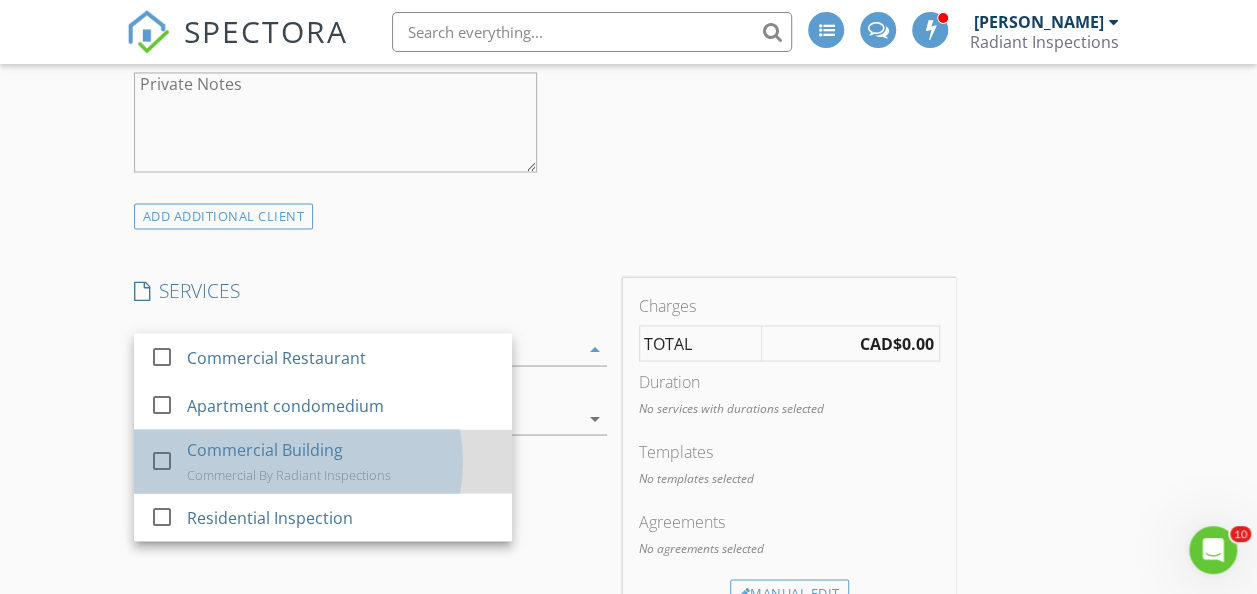click on "Commercial By Radiant Inspections" at bounding box center [289, 474] 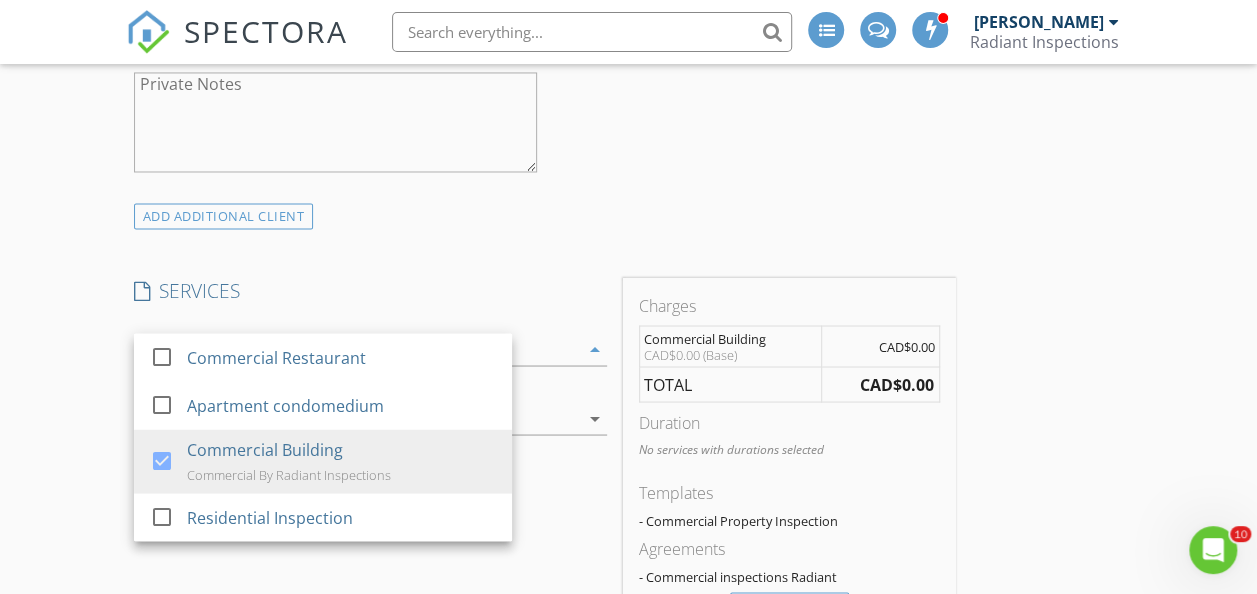 click on "INSPECTOR(S)
check_box   [PERSON_NAME]   PRIMARY   [PERSON_NAME] arrow_drop_down   check_box_outline_blank [PERSON_NAME] specifically requested
Date/Time
[DATE] 8:30 AM
Location
Address Search       Address [STREET_ADDRESS]     Square Meters (m²) 13000   Year Built 1972   Foundation Slab arrow_drop_down     [PERSON_NAME]     29.9 km     (31 minutes)
client
check_box Enable Client CC email for this inspection   Client Search     check_box_outline_blank Client is a Company/Organization     First Name   Last Name   Email   CC Email   Phone   Address   City   State   Zip     Tags         Notes   Private Notes
ADD ADDITIONAL client
SERVICES
check_box_outline_blank   Commercial Restaurant        check_box" at bounding box center [629, 674] 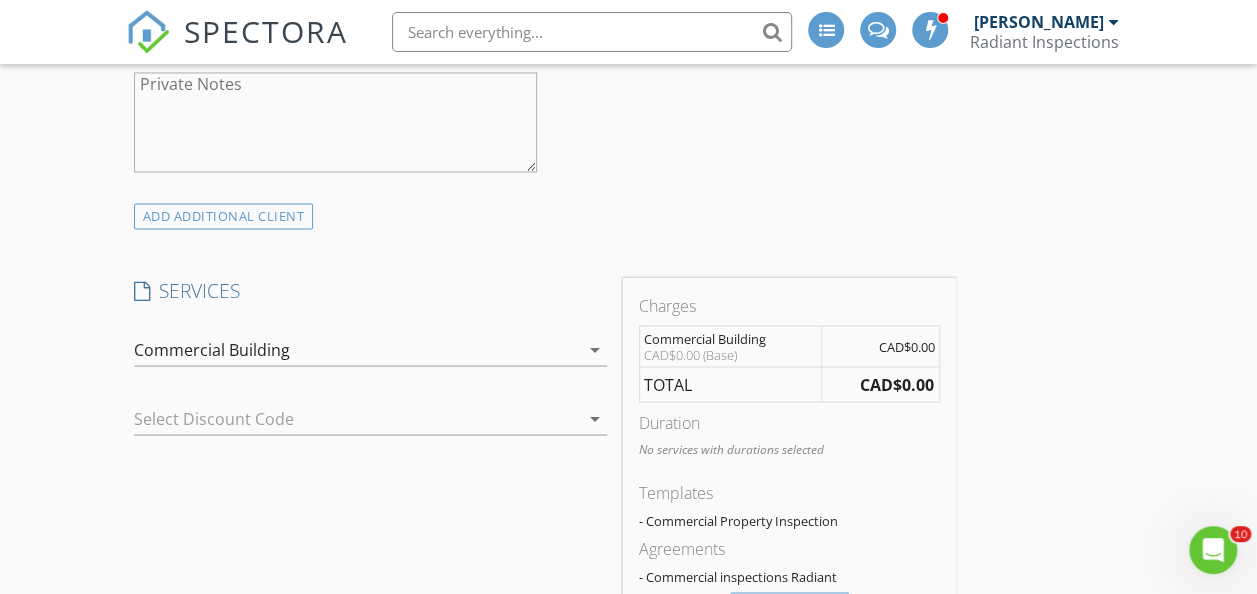 click at bounding box center (342, 418) 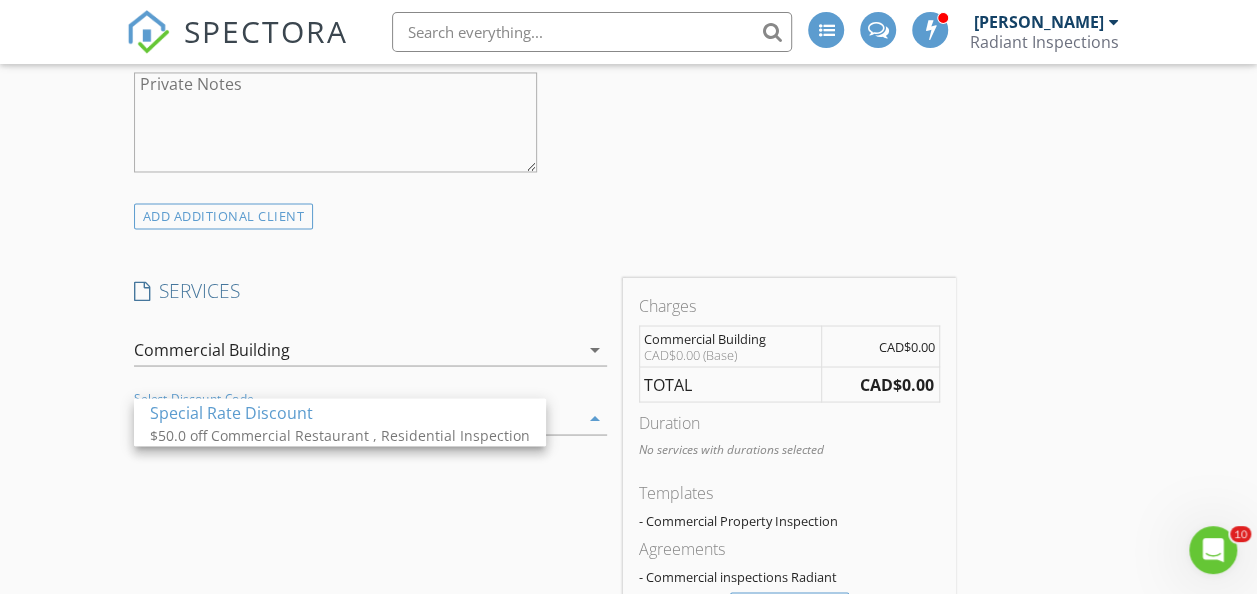 click on "INSPECTOR(S)
check_box   [PERSON_NAME]   PRIMARY   [PERSON_NAME] arrow_drop_down   check_box_outline_blank [PERSON_NAME] specifically requested
Date/Time
[DATE] 8:30 AM
Location
Address Search       Address [STREET_ADDRESS]     Square Meters (m²) 13000   Year Built 1972   Foundation Slab arrow_drop_down     [PERSON_NAME]     29.9 km     (31 minutes)
client
check_box Enable Client CC email for this inspection   Client Search     check_box_outline_blank Client is a Company/Organization     First Name   Last Name   Email   CC Email   Phone   Address   City   State   Zip     Tags         Notes   Private Notes
ADD ADDITIONAL client
SERVICES
check_box_outline_blank   Commercial Restaurant        check_box" at bounding box center (629, 674) 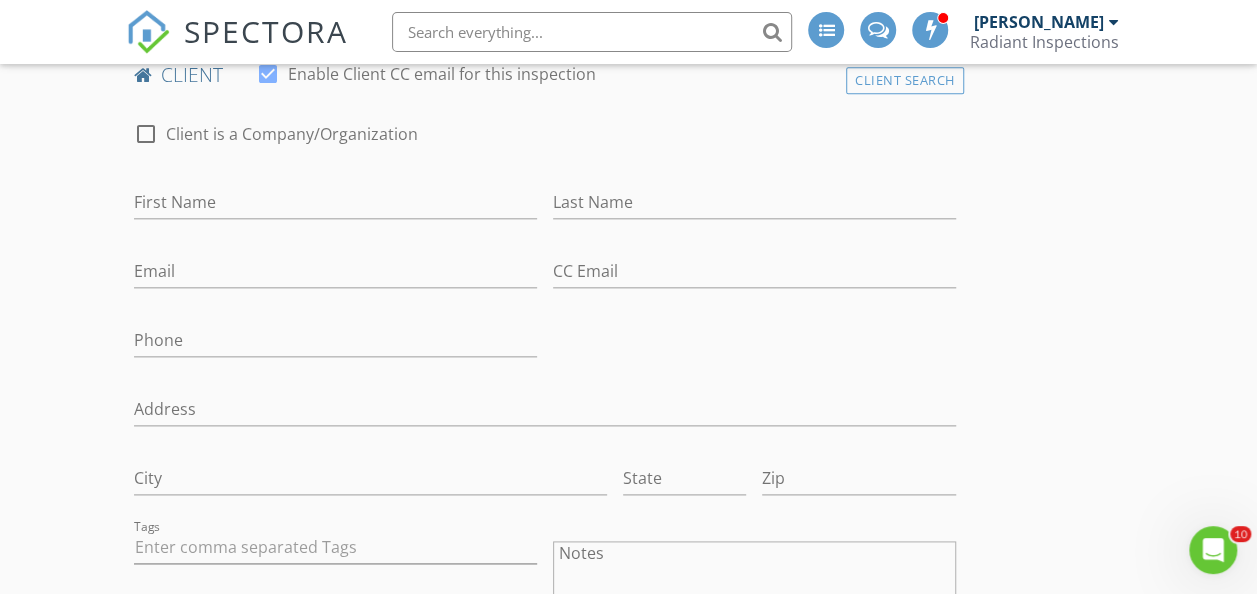 scroll, scrollTop: 1020, scrollLeft: 0, axis: vertical 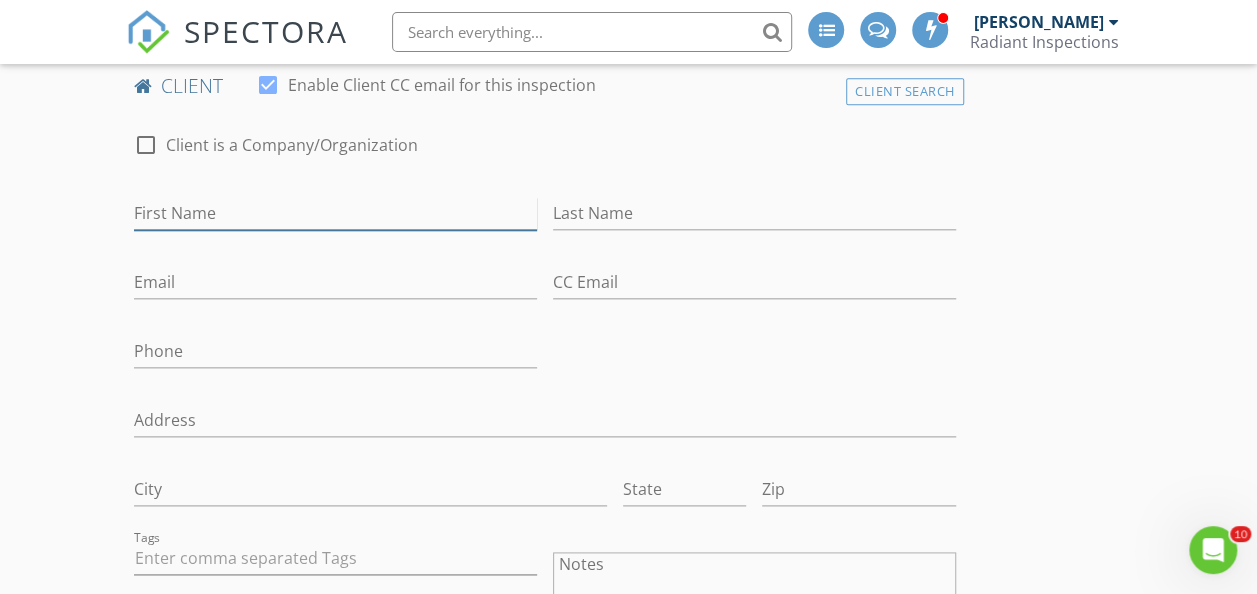 click on "First Name" at bounding box center (335, 213) 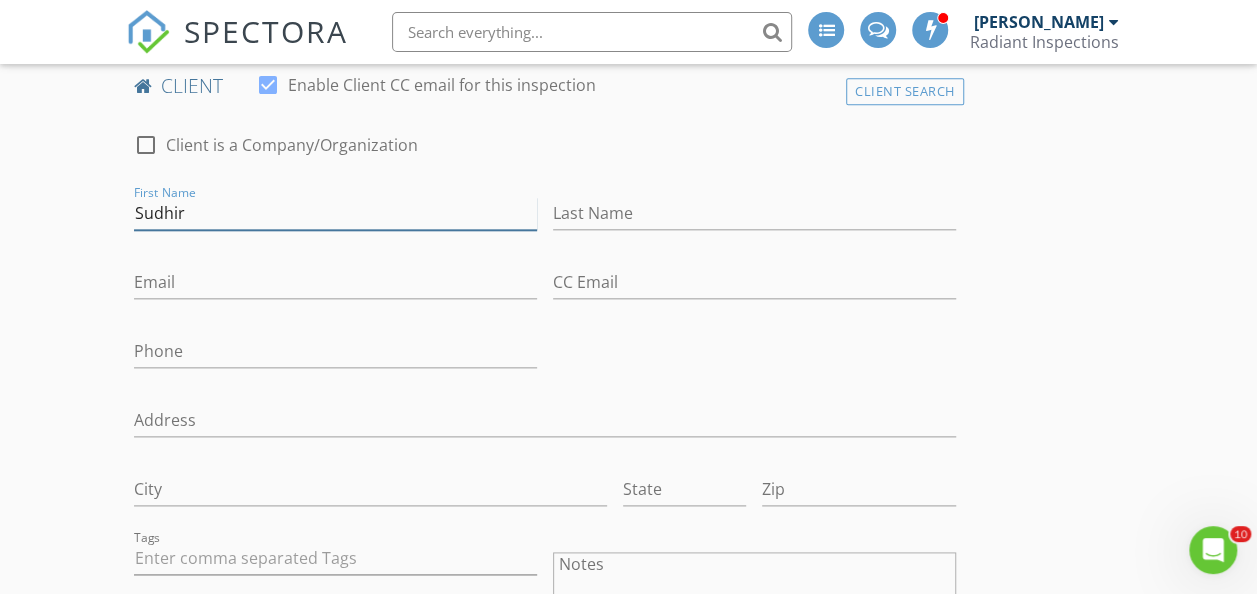 type on "Sudhir" 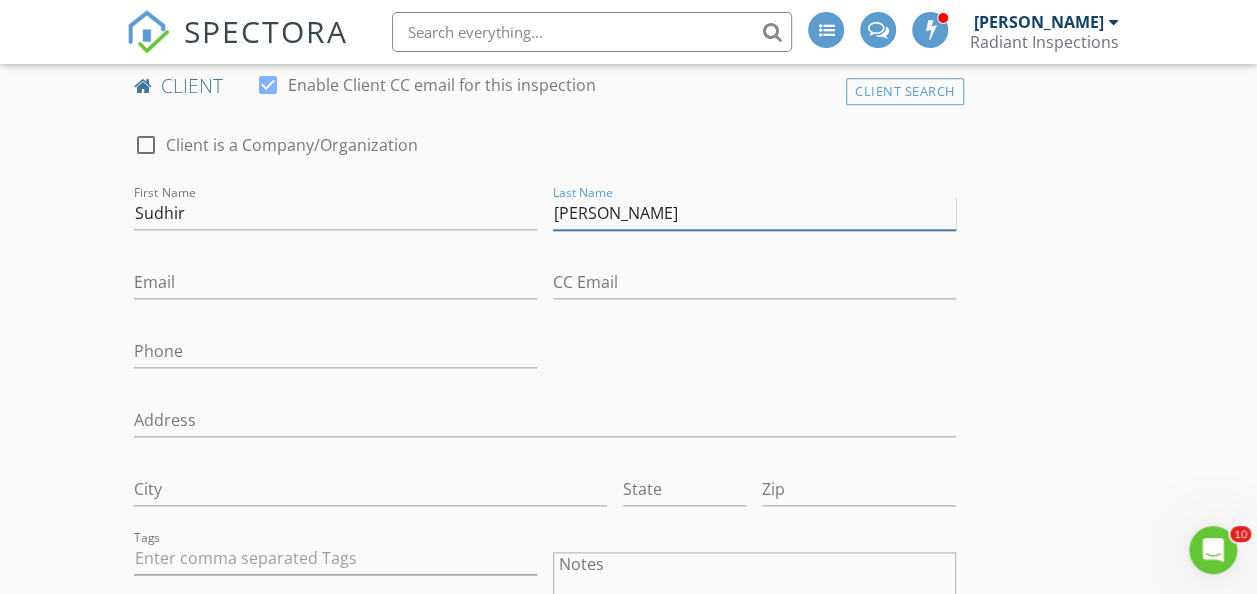 type on "[PERSON_NAME]" 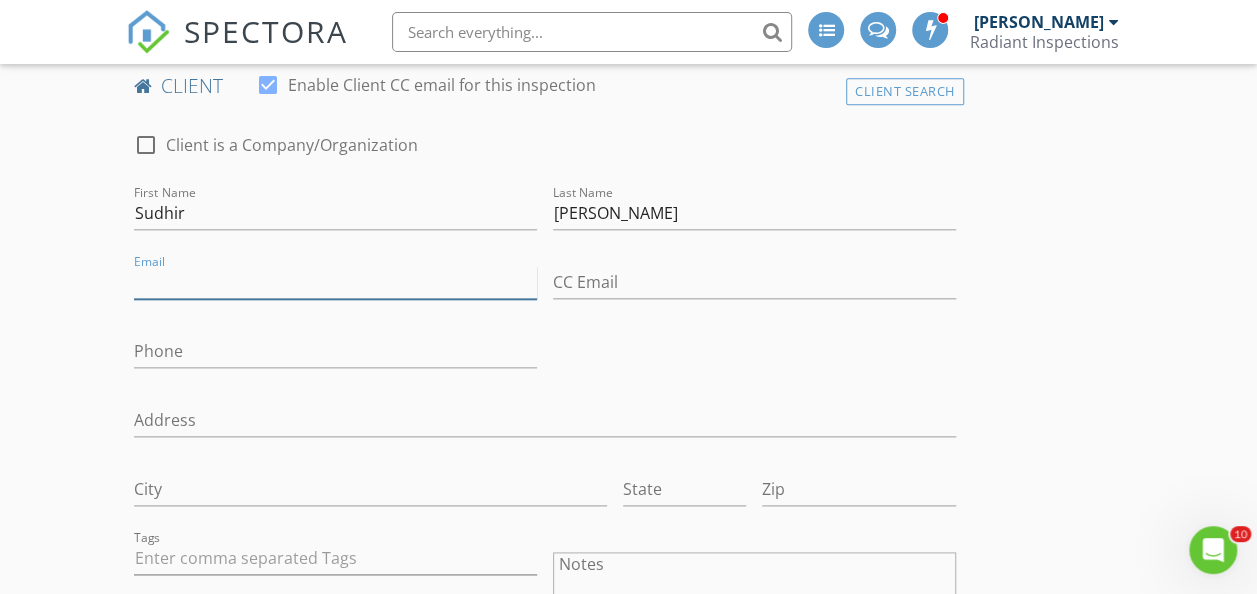 click on "Email" at bounding box center [335, 282] 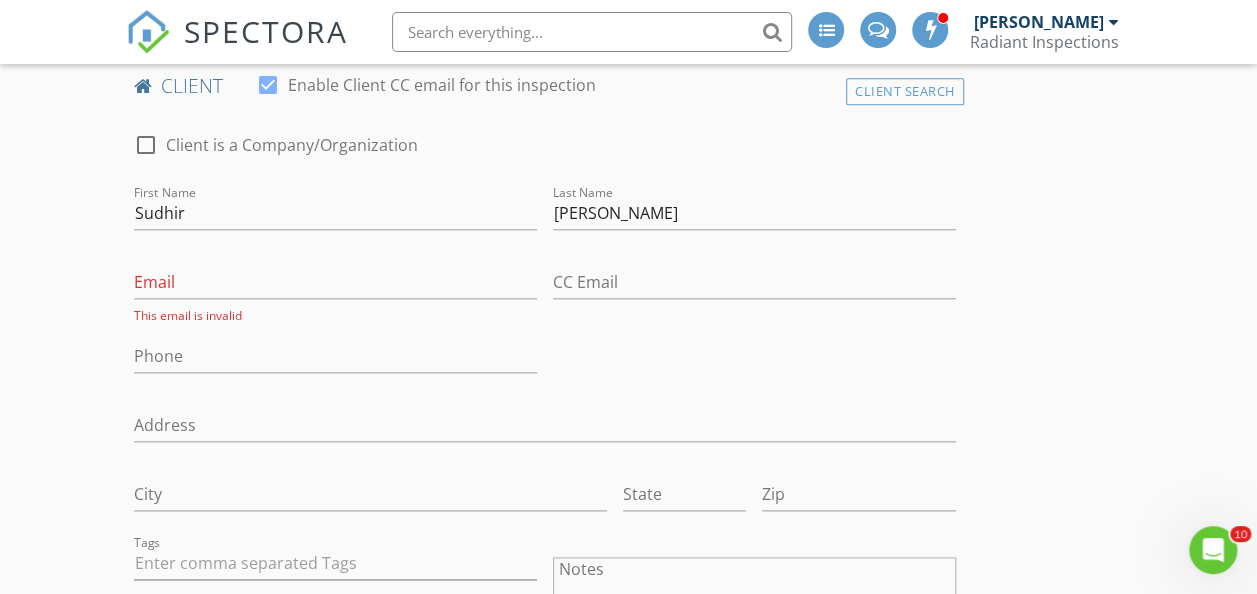 click on "INSPECTOR(S)
check_box   [PERSON_NAME]   PRIMARY   [PERSON_NAME] arrow_drop_down   check_box_outline_blank [PERSON_NAME] specifically requested
Date/Time
[DATE] 8:30 AM
Location
Address Search       Address [STREET_ADDRESS]     Square Meters (m²) 13000   Year Built 1972   Foundation Slab arrow_drop_down     [PERSON_NAME]     29.9 km     (31 minutes)
client
check_box Enable Client CC email for this inspection   Client Search     check_box_outline_blank Client is a Company/Organization     First Name [PERSON_NAME]   Last Name [PERSON_NAME]   Email This email is invalid   CC Email   Phone   Address   City   State   Zip     Tags         Notes   Private Notes
ADD ADDITIONAL client
SERVICES
check_box_outline_blank" at bounding box center (629, 1312) 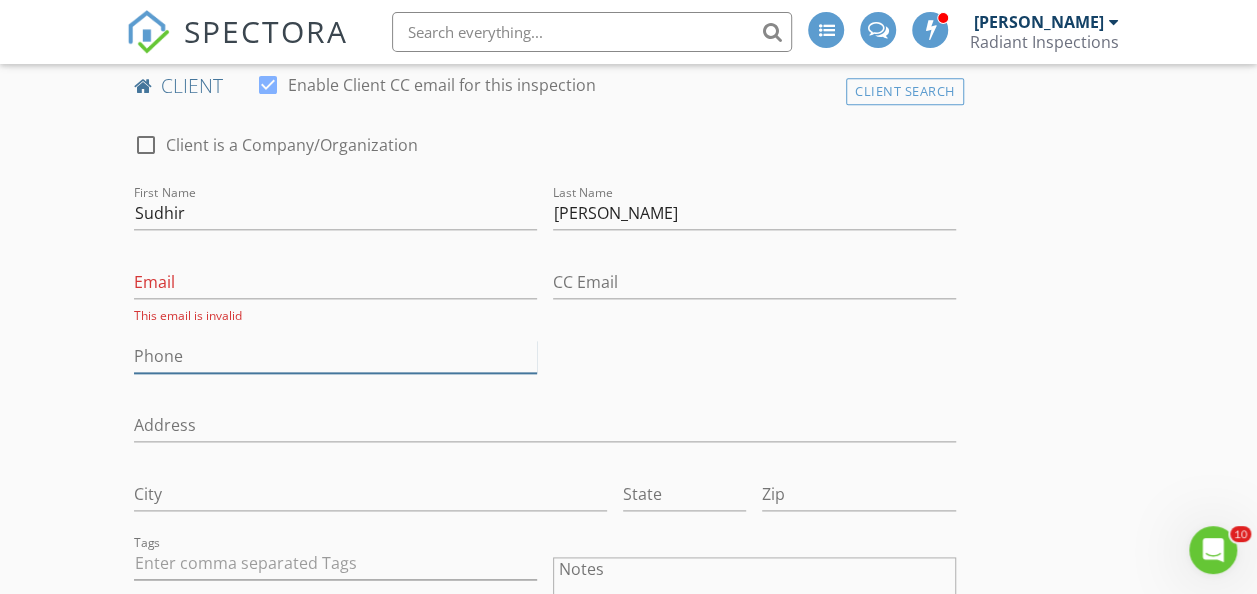 click on "Phone" at bounding box center [335, 356] 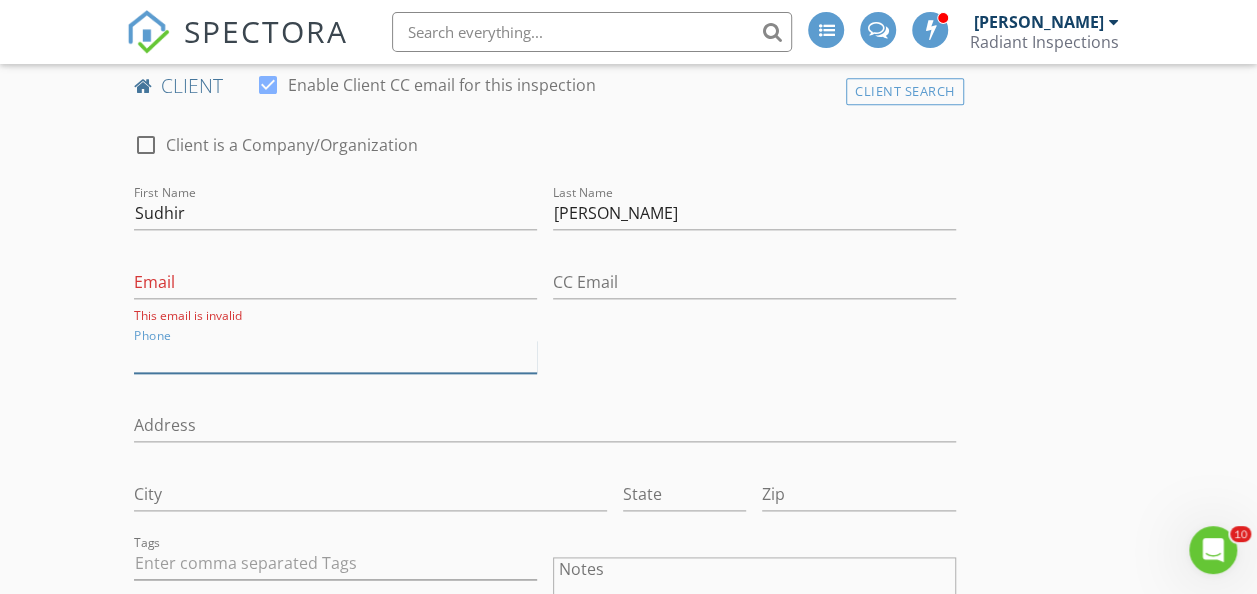 click on "Phone" at bounding box center (335, 356) 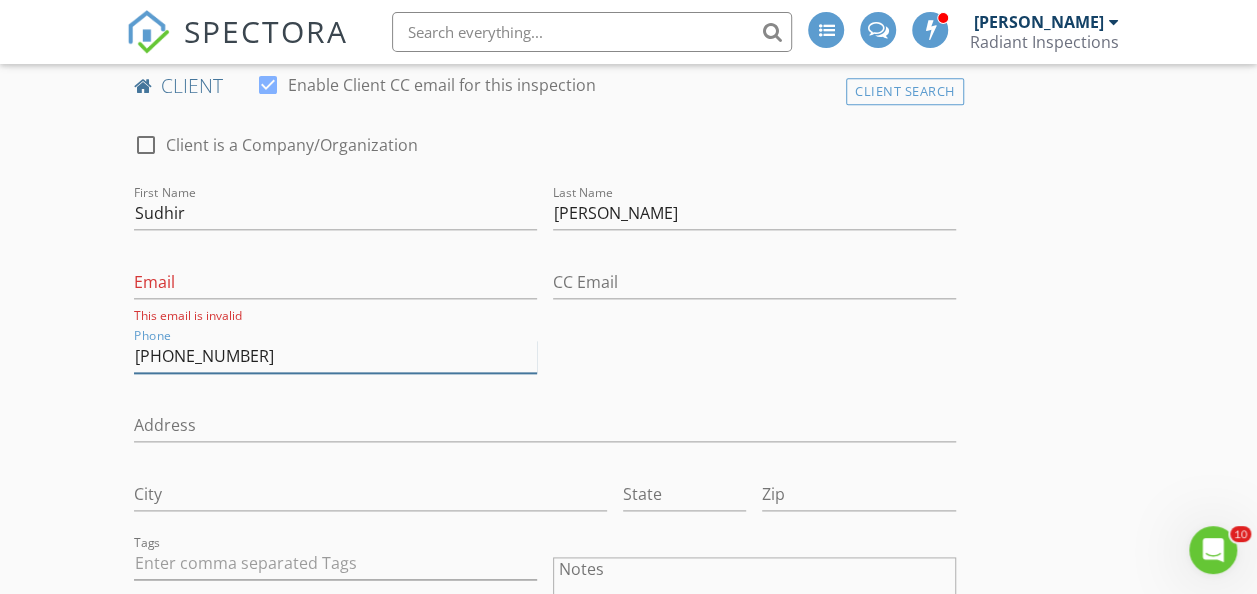type on "[PHONE_NUMBER]" 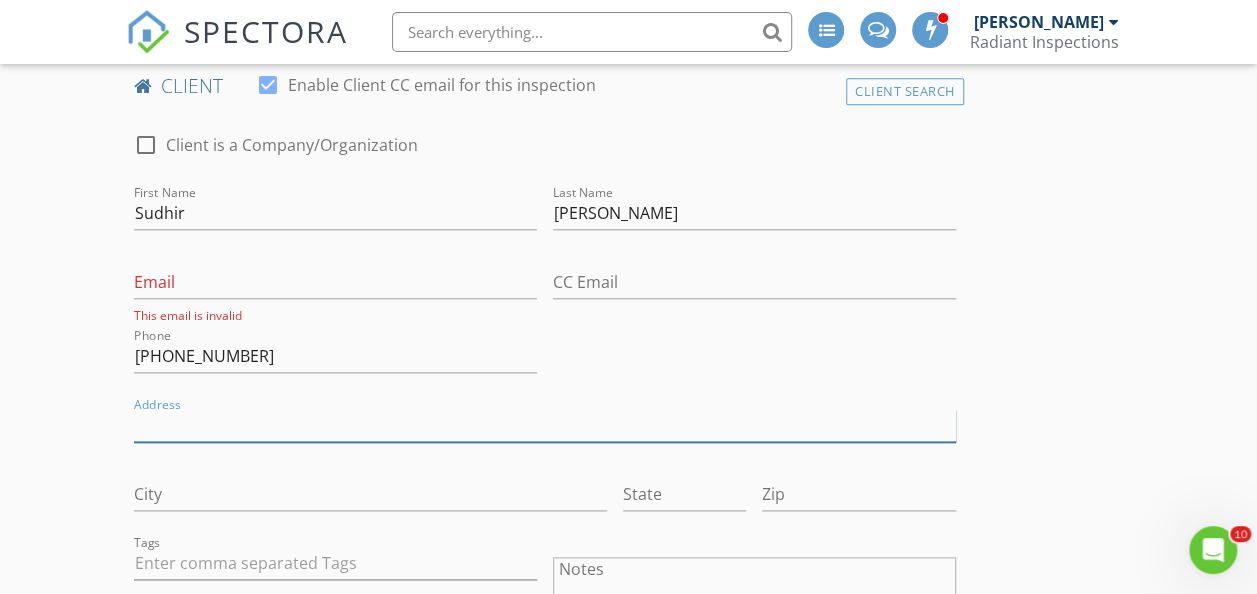 click on "Address" at bounding box center (545, 425) 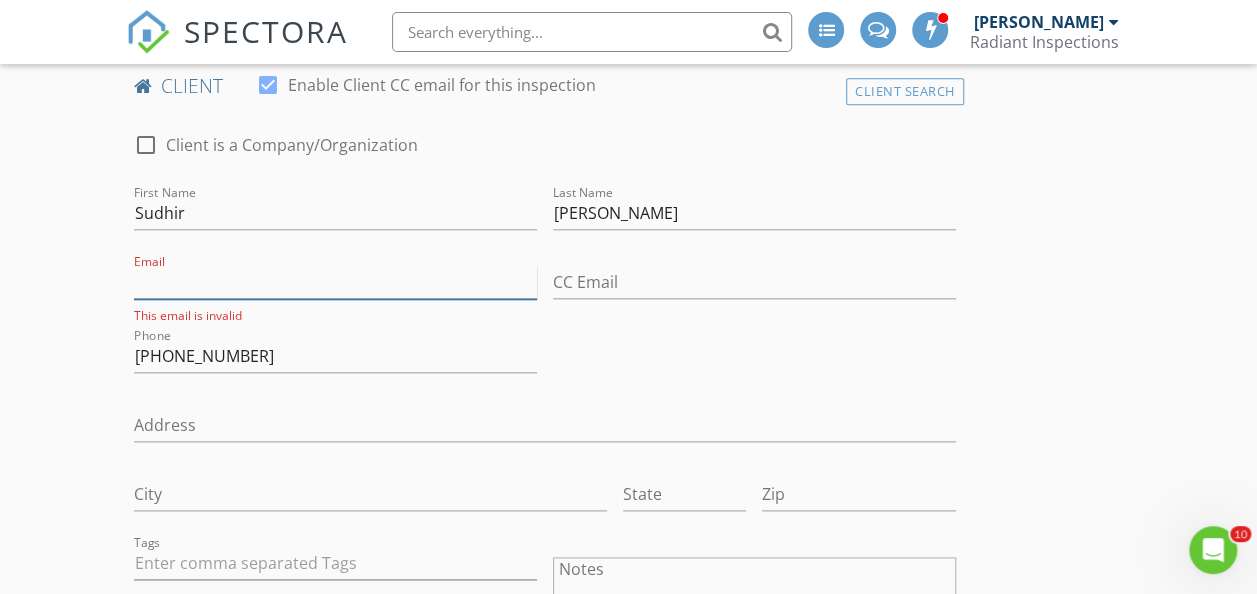 click on "Email" at bounding box center (335, 282) 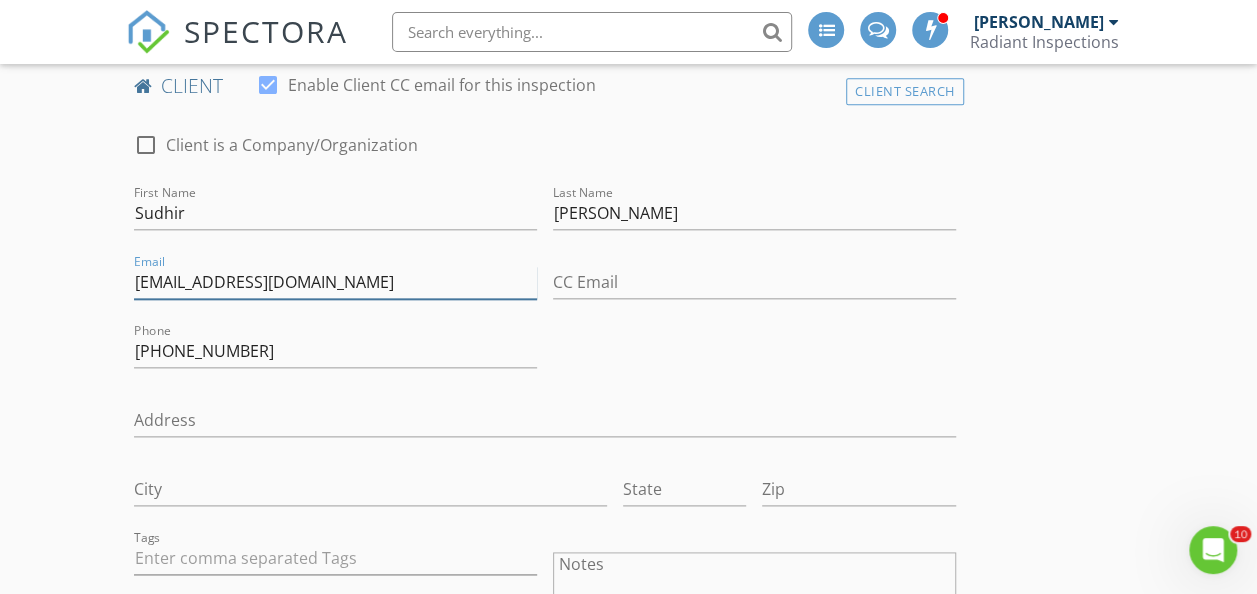 type on "[EMAIL_ADDRESS][DOMAIN_NAME]" 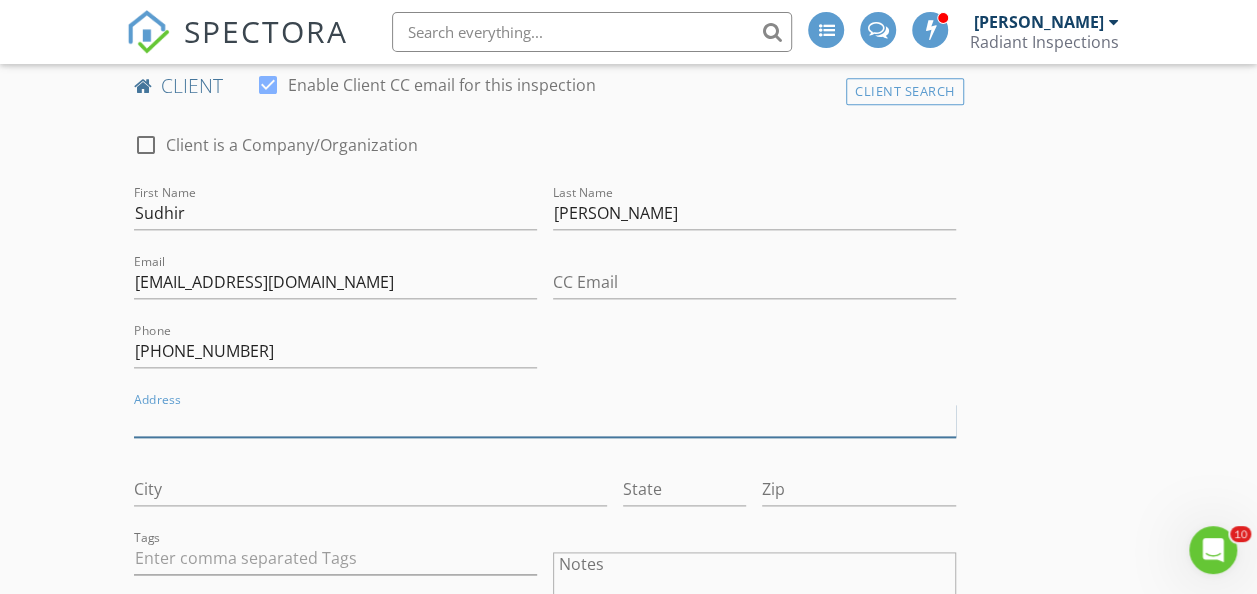 click on "Address" at bounding box center [545, 420] 